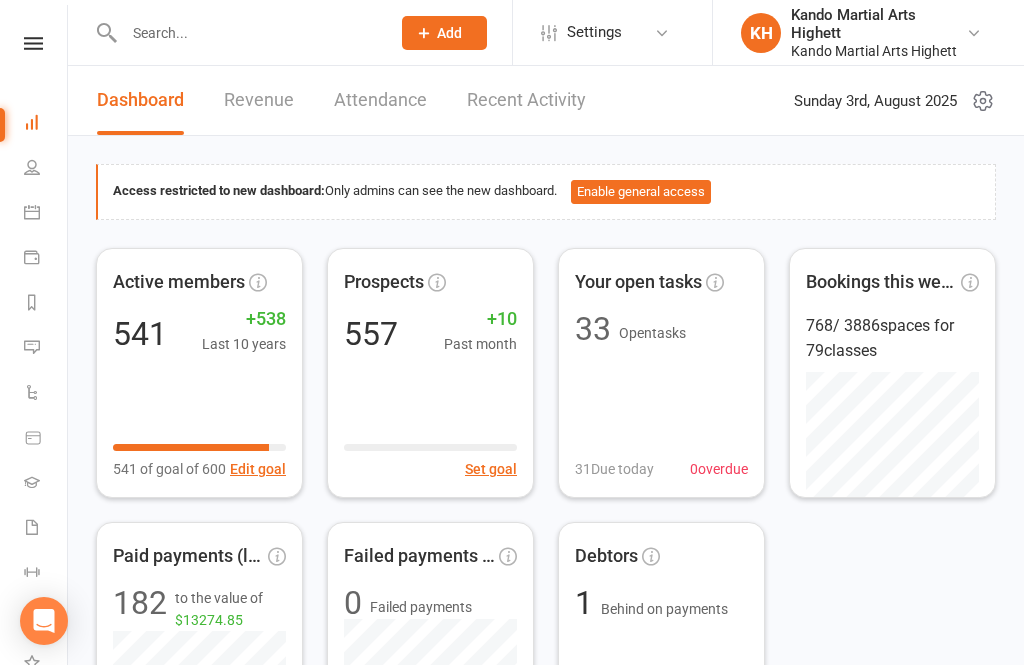 scroll, scrollTop: 0, scrollLeft: 0, axis: both 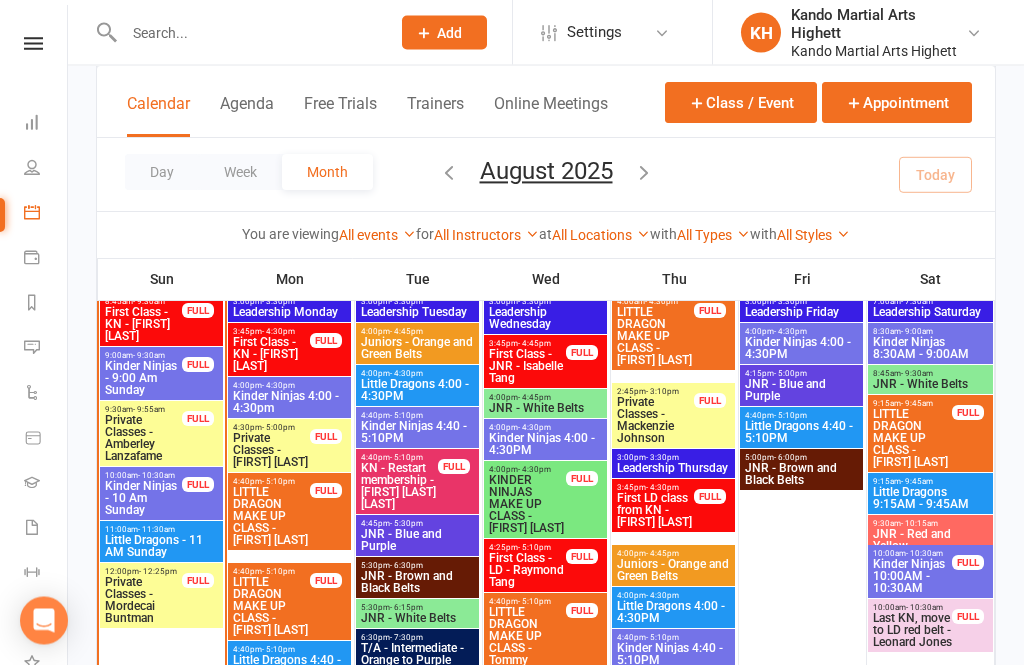 click on "8:45am  - 9:30am First Class - KN - Cara De Guzman FULL" at bounding box center (161, 320) 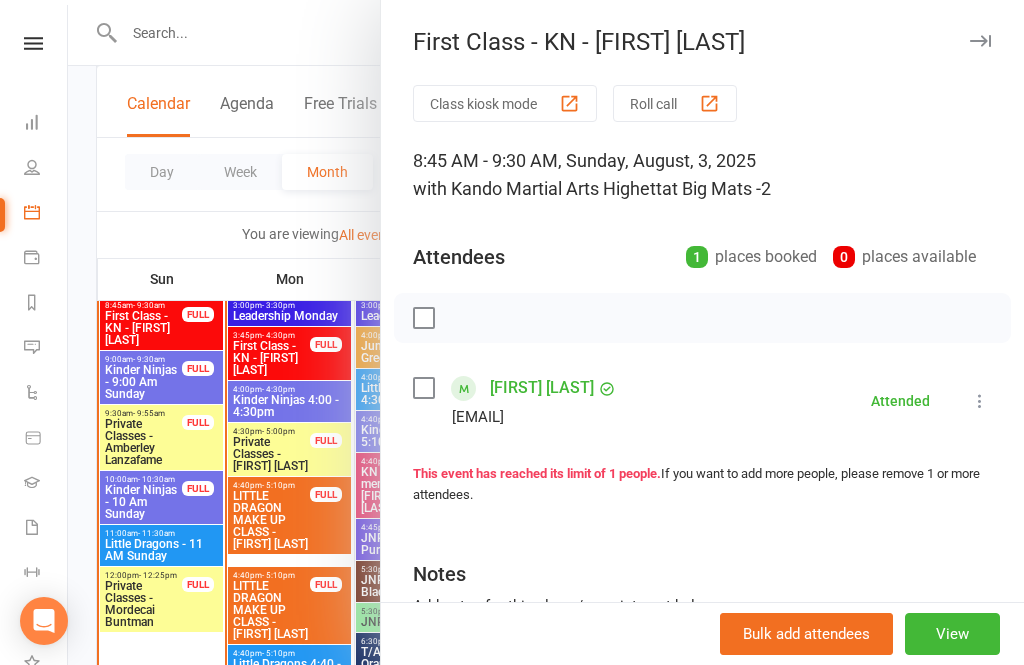 scroll, scrollTop: 1002, scrollLeft: 0, axis: vertical 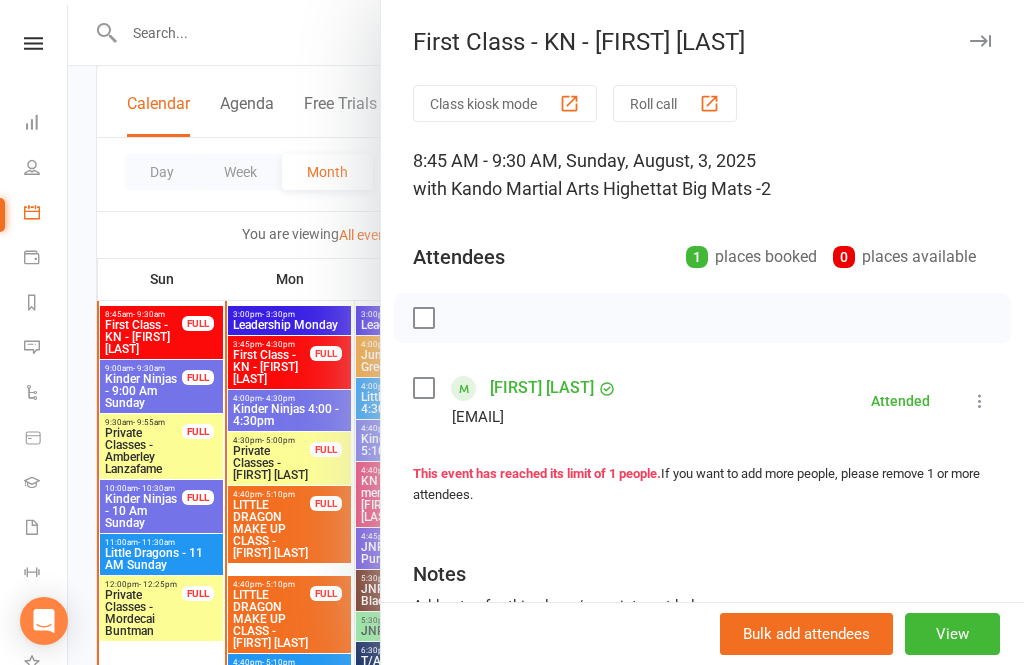 click at bounding box center [546, 332] 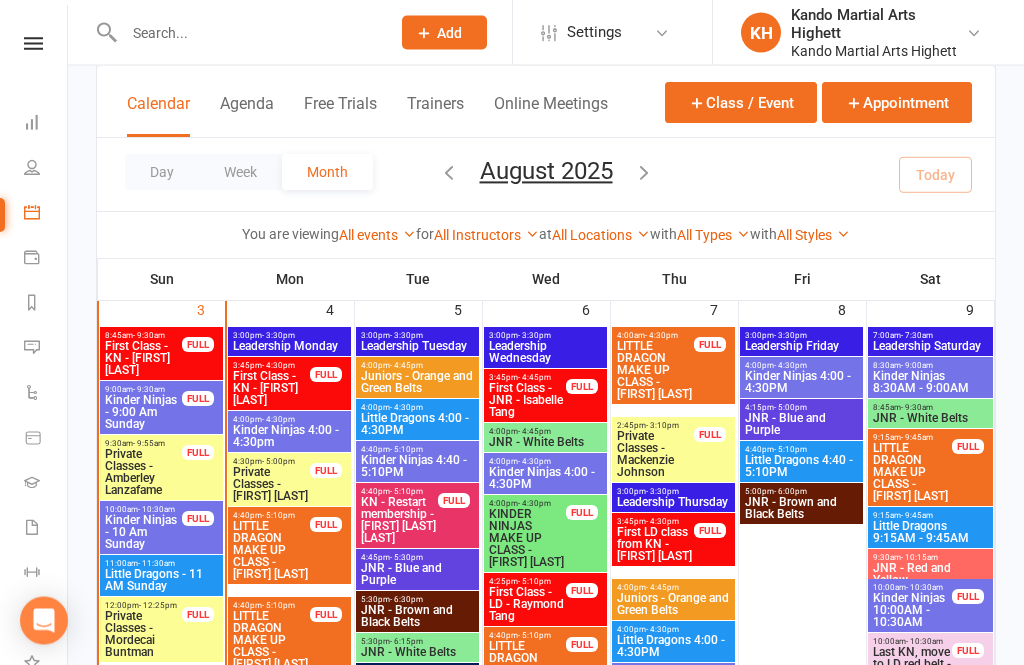 click on "Private Classes - Amberley Lanzafame" at bounding box center [143, 473] 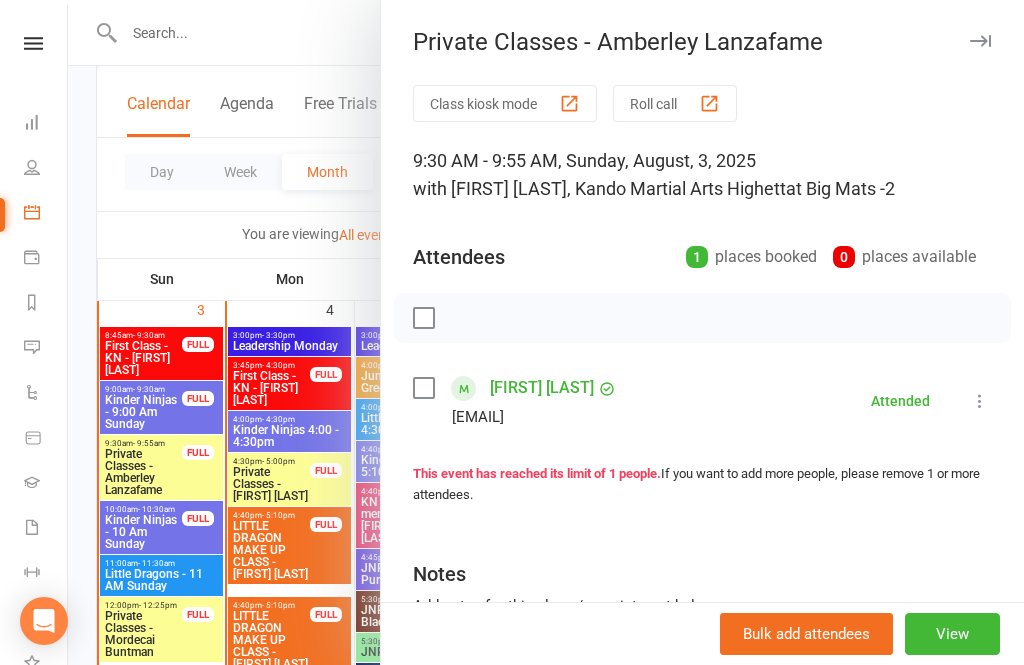 click at bounding box center [546, 332] 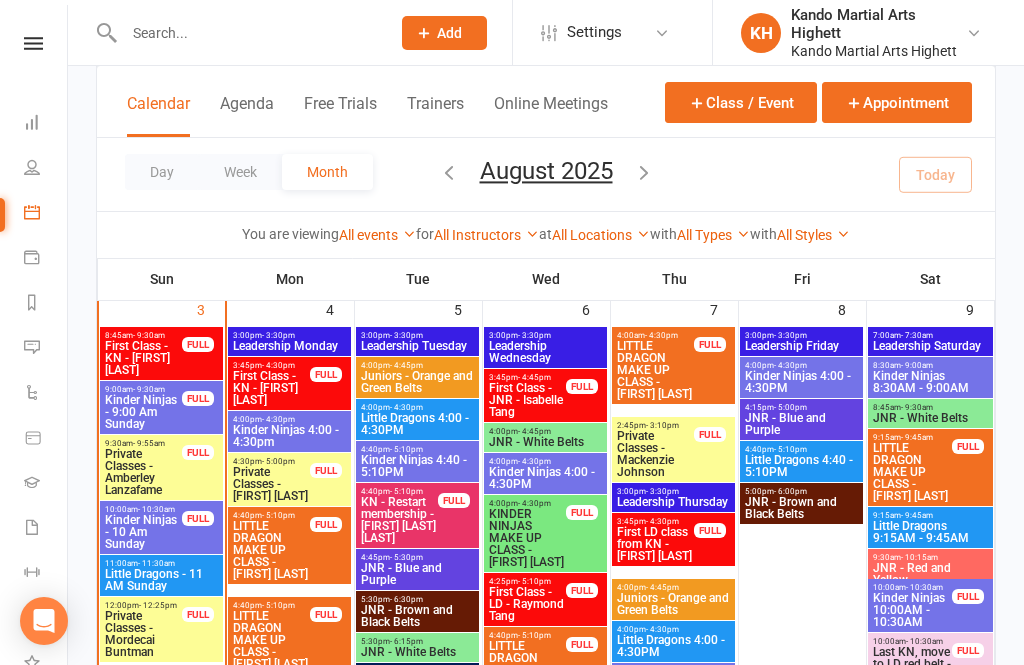 click on "Kinder Ninjas - 10 Am Sunday" at bounding box center (143, 532) 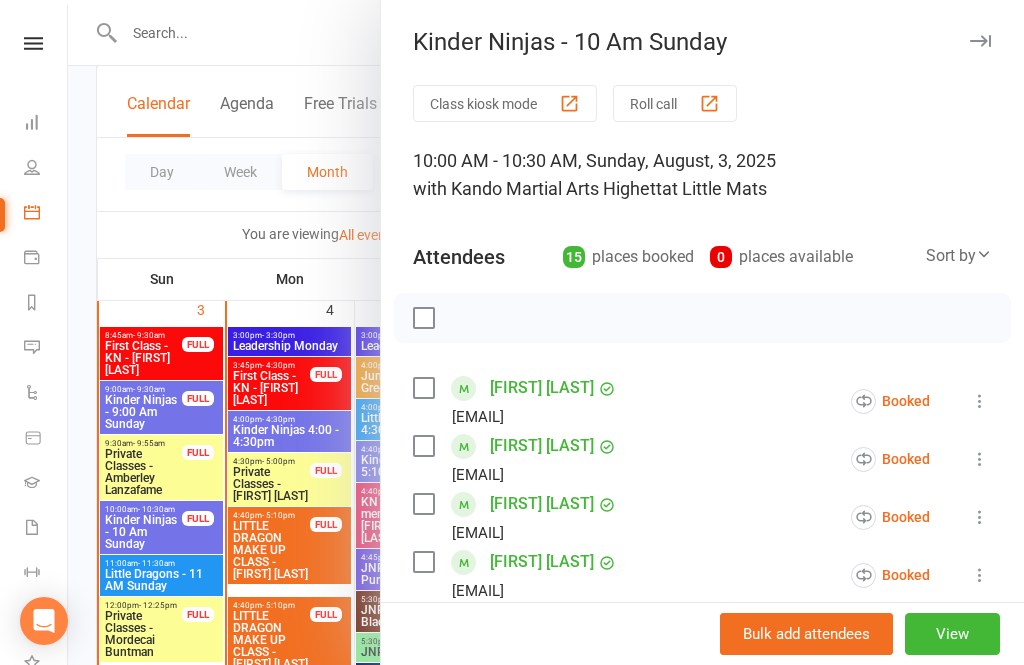 click at bounding box center (709, 103) 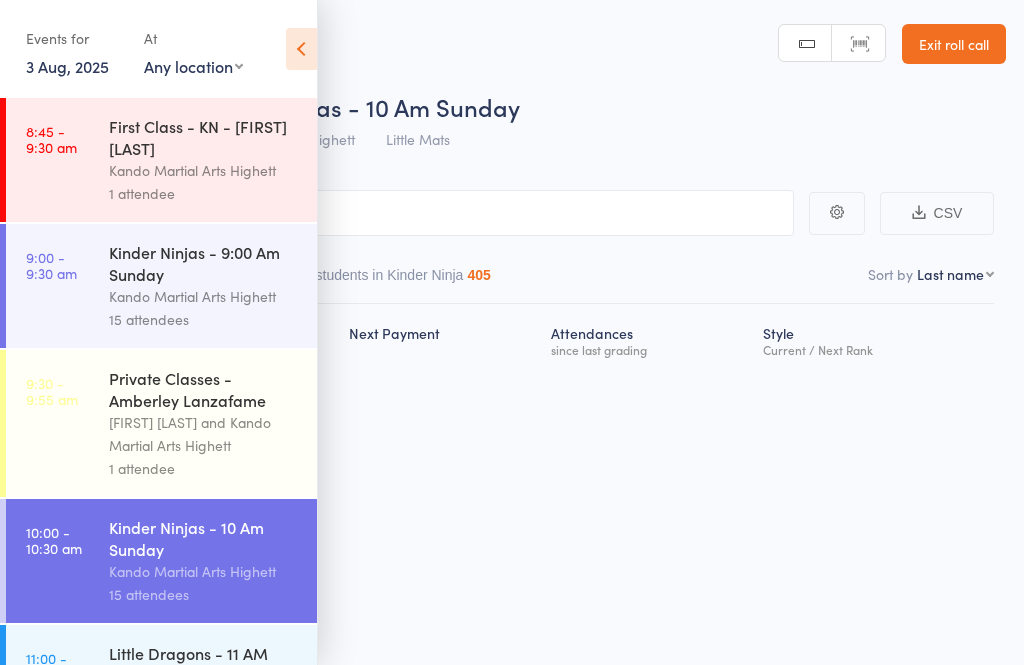 scroll, scrollTop: 0, scrollLeft: 0, axis: both 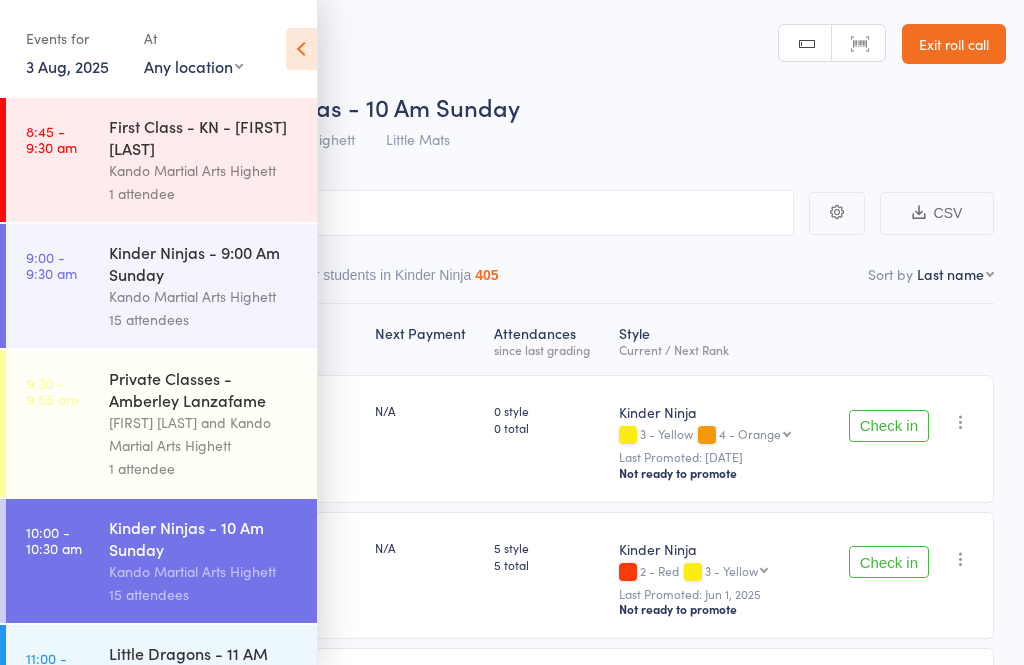 click on "Roll Call for  Kinder Ninjas - 10 Am Sunday [DATE] [TIME]  Kando Martial Arts Highett  Little Mats  Manual search Scanner input Exit roll call" at bounding box center [512, 80] 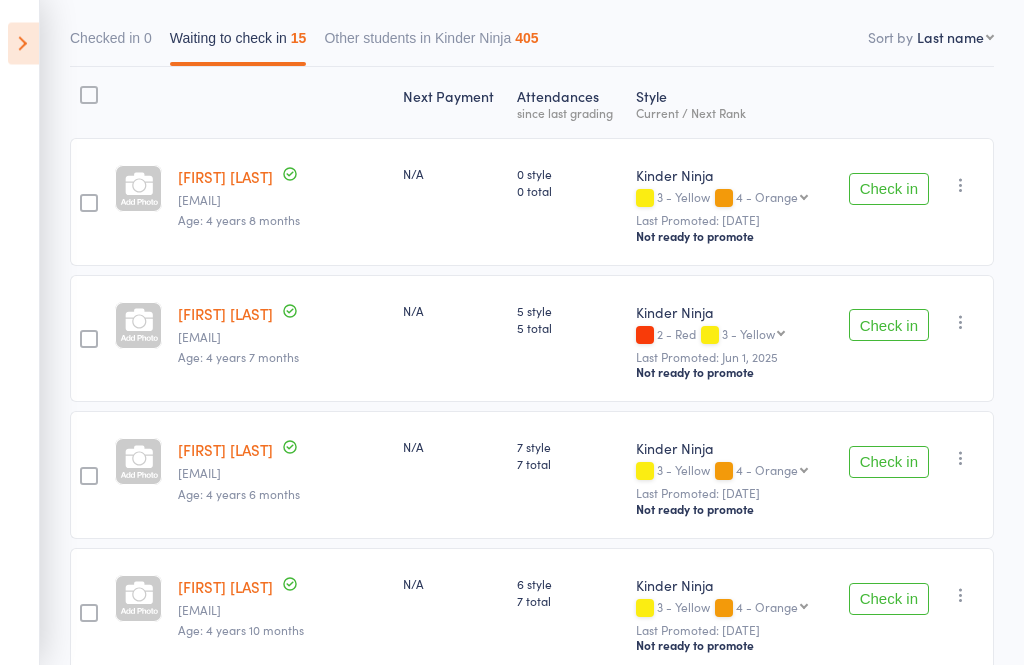 click on "Check in" at bounding box center (889, 326) 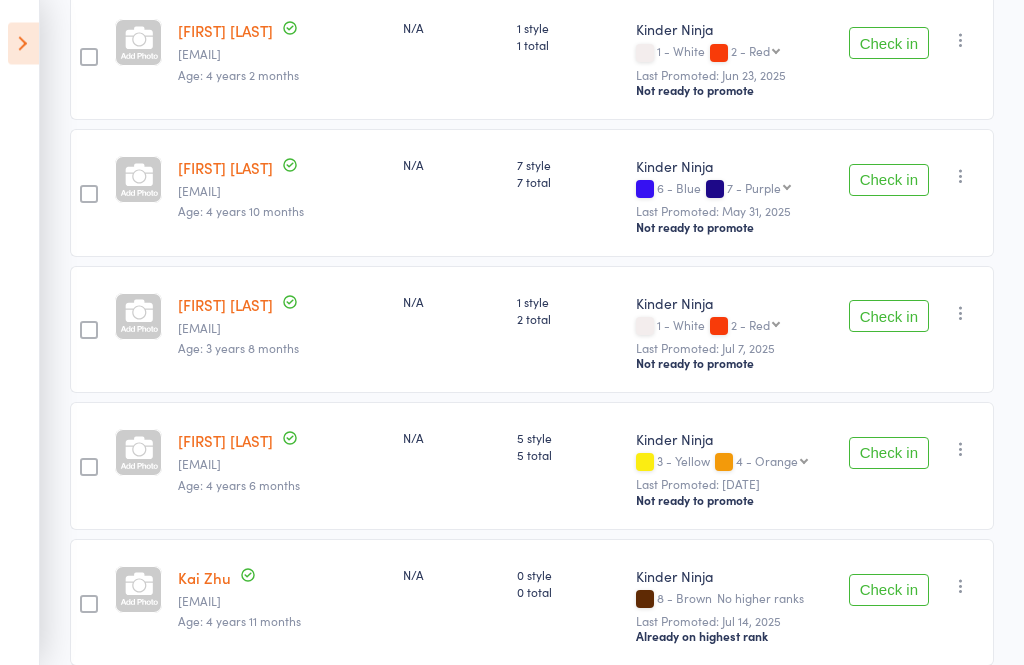 scroll, scrollTop: 1650, scrollLeft: 0, axis: vertical 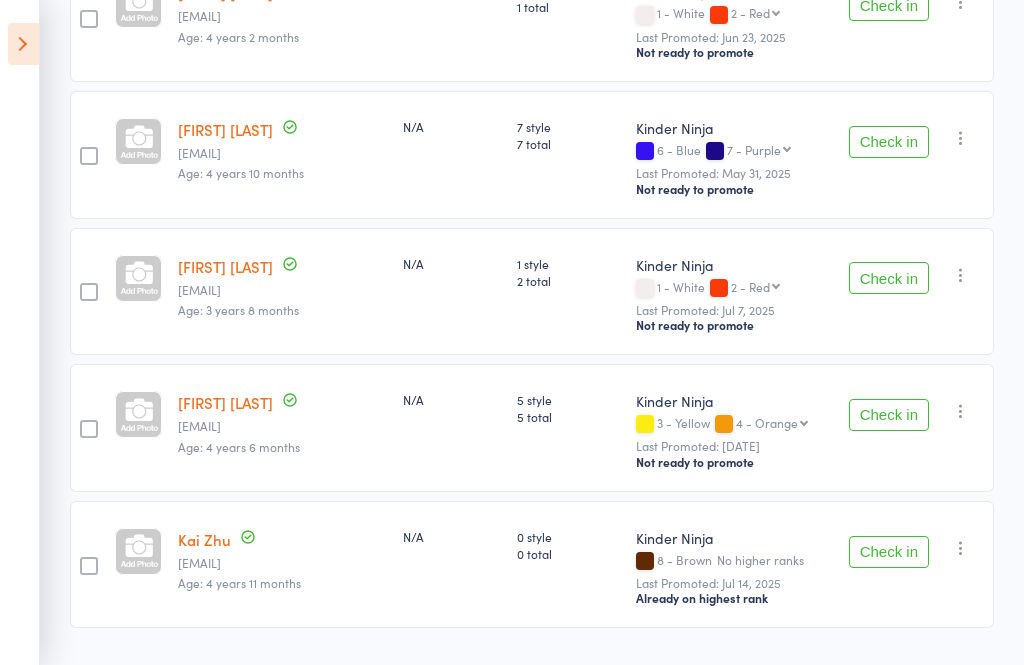 click on "Check in" at bounding box center [889, 552] 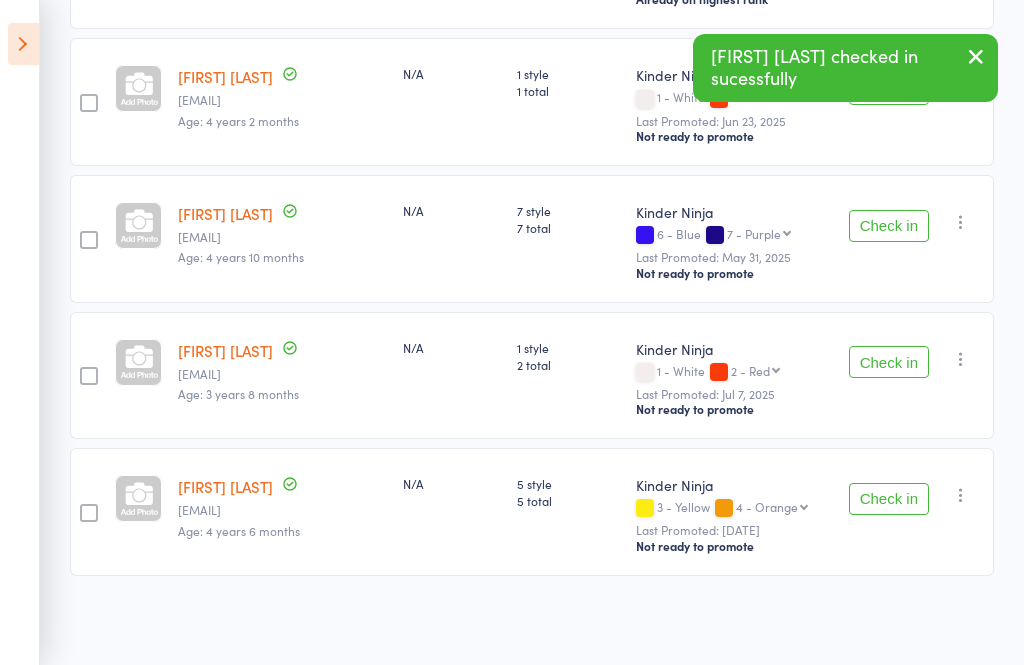 scroll, scrollTop: 1512, scrollLeft: 0, axis: vertical 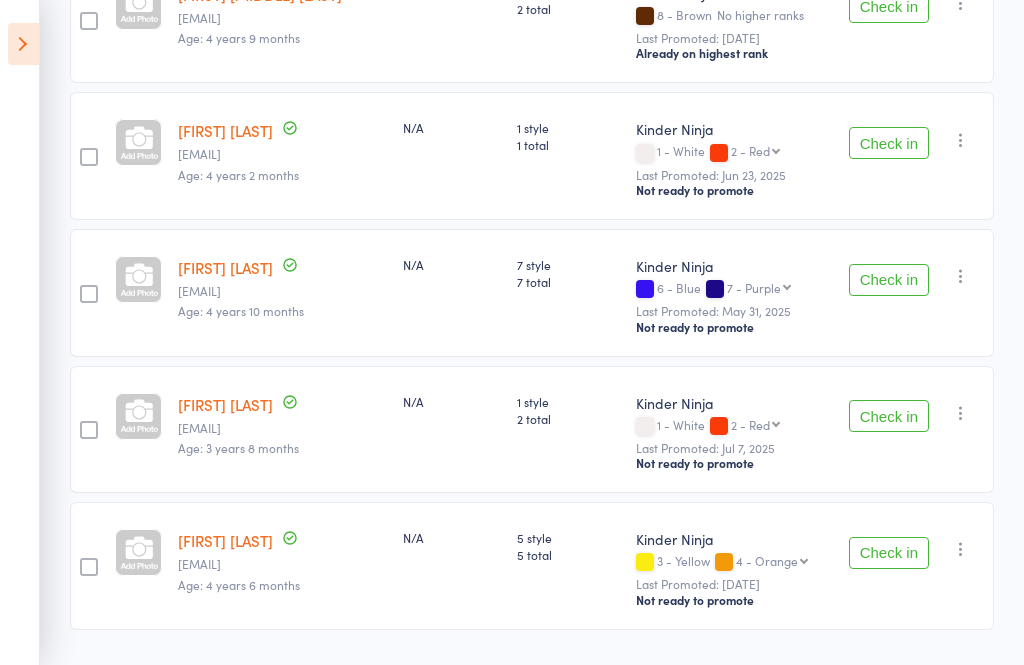 click on "Check in" at bounding box center [889, 280] 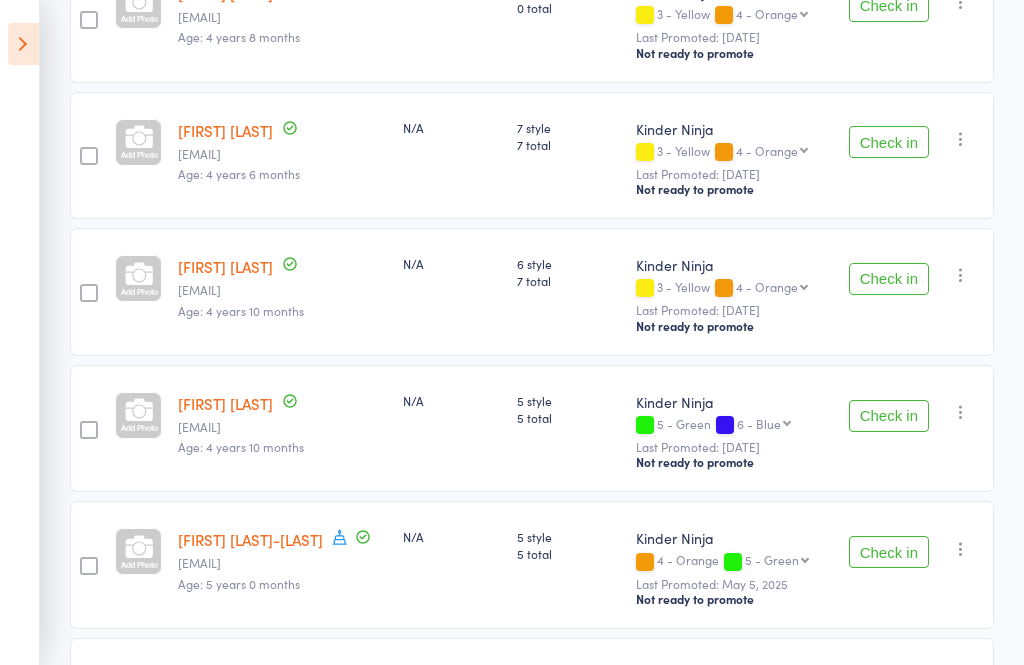 scroll, scrollTop: 0, scrollLeft: 0, axis: both 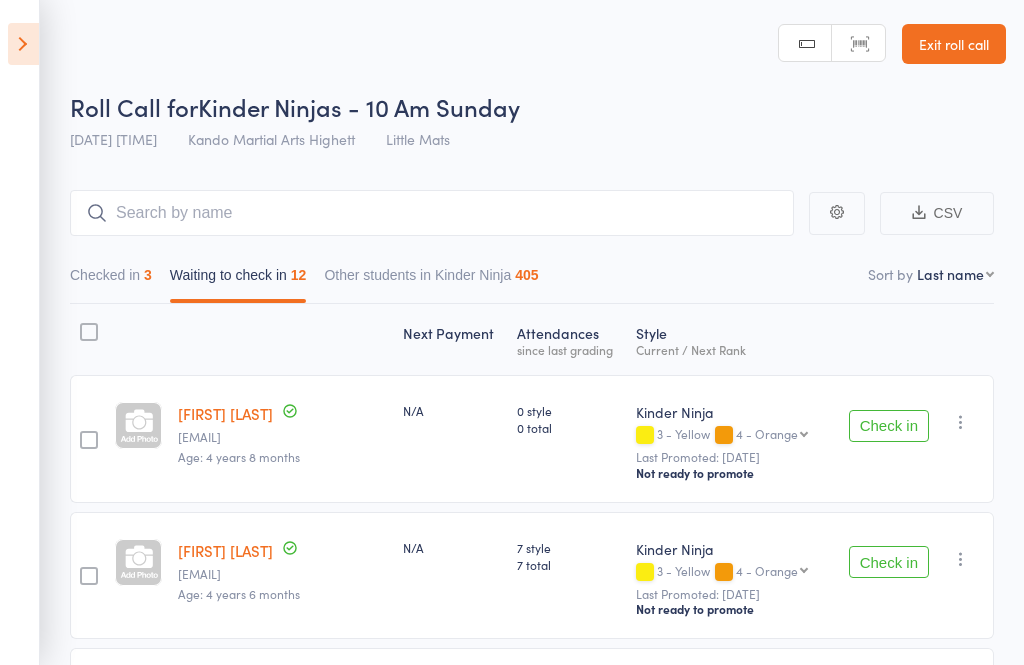 click on "Checked in  3" at bounding box center (111, 280) 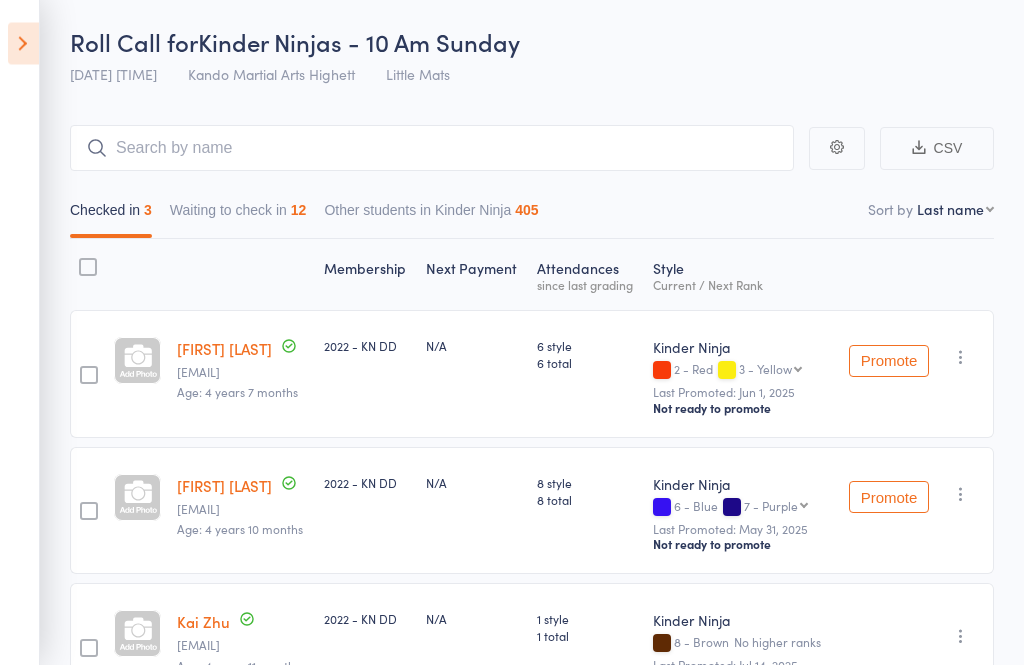 scroll, scrollTop: 67, scrollLeft: 0, axis: vertical 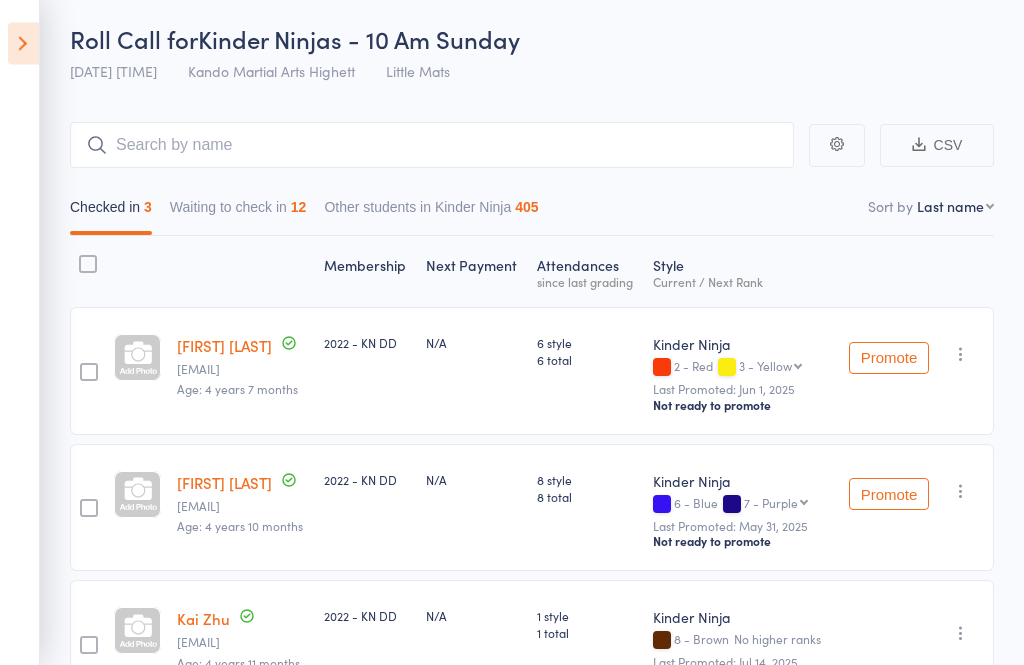 click on "Waiting to check in  12" at bounding box center [238, 213] 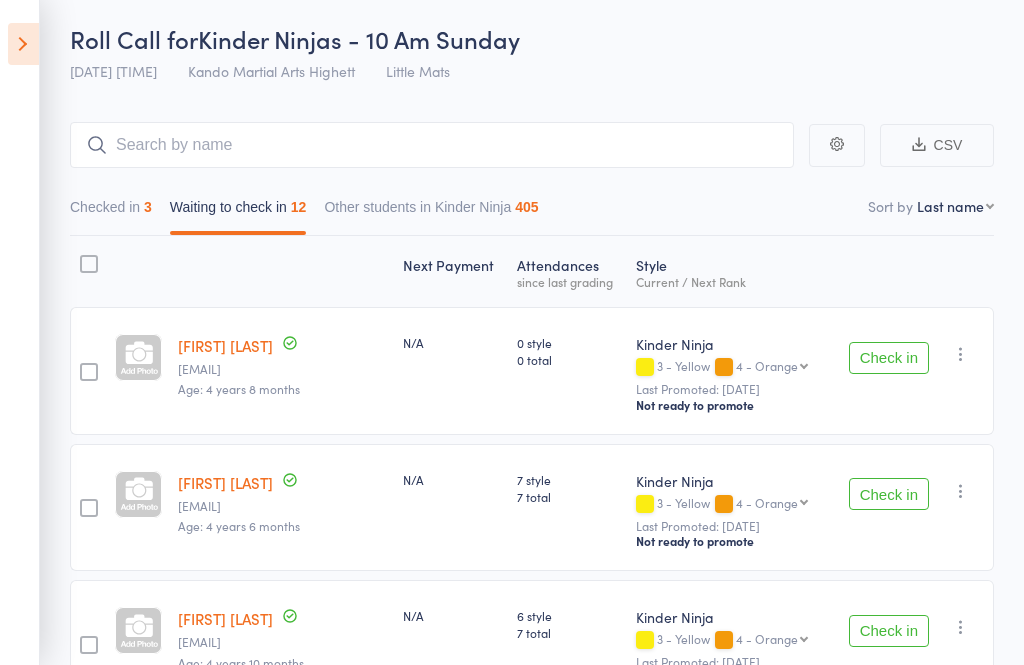 click on "Checked in  3" at bounding box center (111, 212) 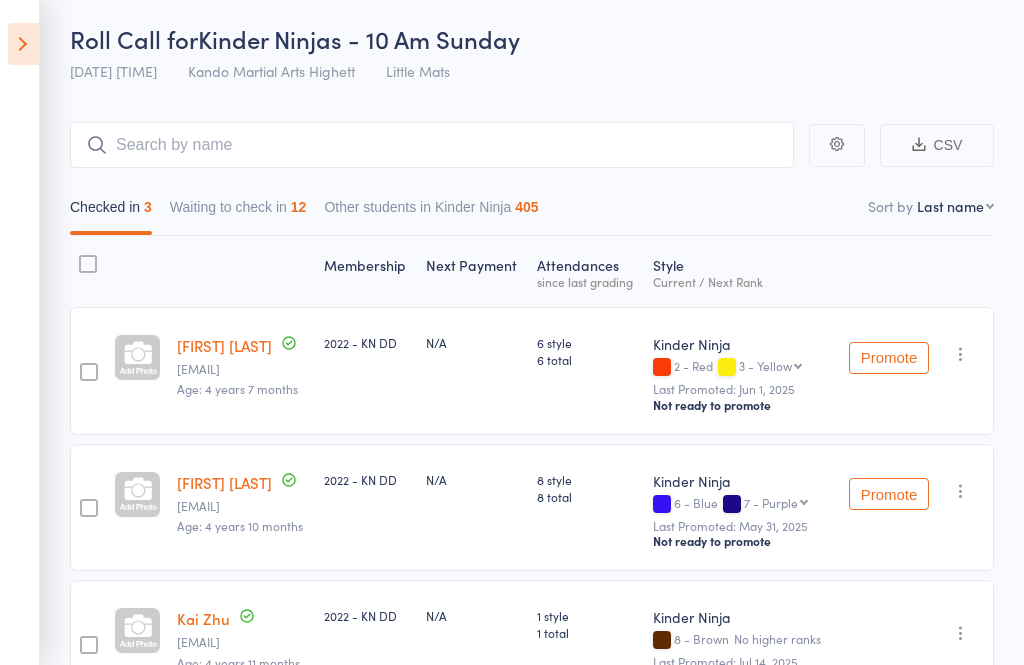 scroll, scrollTop: 141, scrollLeft: 0, axis: vertical 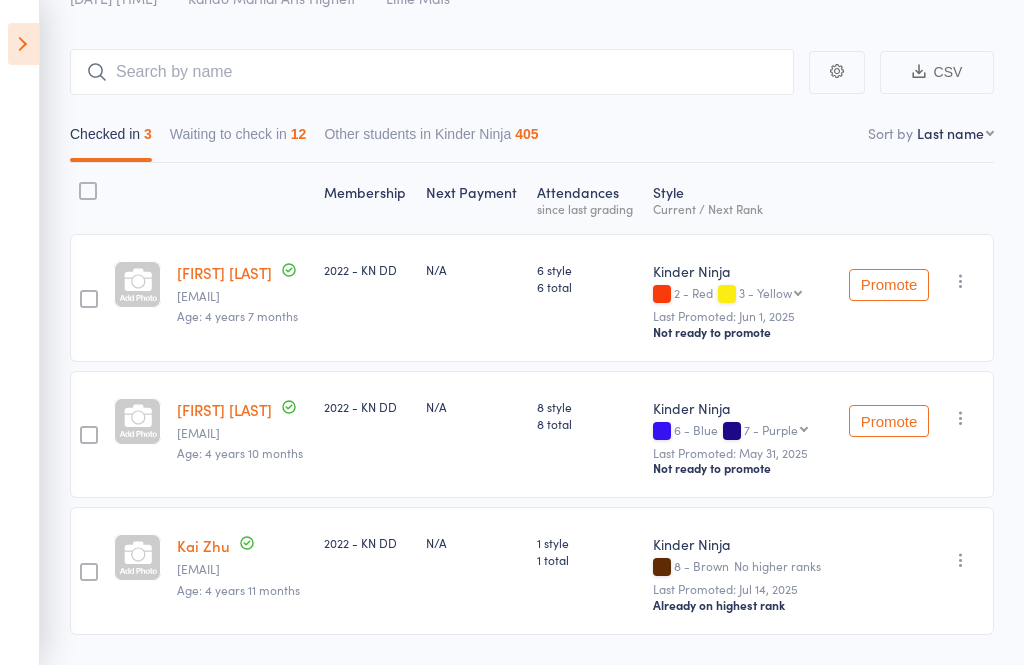 click on "Kai Zhu" at bounding box center (203, 545) 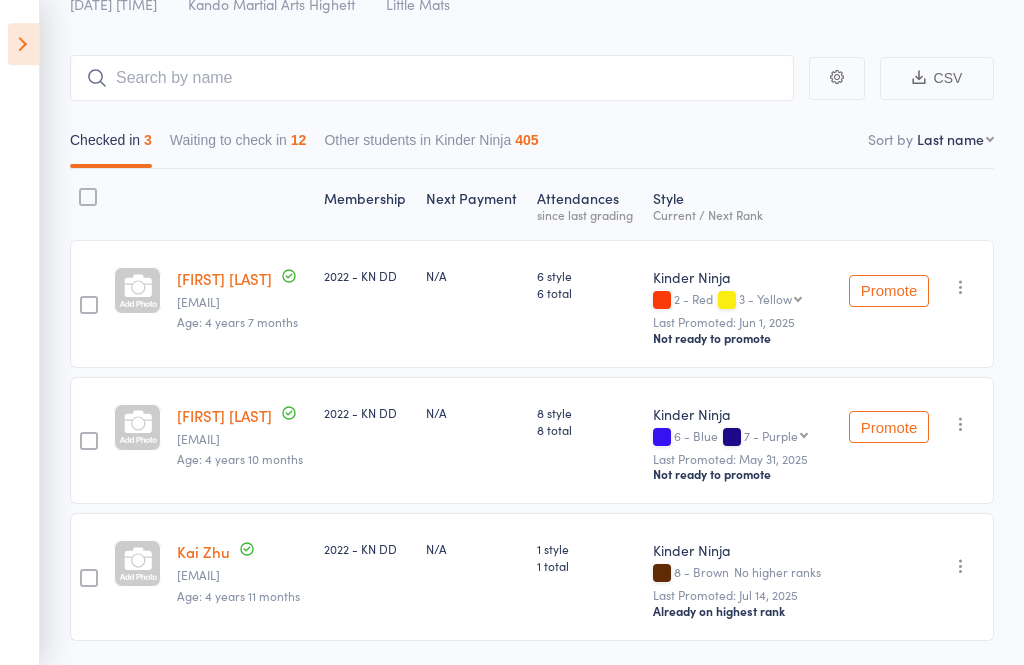 scroll, scrollTop: 119, scrollLeft: 0, axis: vertical 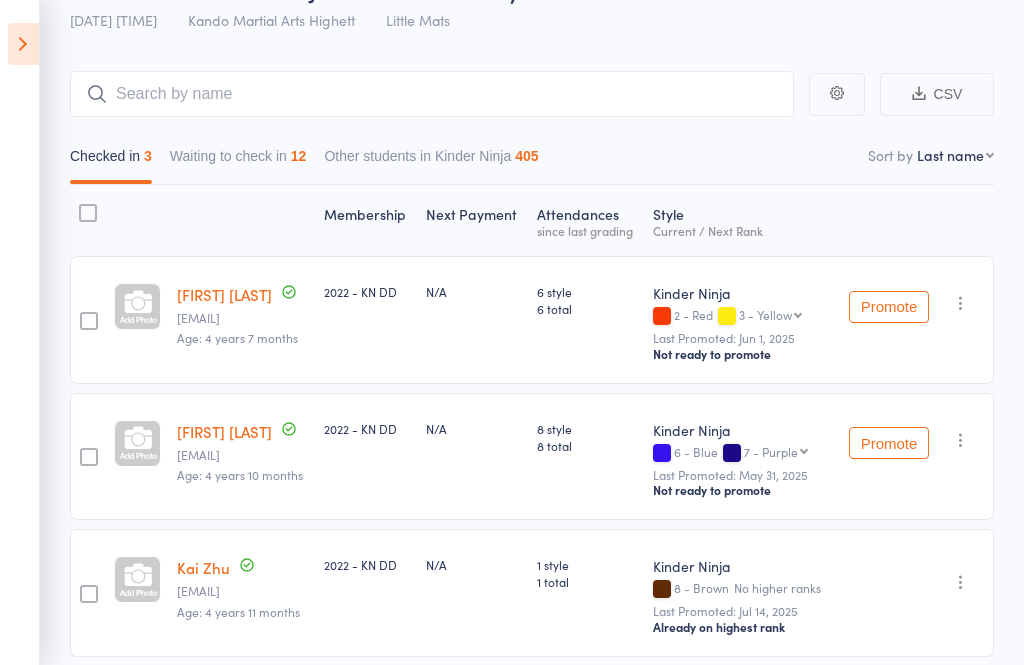 click on "Waiting to check in  12" at bounding box center [238, 161] 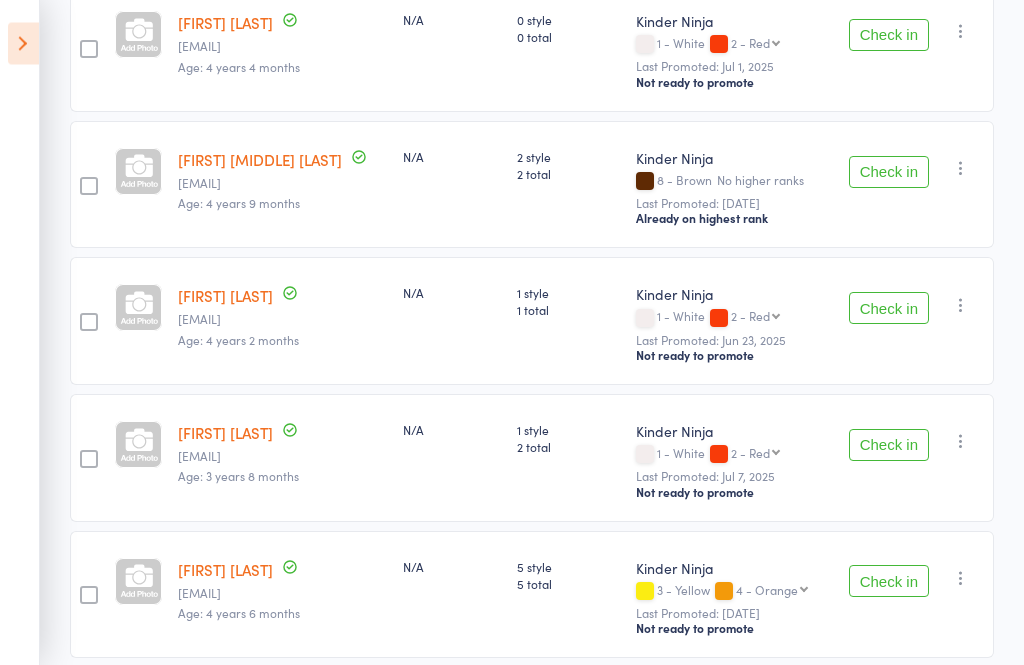 scroll, scrollTop: 1346, scrollLeft: 0, axis: vertical 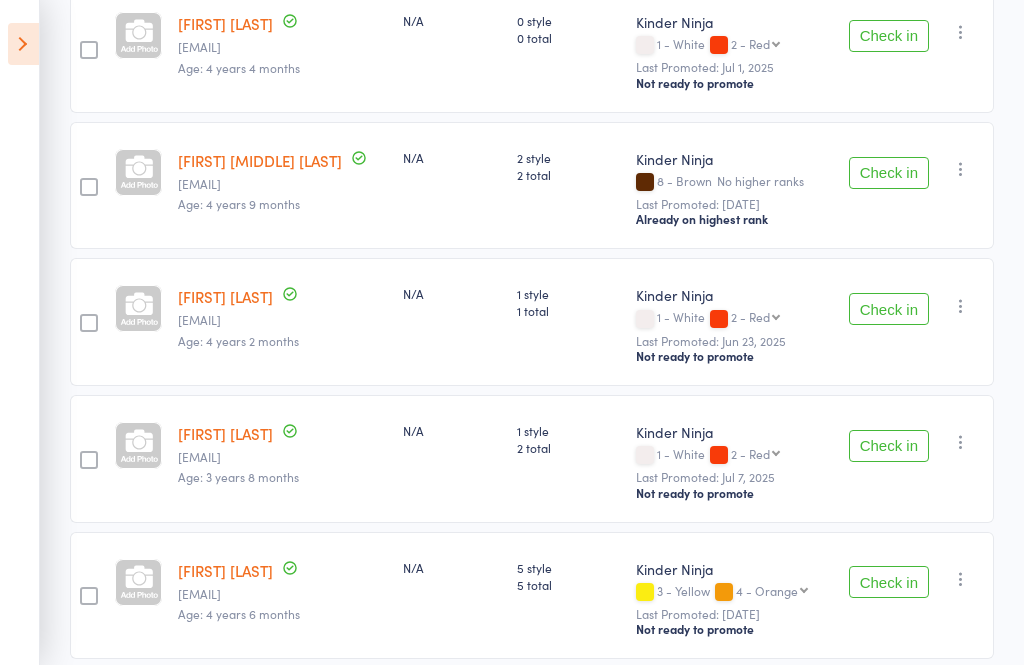 click on "Check in" at bounding box center (889, 446) 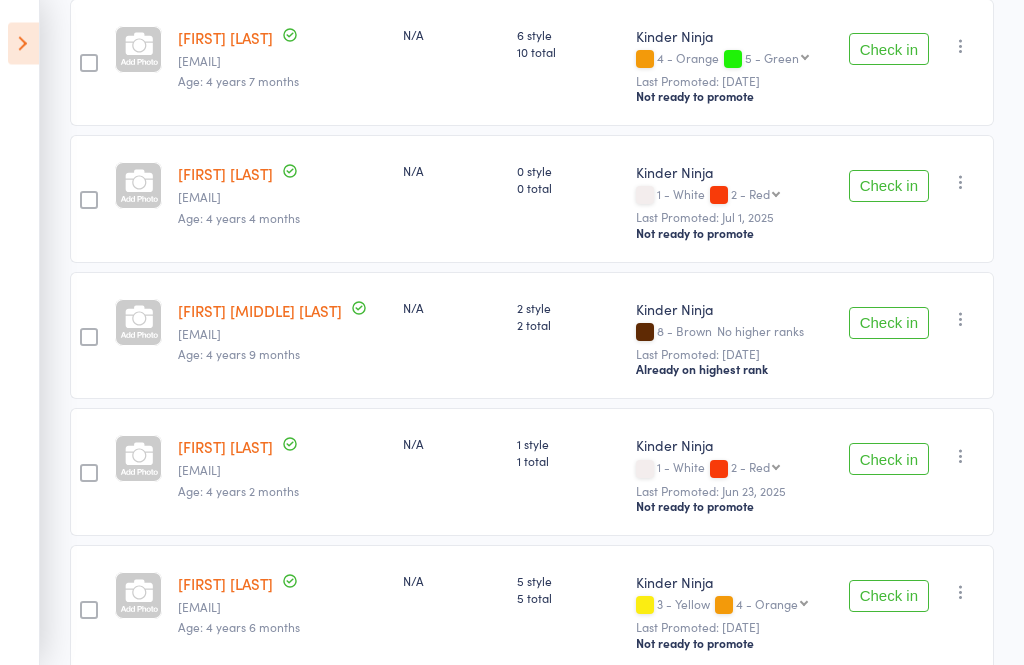 scroll, scrollTop: 1209, scrollLeft: 0, axis: vertical 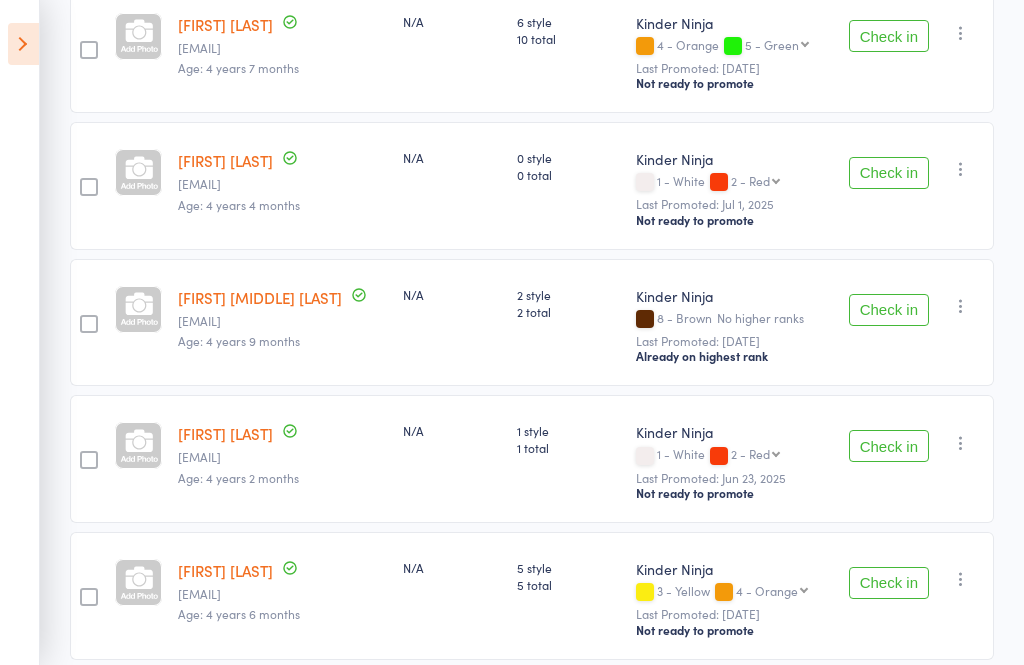 click on "Check in" at bounding box center (889, 583) 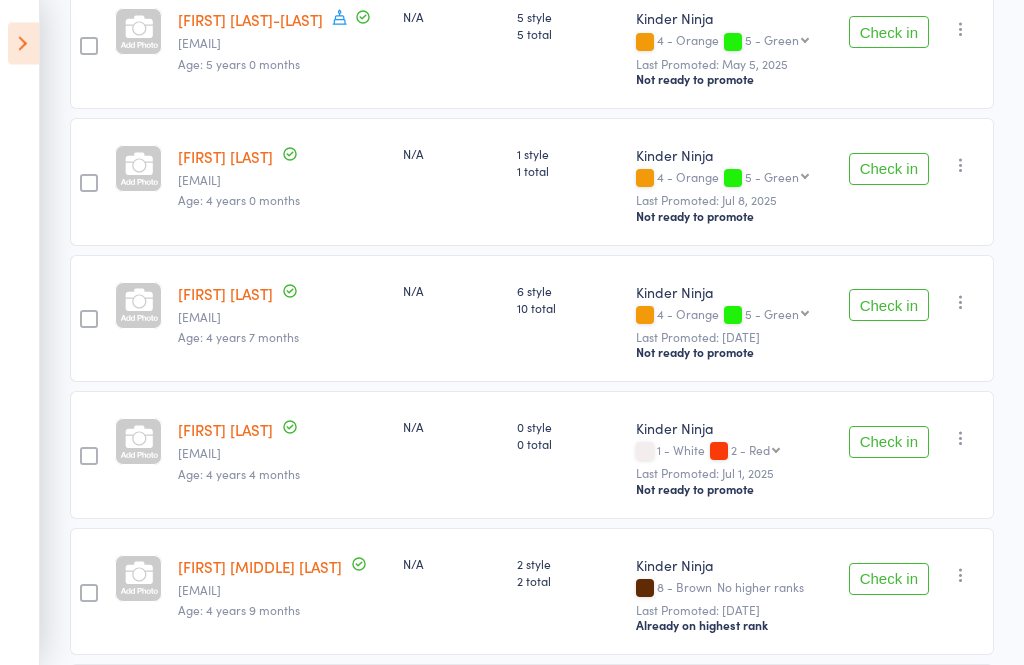 scroll, scrollTop: 940, scrollLeft: 0, axis: vertical 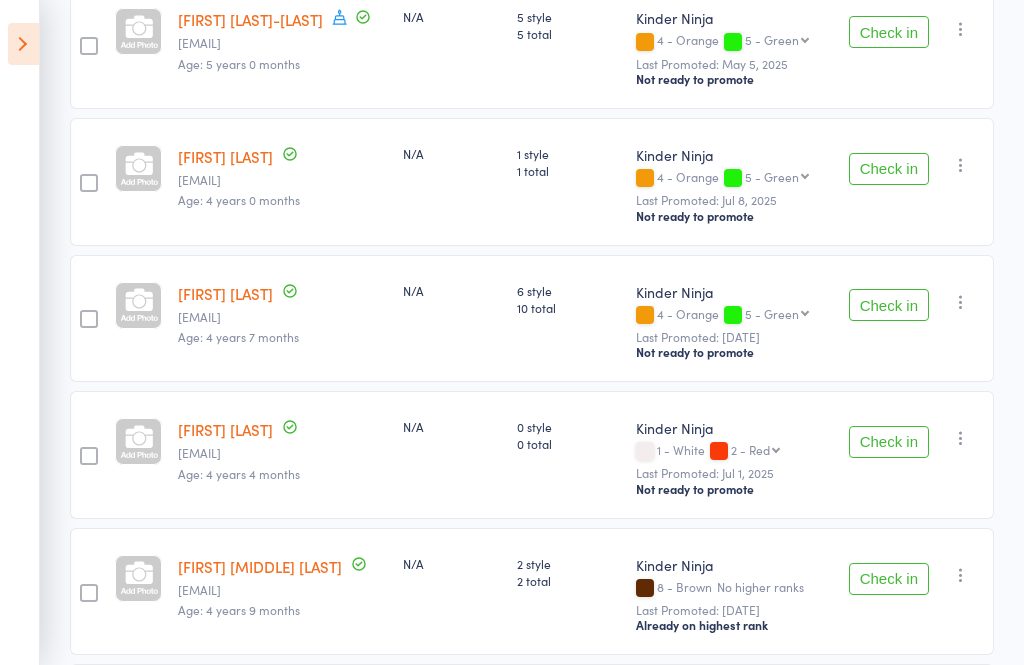 click on "Check in" at bounding box center (889, 305) 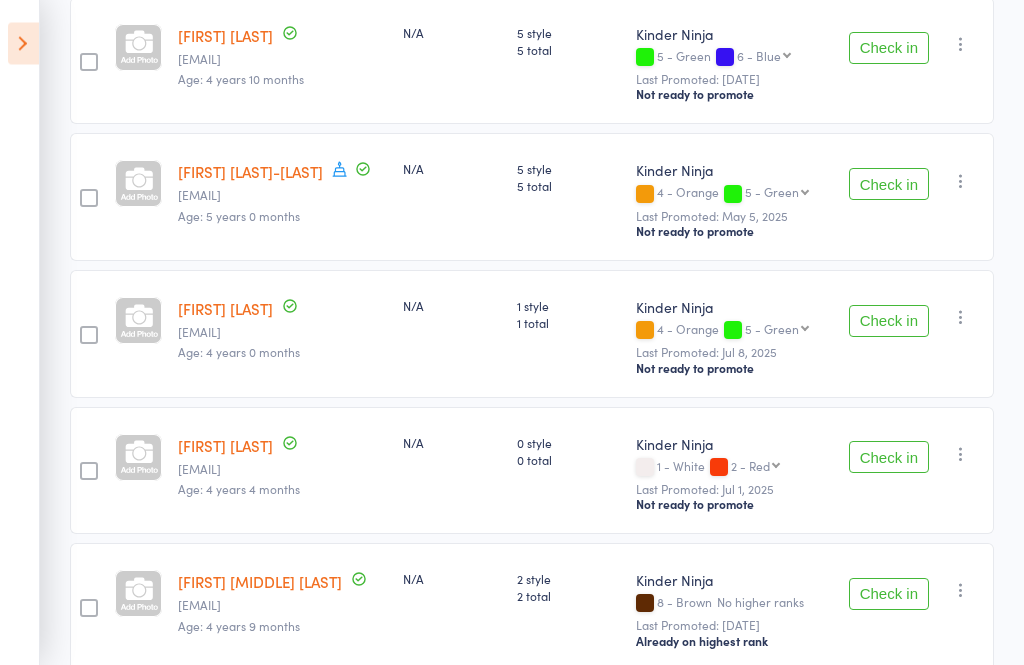 scroll, scrollTop: 792, scrollLeft: 0, axis: vertical 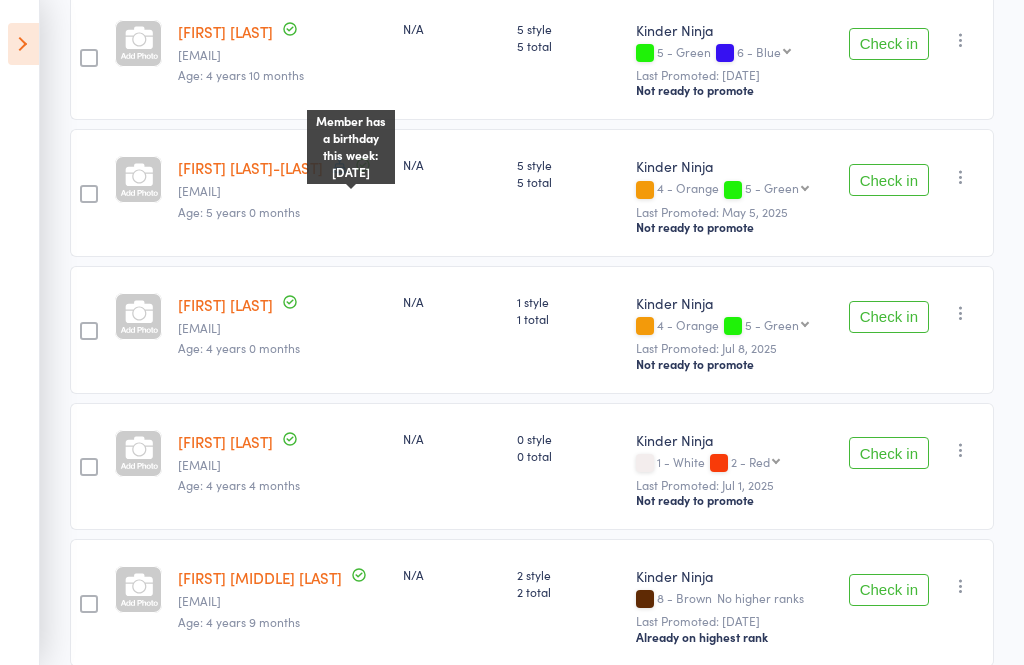 click on "Member has a birthday this week: August 2nd" at bounding box center (351, 146) 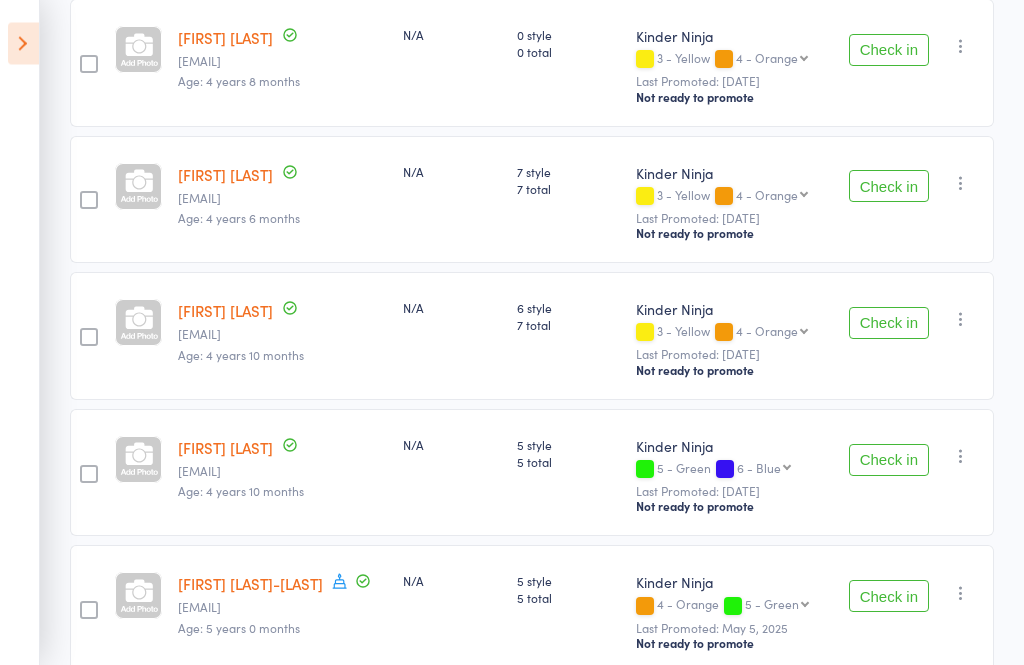 click on "Check in" at bounding box center (889, 187) 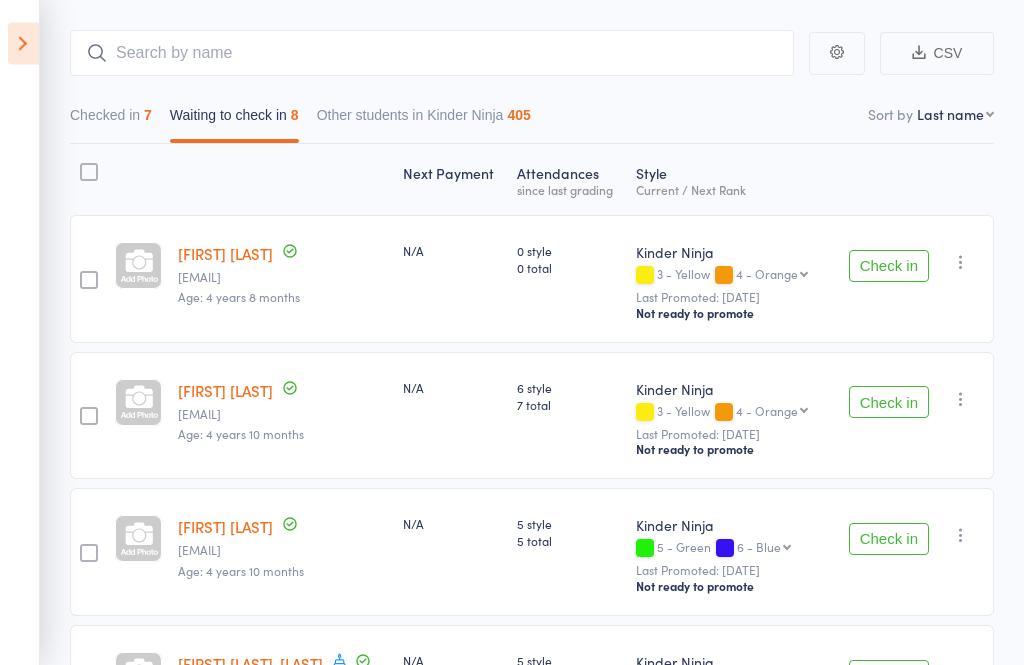 scroll, scrollTop: 160, scrollLeft: 0, axis: vertical 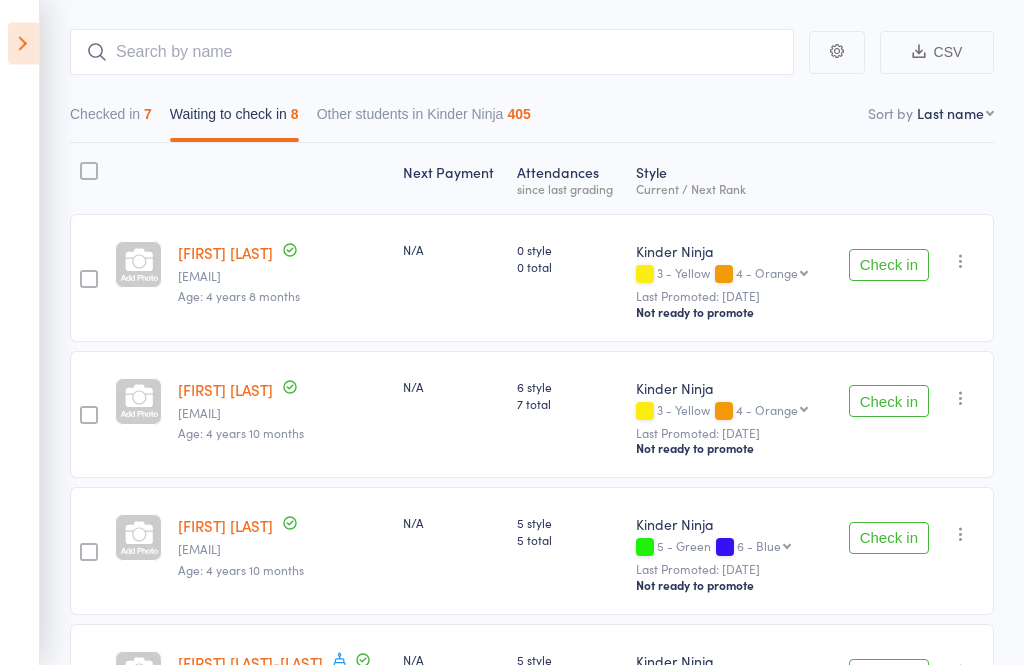 click on "Check in" at bounding box center (889, 266) 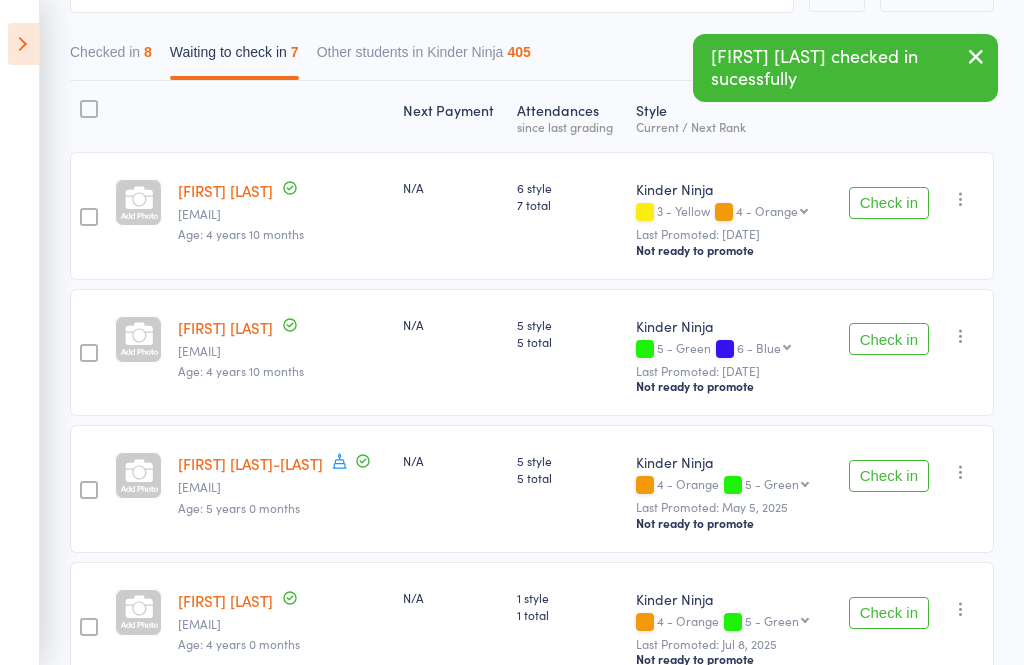 click on "Check in" at bounding box center [889, 339] 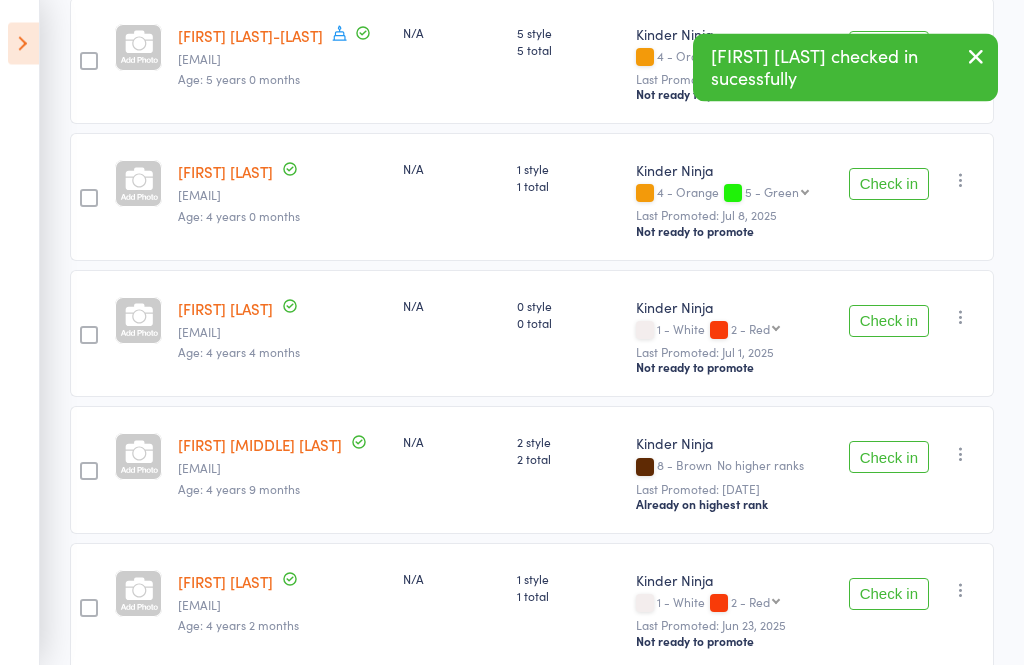 scroll, scrollTop: 515, scrollLeft: 0, axis: vertical 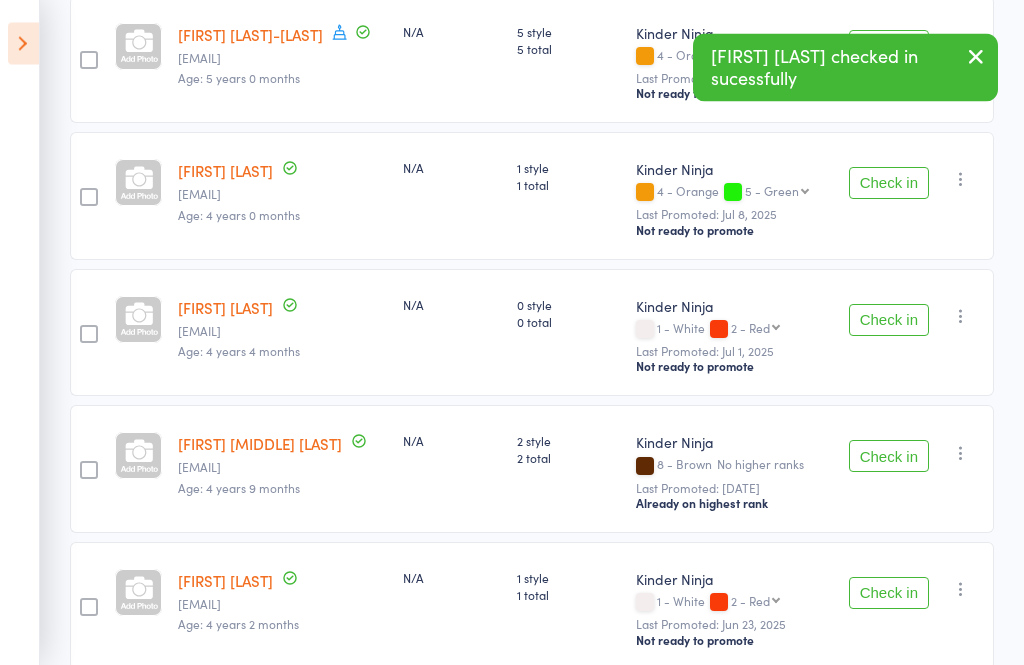 click on "Check in" at bounding box center [889, 457] 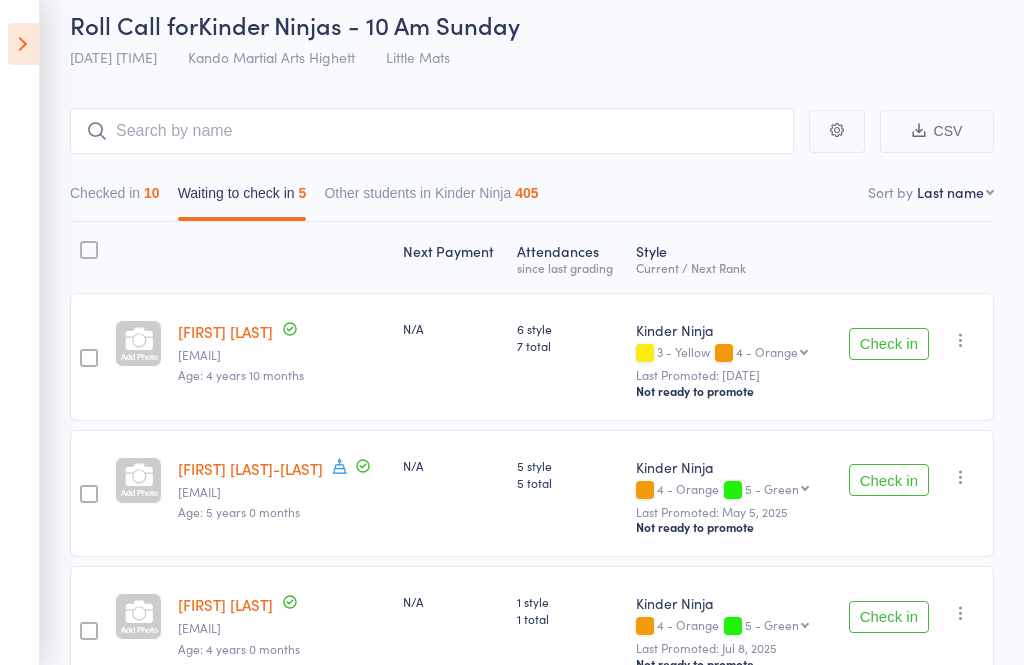 scroll, scrollTop: 0, scrollLeft: 0, axis: both 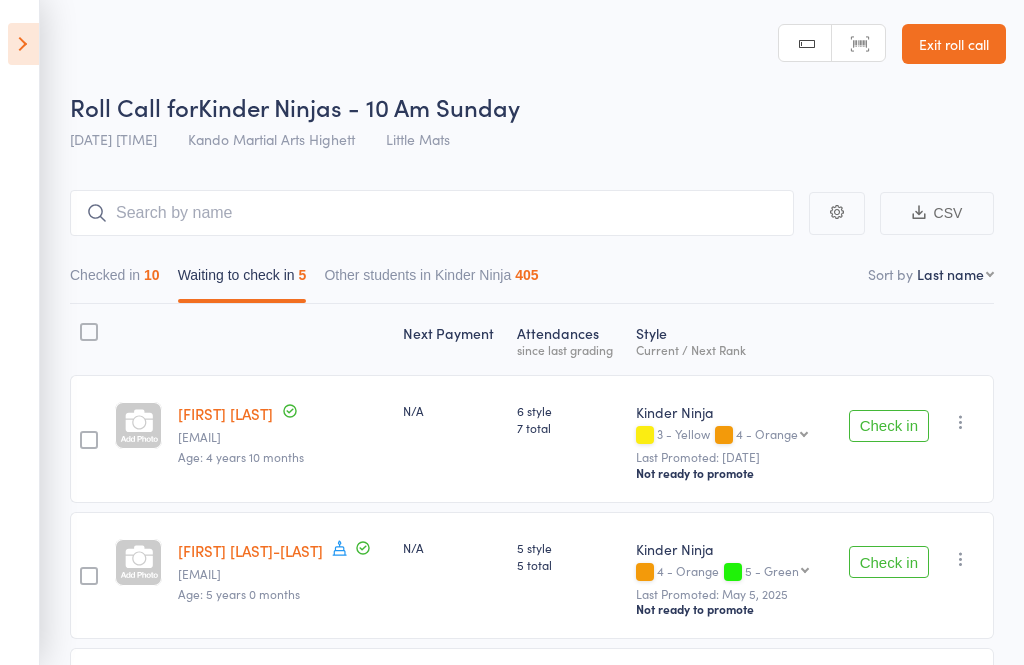 click at bounding box center (23, 44) 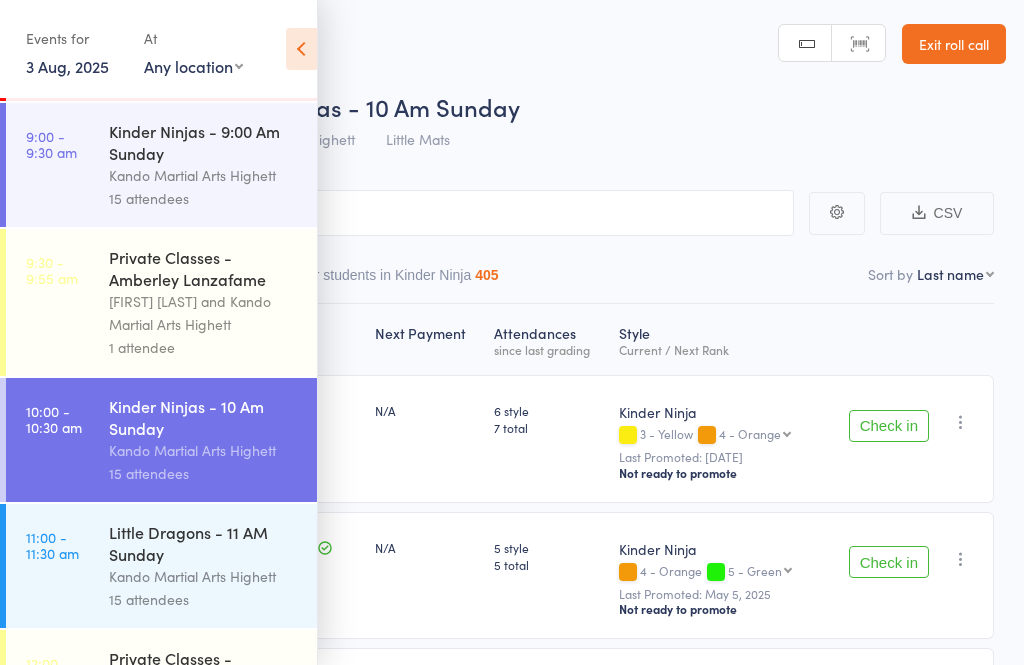 scroll, scrollTop: 120, scrollLeft: 0, axis: vertical 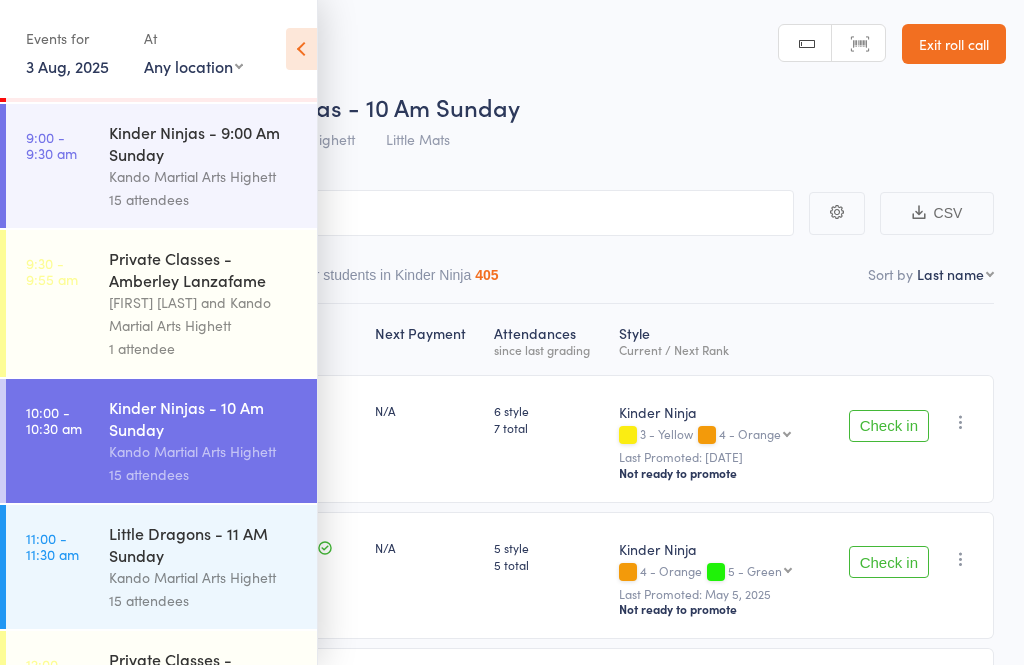 click at bounding box center (301, 49) 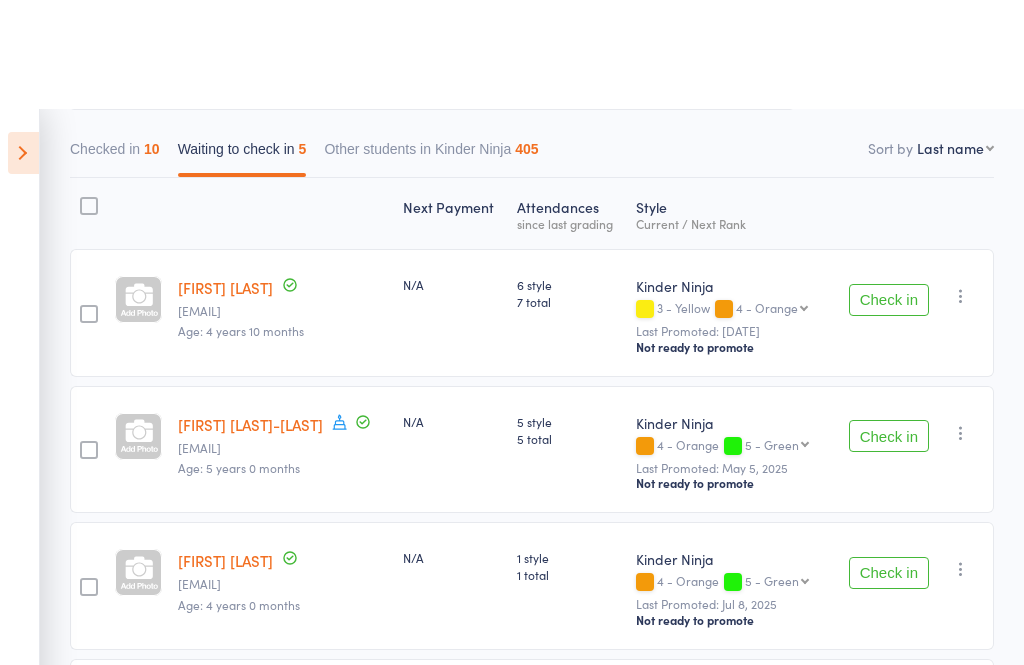 scroll, scrollTop: 0, scrollLeft: 0, axis: both 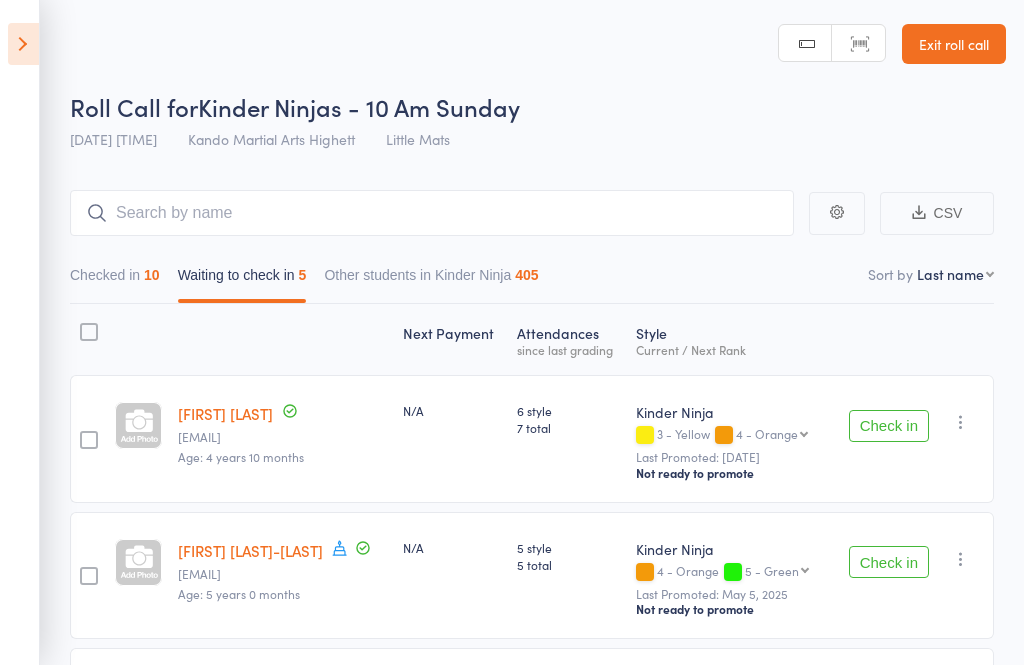 click on "Exit roll call" at bounding box center [954, 44] 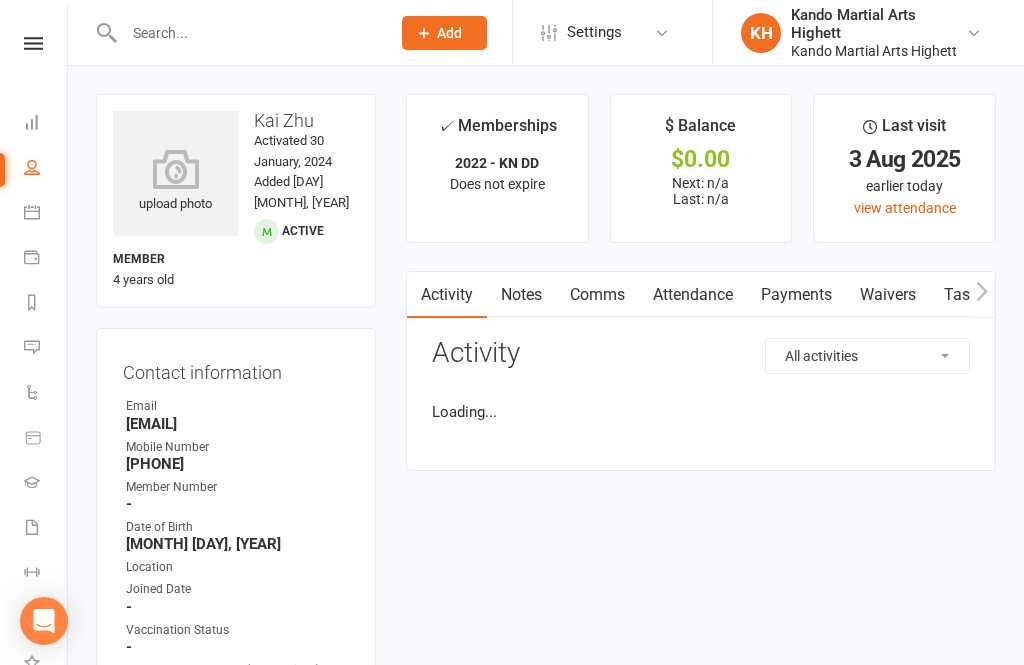 scroll, scrollTop: 0, scrollLeft: 0, axis: both 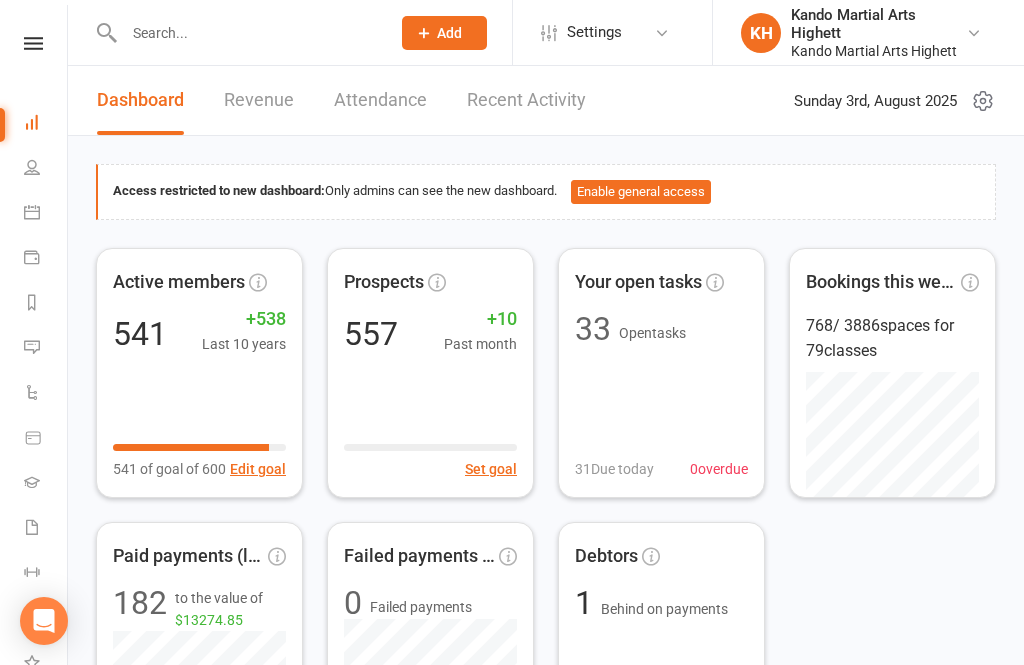 click on "Calendar" at bounding box center (46, 214) 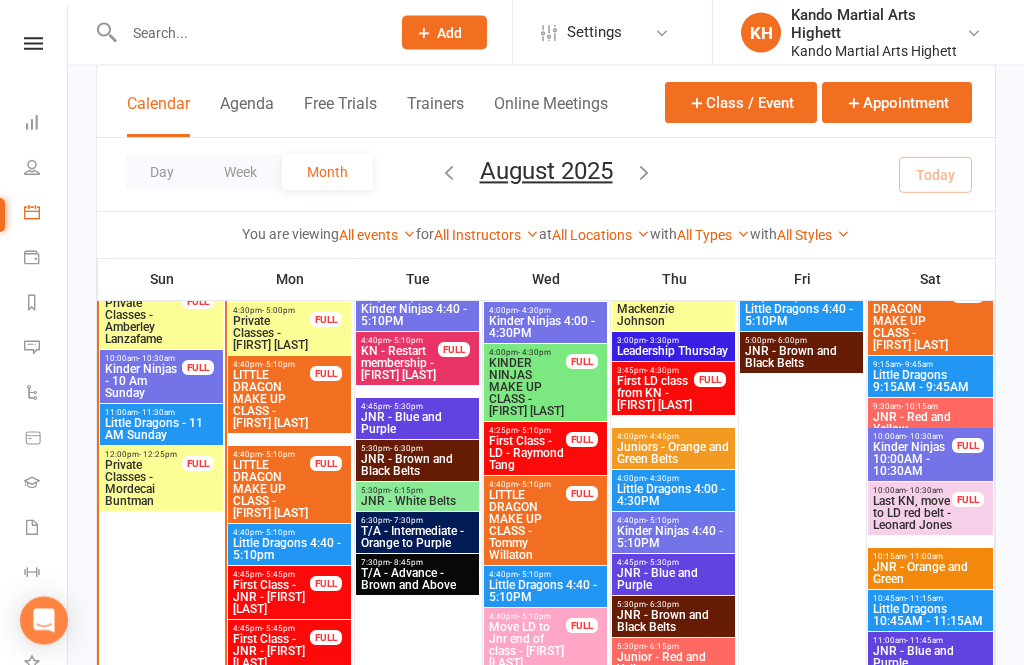 scroll, scrollTop: 1128, scrollLeft: 0, axis: vertical 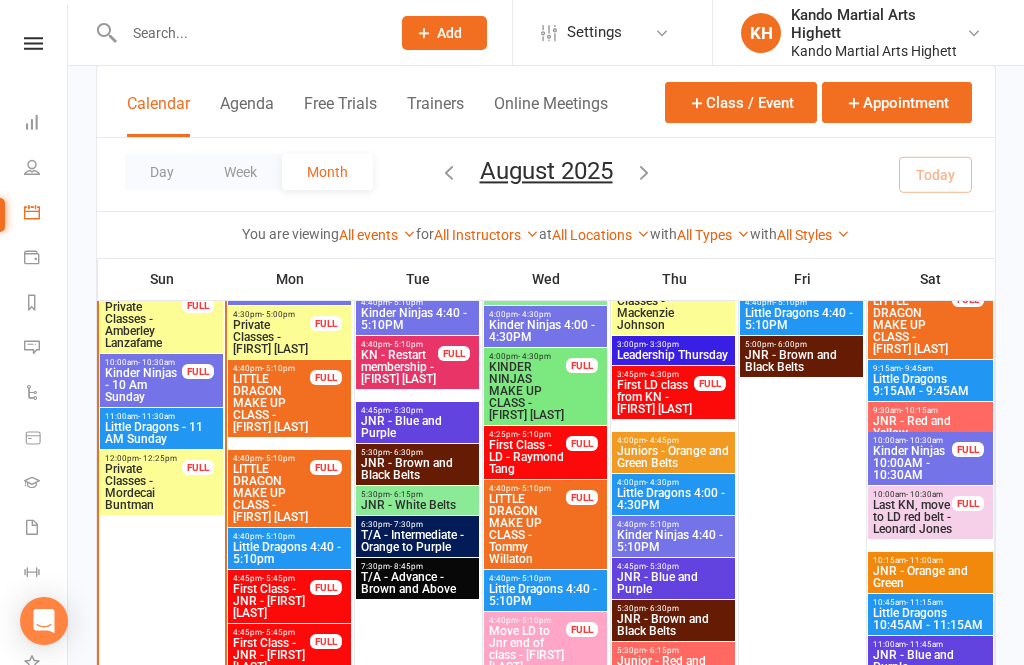 click on "Little Dragons - 11 AM Sunday" at bounding box center [161, 433] 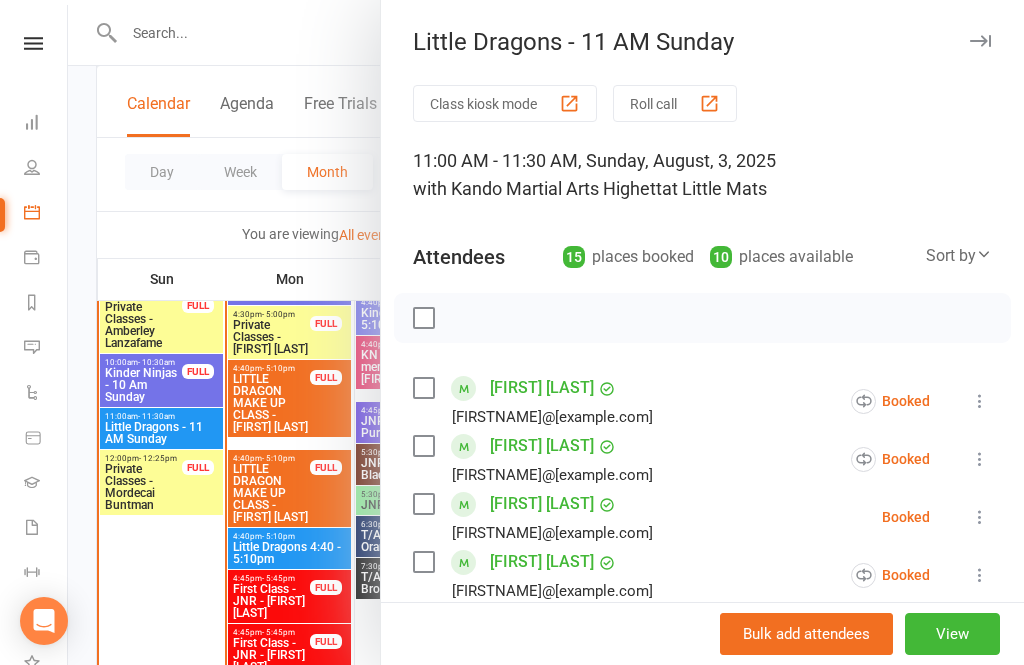 click at bounding box center (546, 332) 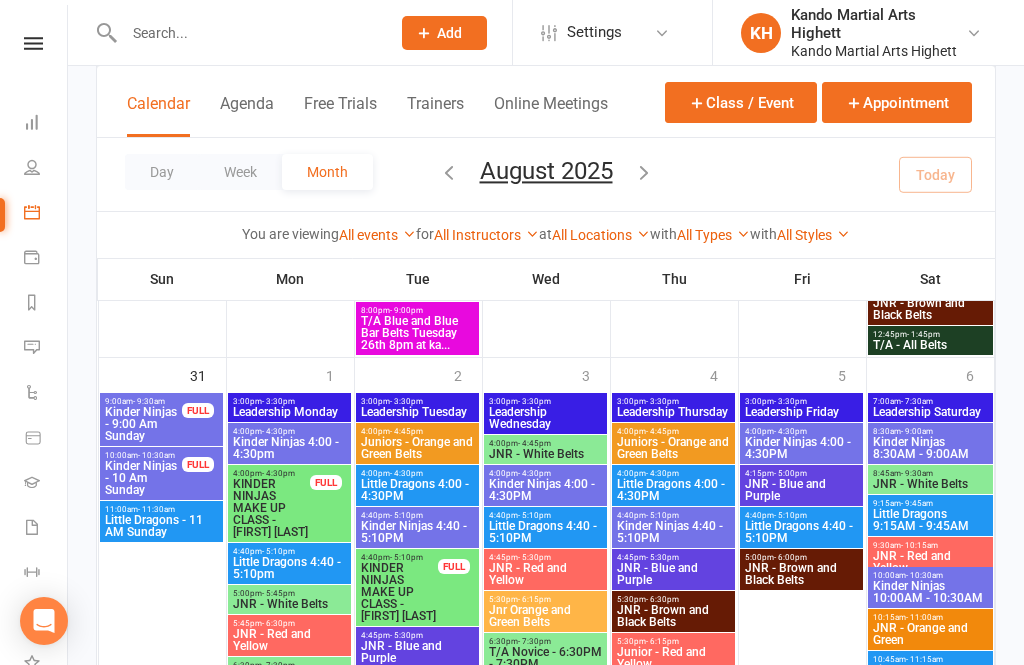 scroll, scrollTop: 3234, scrollLeft: 0, axis: vertical 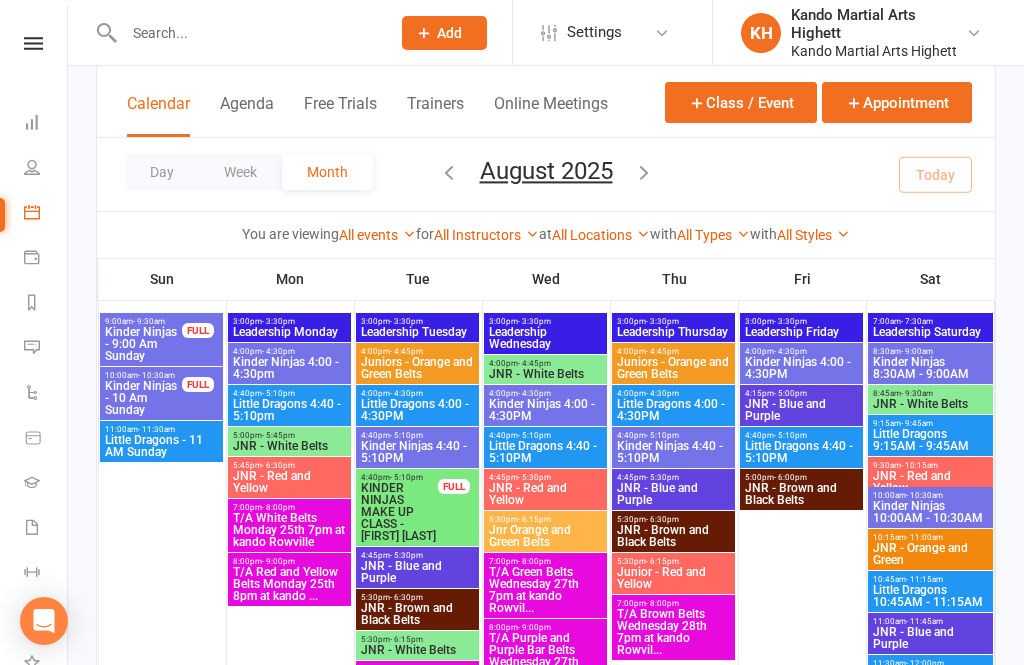 click at bounding box center (162, 541) 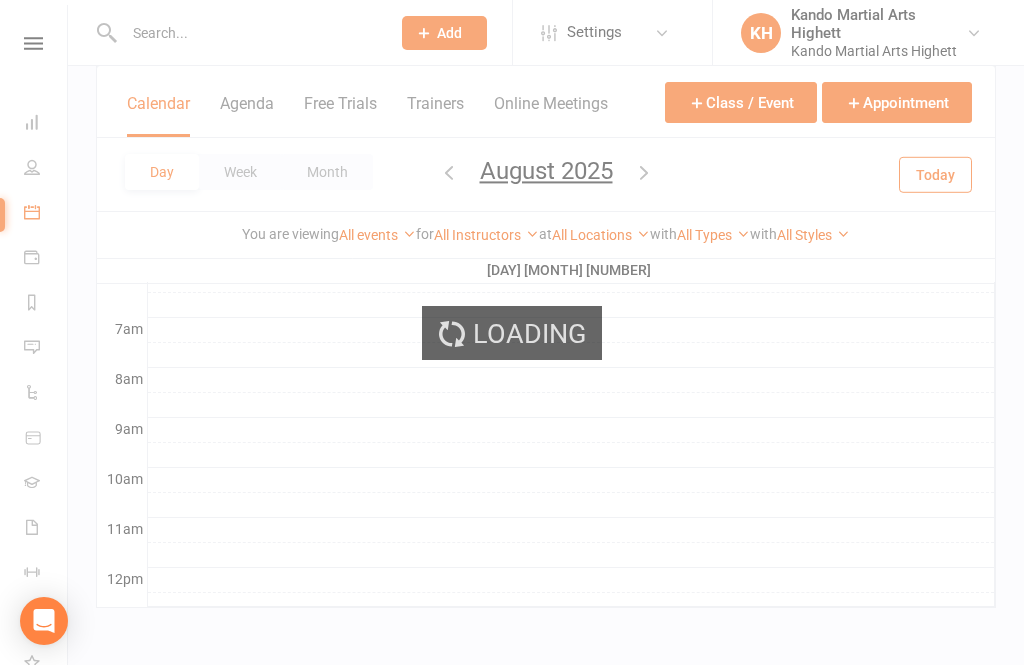 scroll, scrollTop: 392, scrollLeft: 0, axis: vertical 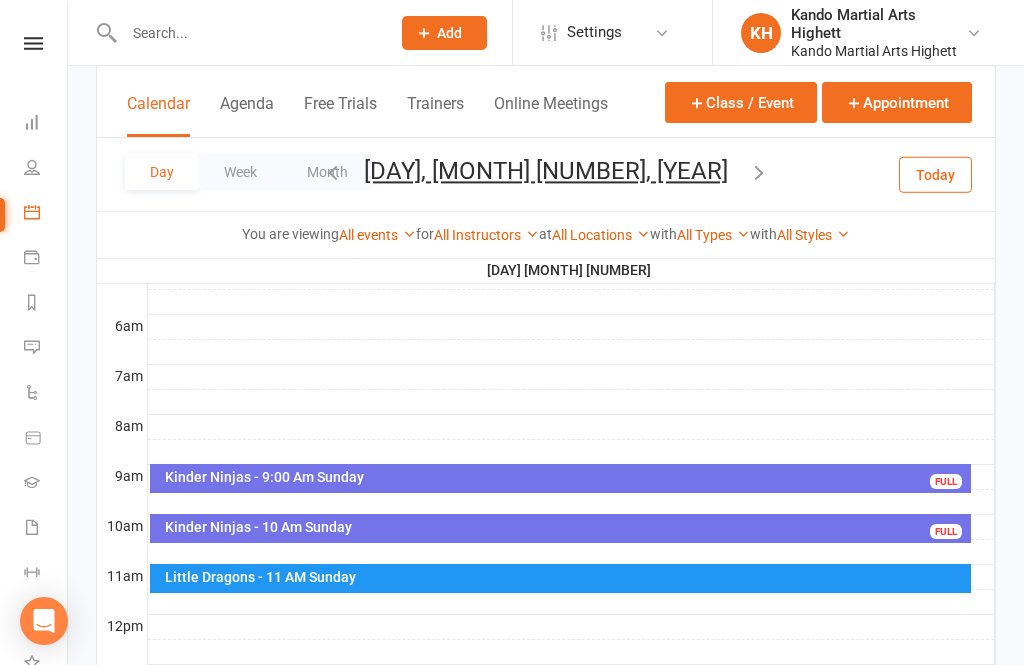 click at bounding box center [571, 552] 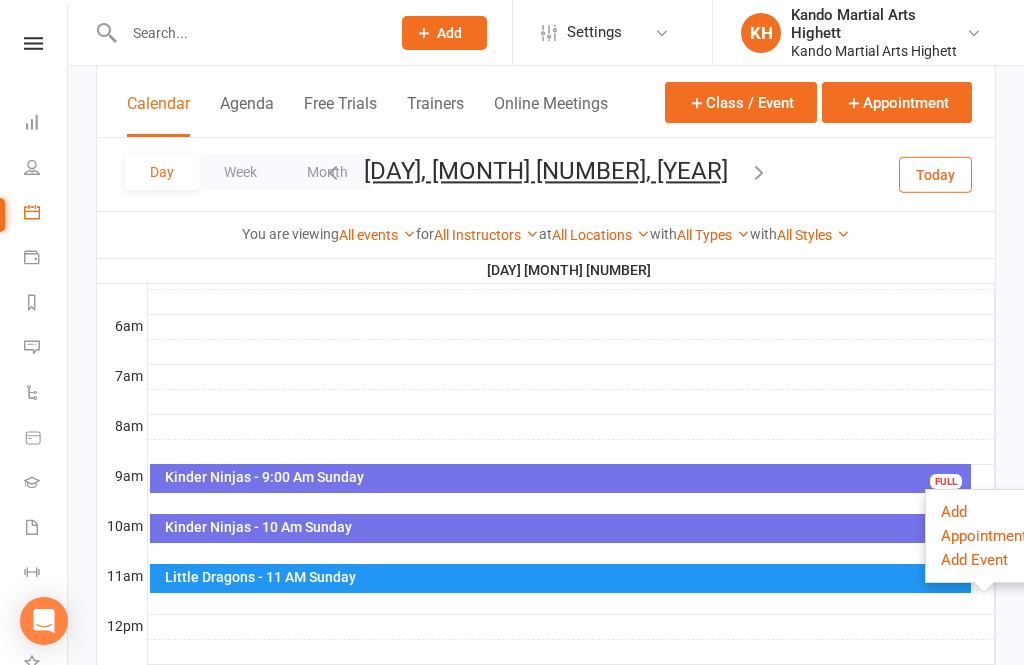 click on "Add Appointment" at bounding box center [984, 524] 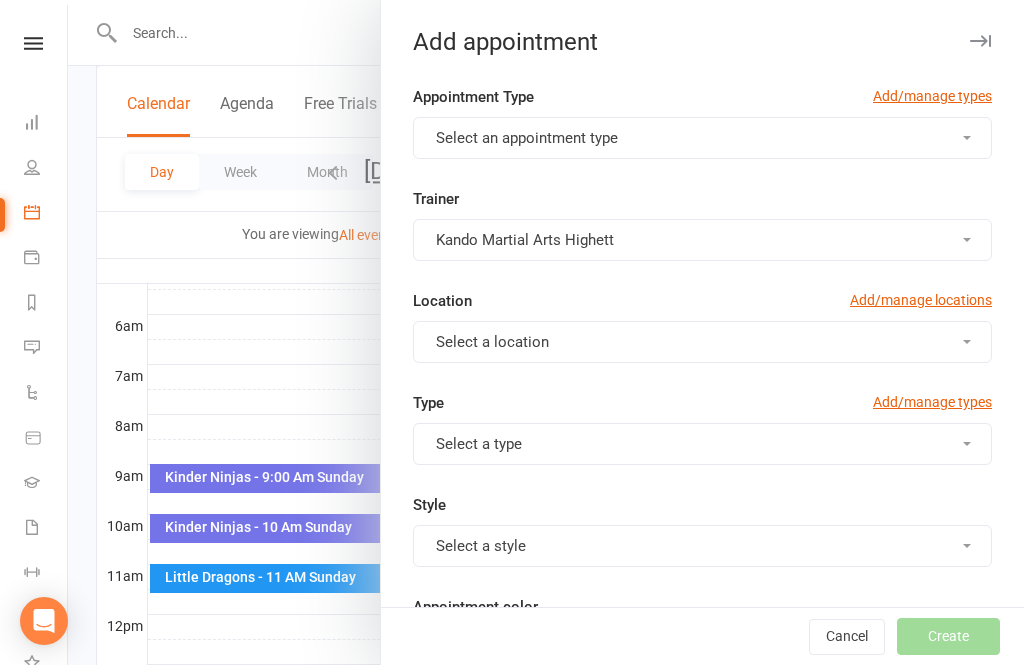click on "Select an appointment type" at bounding box center [702, 138] 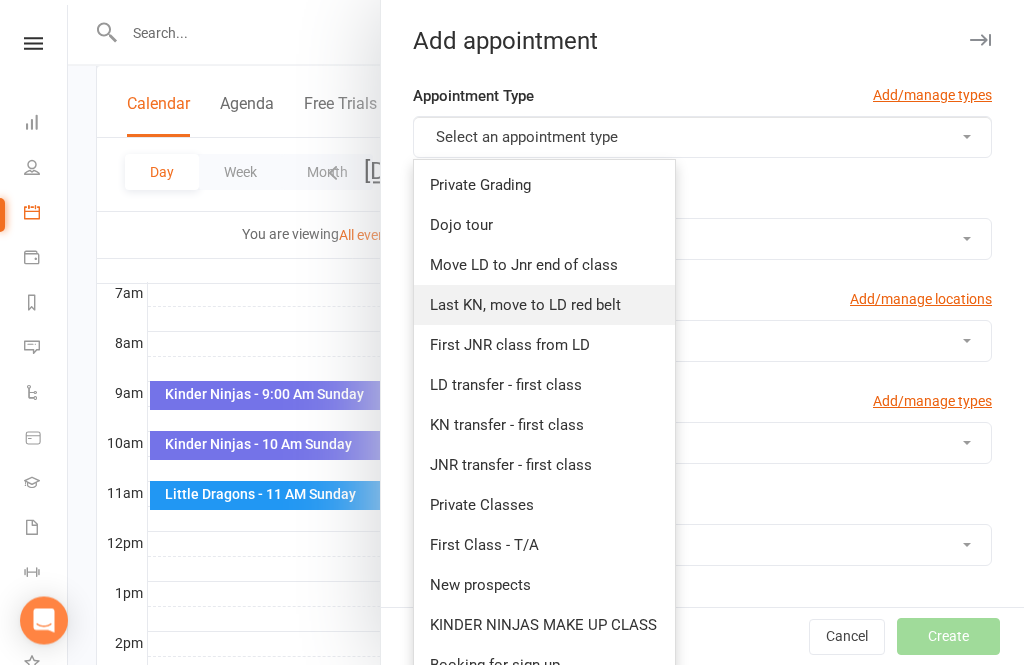 click on "Last KN, move to LD red belt" at bounding box center (525, 306) 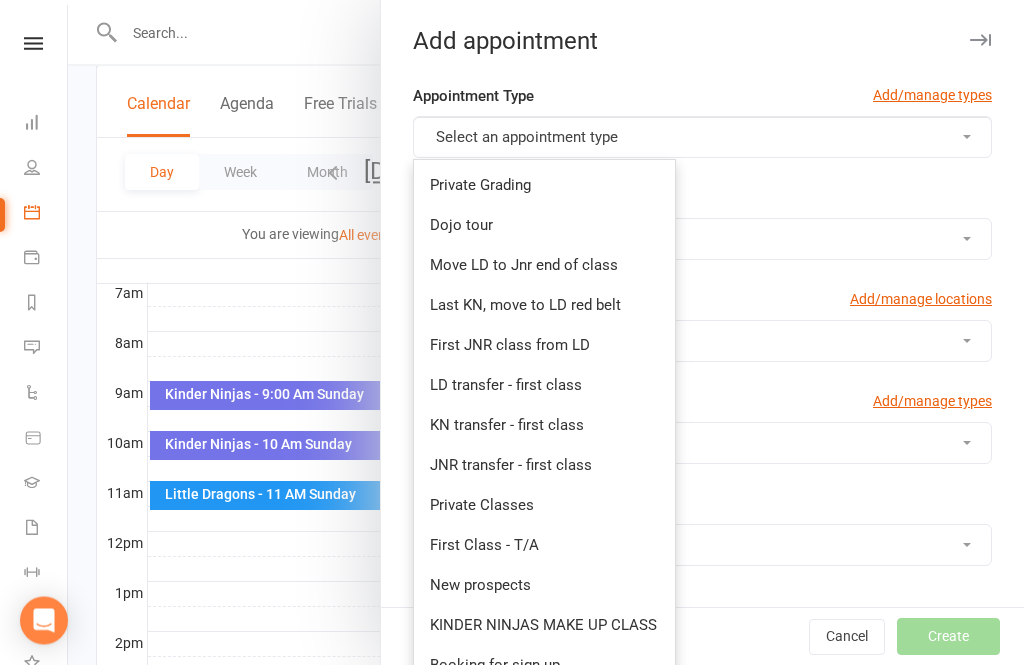 checkbox on "true" 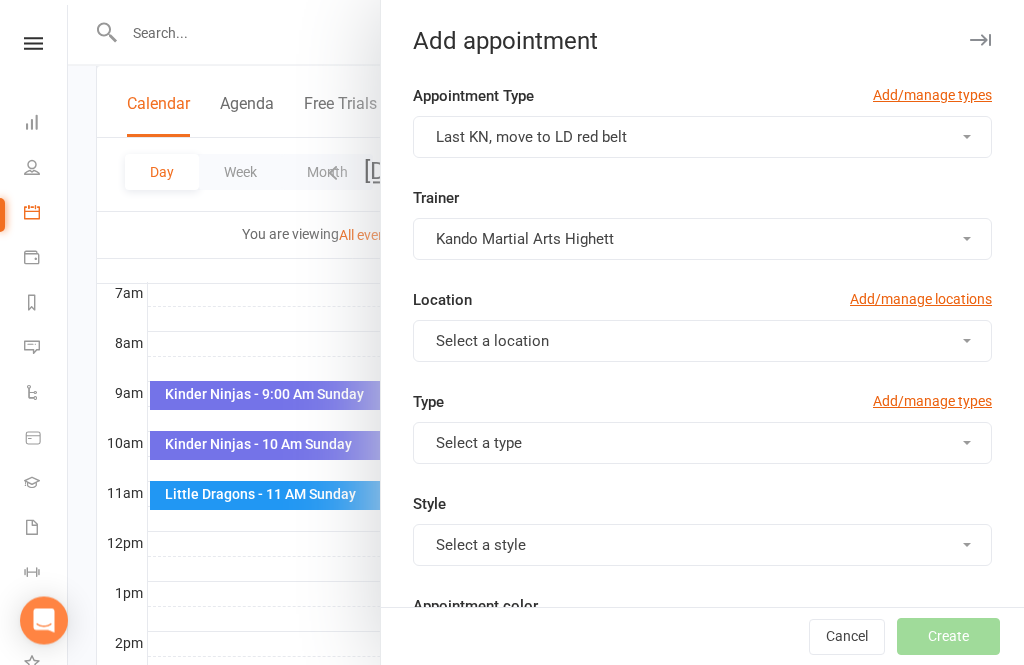 scroll, scrollTop: 475, scrollLeft: 0, axis: vertical 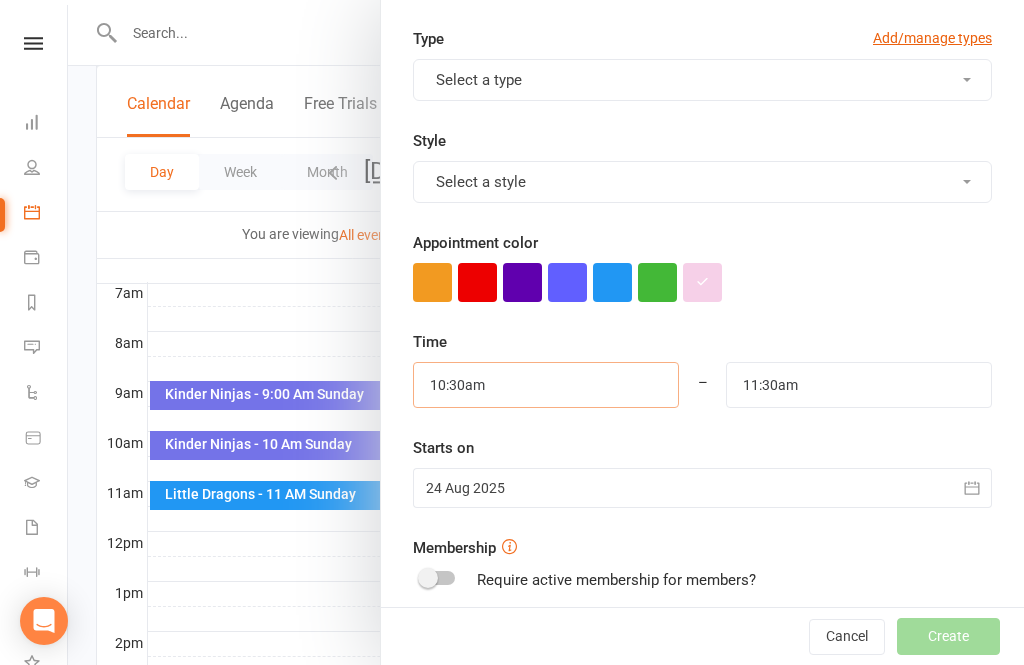 click on "10:30am" at bounding box center [546, 385] 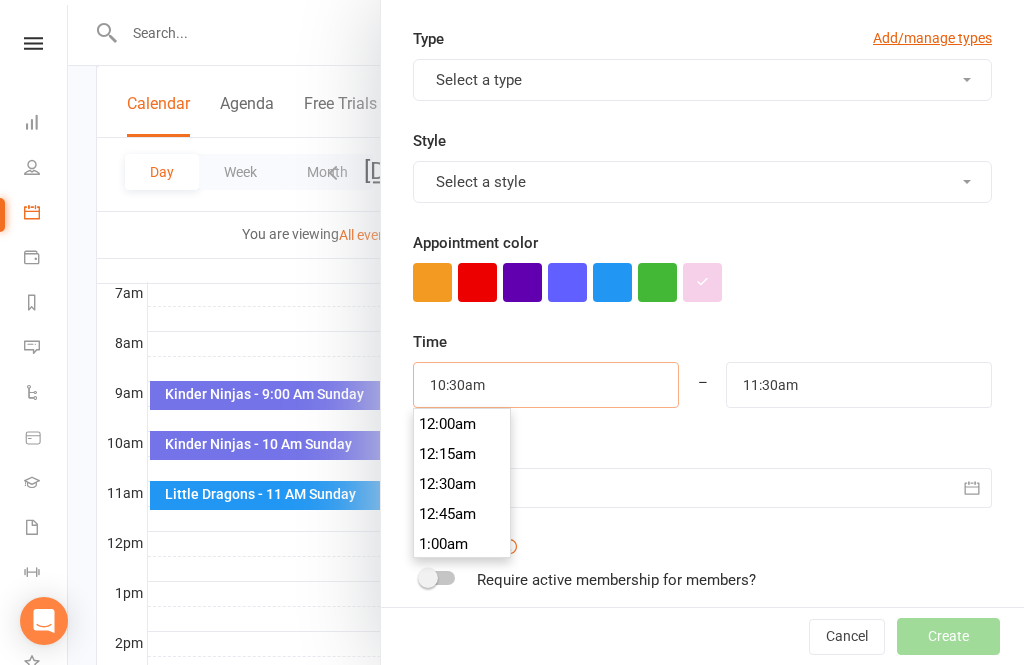 scroll, scrollTop: 474, scrollLeft: 0, axis: vertical 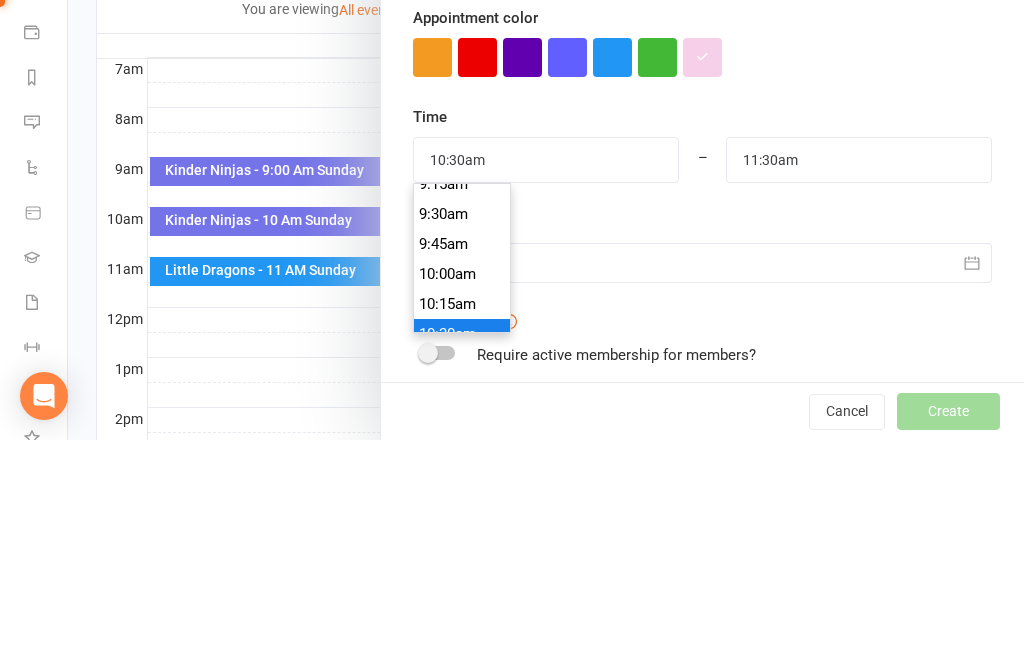 click on "10:00am" at bounding box center [462, 499] 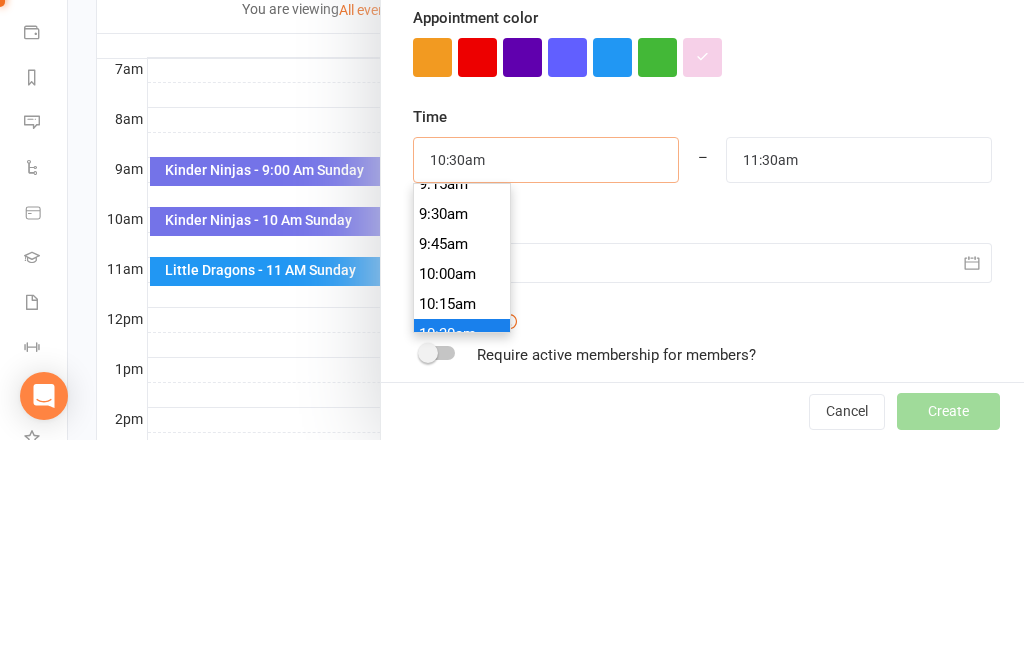 type on "10:00am" 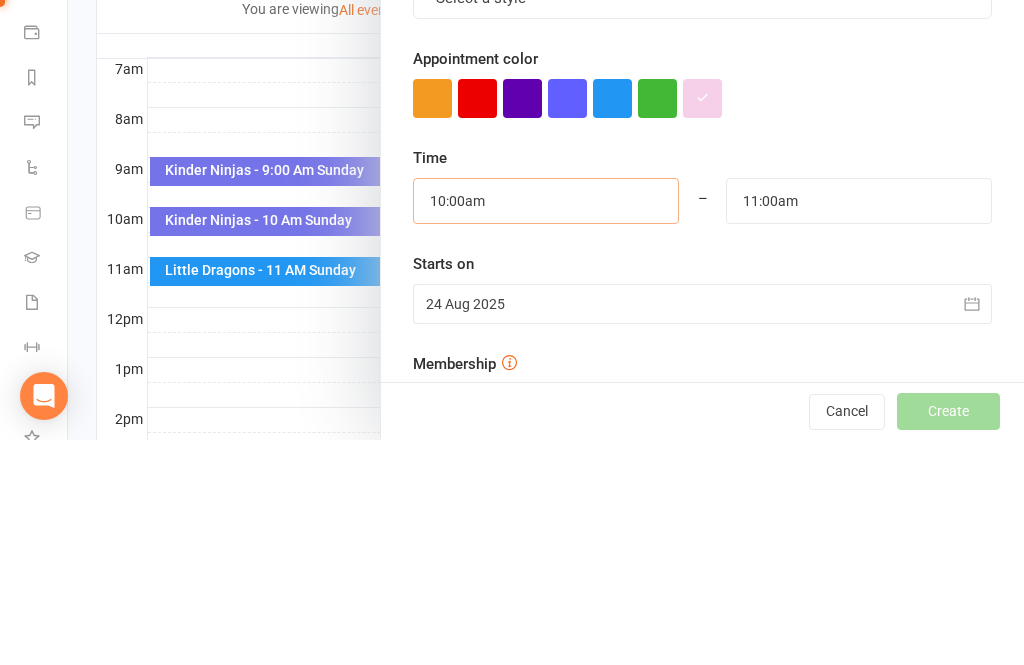 scroll, scrollTop: 317, scrollLeft: 0, axis: vertical 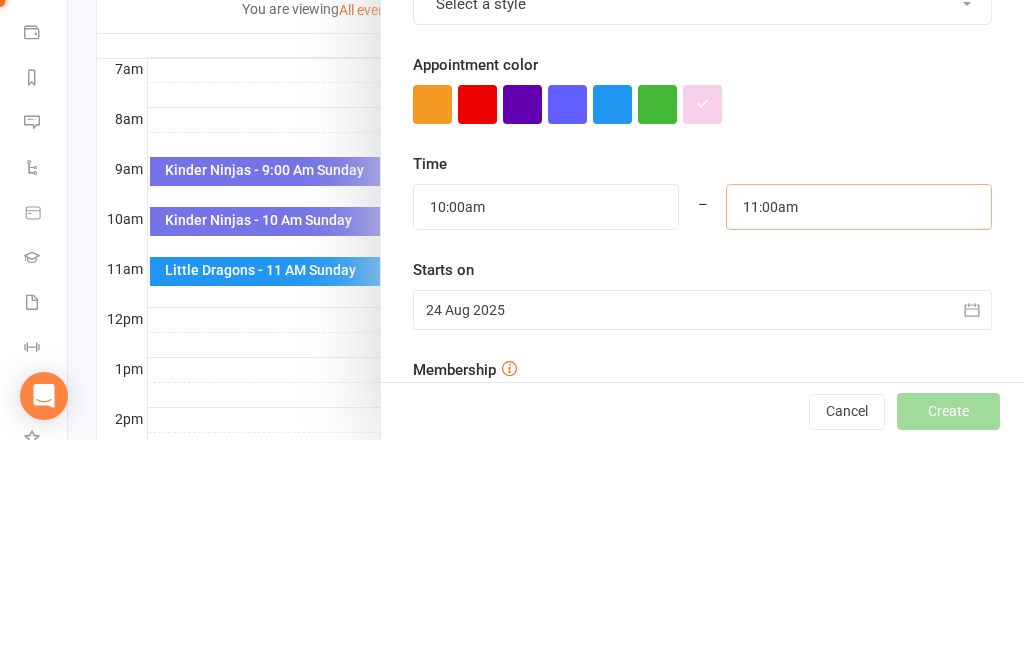 click on "11:00am" at bounding box center [859, 432] 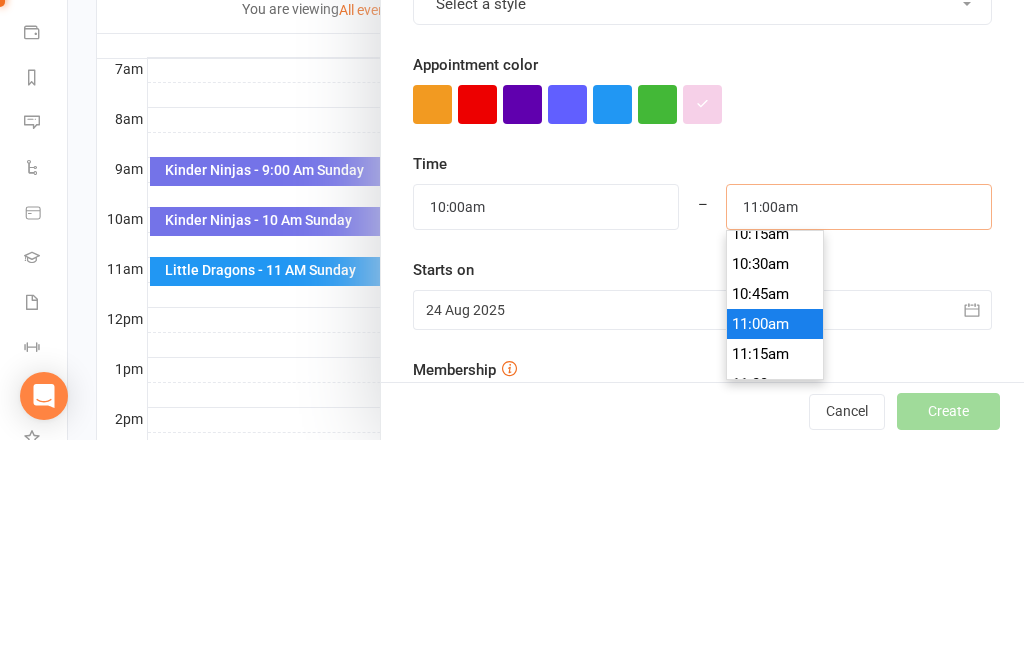 scroll, scrollTop: 1226, scrollLeft: 0, axis: vertical 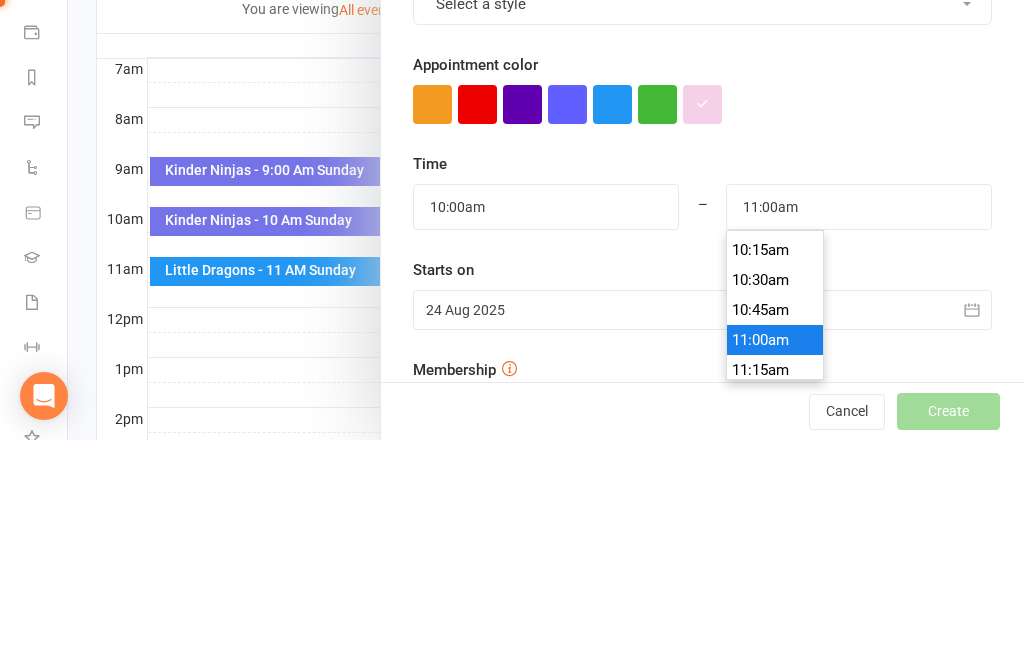 click on "10:30am" at bounding box center (775, 505) 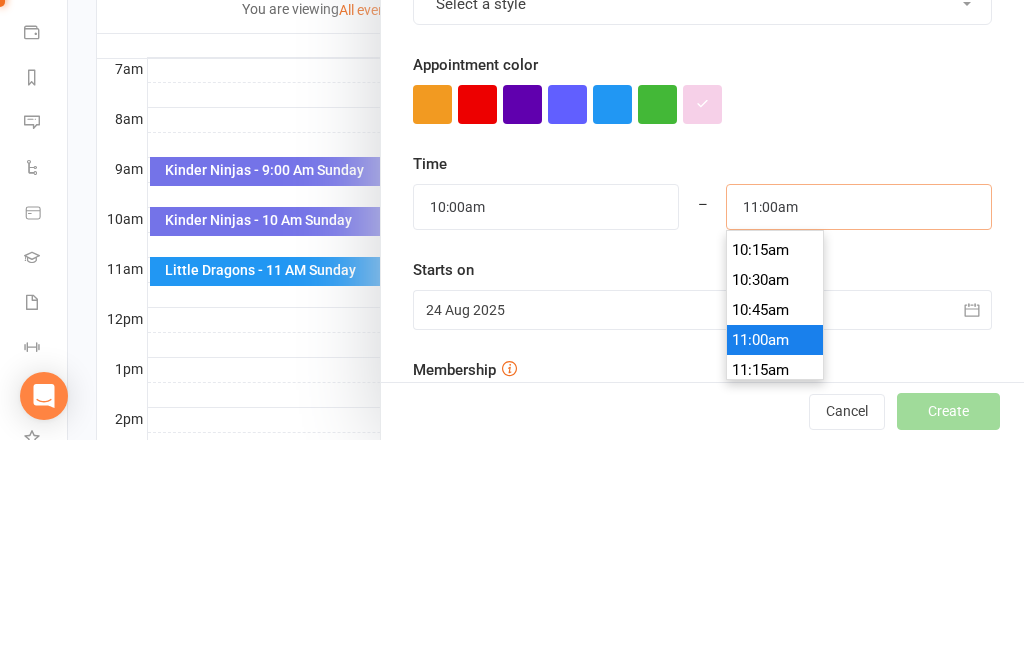 type on "10:30am" 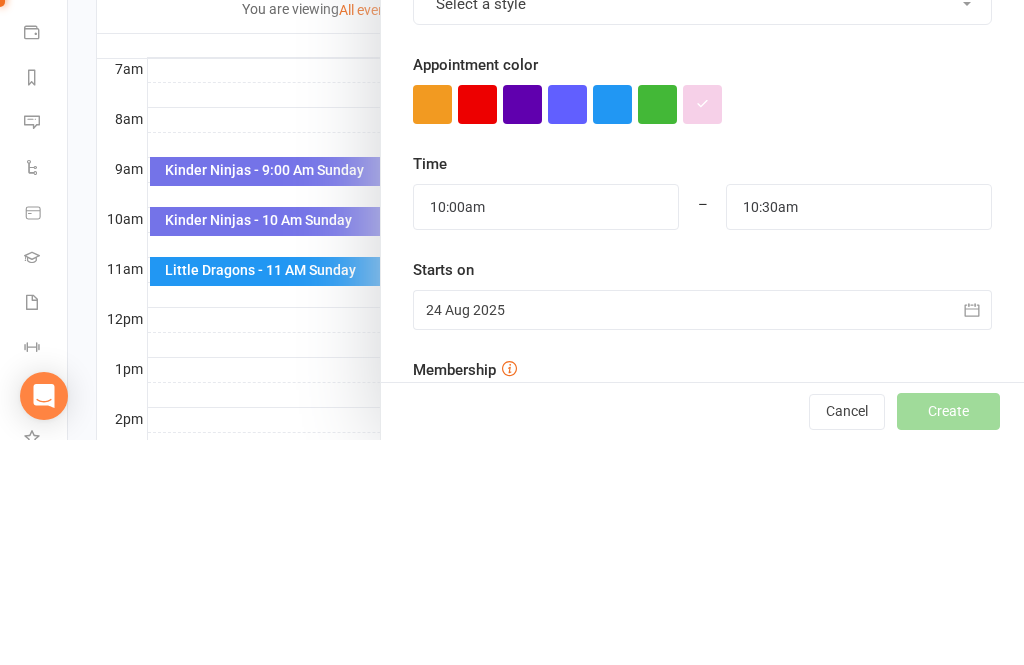click on "Time 10:00am 12:00am 12:15am 12:30am 12:45am 1:00am 1:15am 1:30am 1:45am 2:00am 2:15am 2:30am 2:45am 3:00am 3:15am 3:30am 3:45am 4:00am 4:15am 4:30am 4:45am 5:00am 5:15am 5:30am 5:45am 6:00am 6:15am 6:30am 6:45am 7:00am 7:15am 7:30am 7:45am 8:00am 8:15am 8:30am 8:45am 9:00am 9:15am 9:30am 9:45am 10:00am 10:15am 10:30am 10:45am 11:00am 11:15am 11:30am 11:45am 12:00pm 12:15pm 12:30pm 12:45pm 1:00pm 1:15pm 1:30pm 1:45pm 2:00pm 2:15pm 2:30pm 2:45pm 3:00pm 3:15pm 3:30pm 3:45pm 4:00pm 4:15pm 4:30pm 4:45pm 5:00pm 5:15pm 5:30pm 5:45pm 6:00pm 6:15pm 6:30pm 6:45pm 7:00pm 7:15pm 7:30pm 7:45pm 8:00pm 8:15pm 8:30pm 8:45pm 9:00pm 9:15pm 9:30pm 9:45pm 10:00pm 10:15pm 10:30pm 10:45pm 11:00pm 11:15pm 11:30pm 11:45pm – 10:30am 12:00am 12:15am 12:30am 12:45am 1:00am 1:15am 1:30am 1:45am 2:00am 2:15am 2:30am 2:45am 3:00am 3:15am 3:30am 3:45am 4:00am 4:15am 4:30am 4:45am 5:00am 5:15am 5:30am 5:45am 6:00am 6:15am 6:30am 6:45am 7:00am 7:15am 7:30am 7:45am 8:00am 8:15am 8:30am 8:45am 9:00am 9:15am 9:30am 9:45am 10:00am 10:15am" at bounding box center (702, 466) 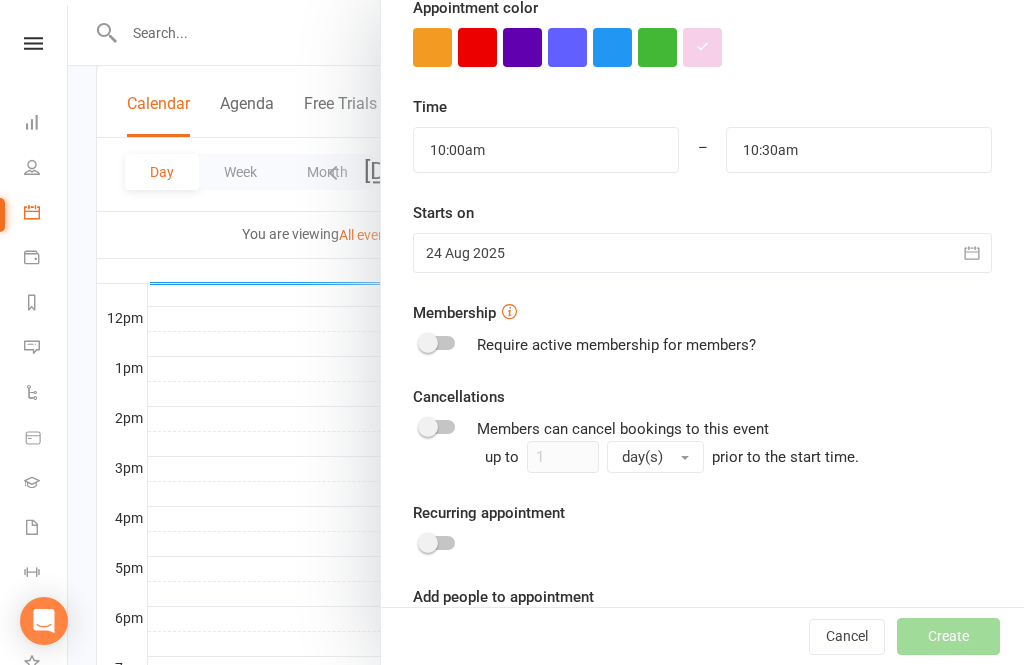 scroll, scrollTop: 598, scrollLeft: 0, axis: vertical 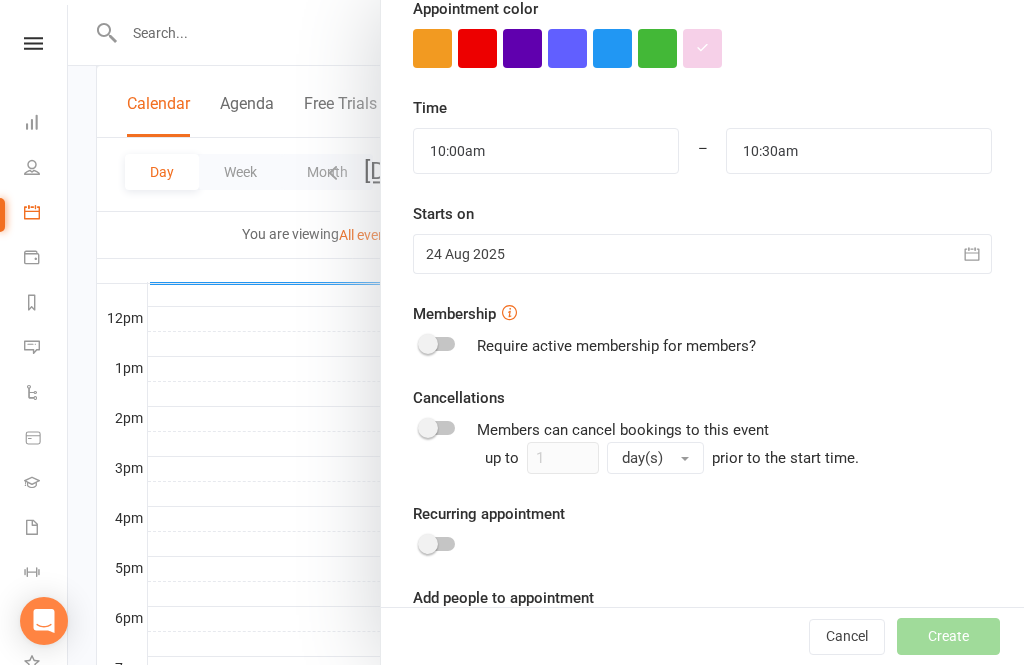 click at bounding box center (702, 639) 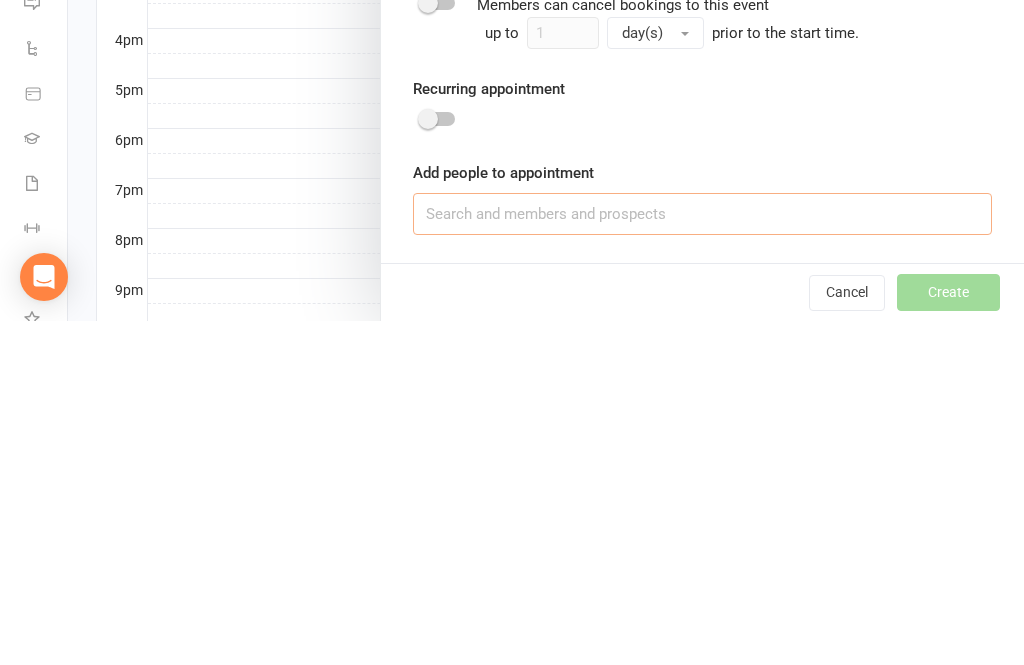 scroll, scrollTop: 678, scrollLeft: 0, axis: vertical 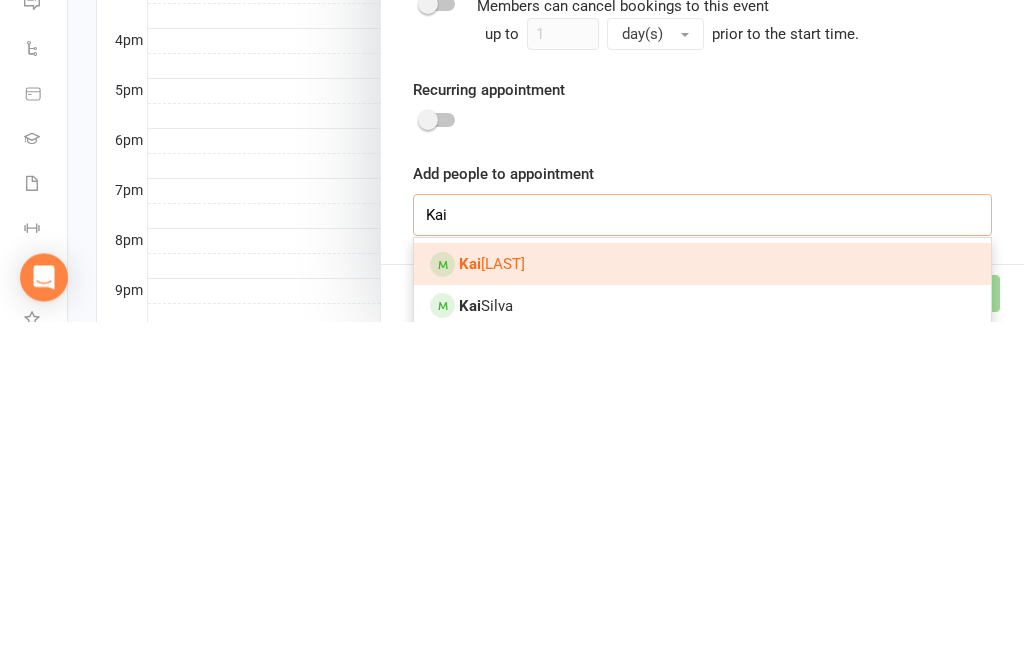 type on "Kai" 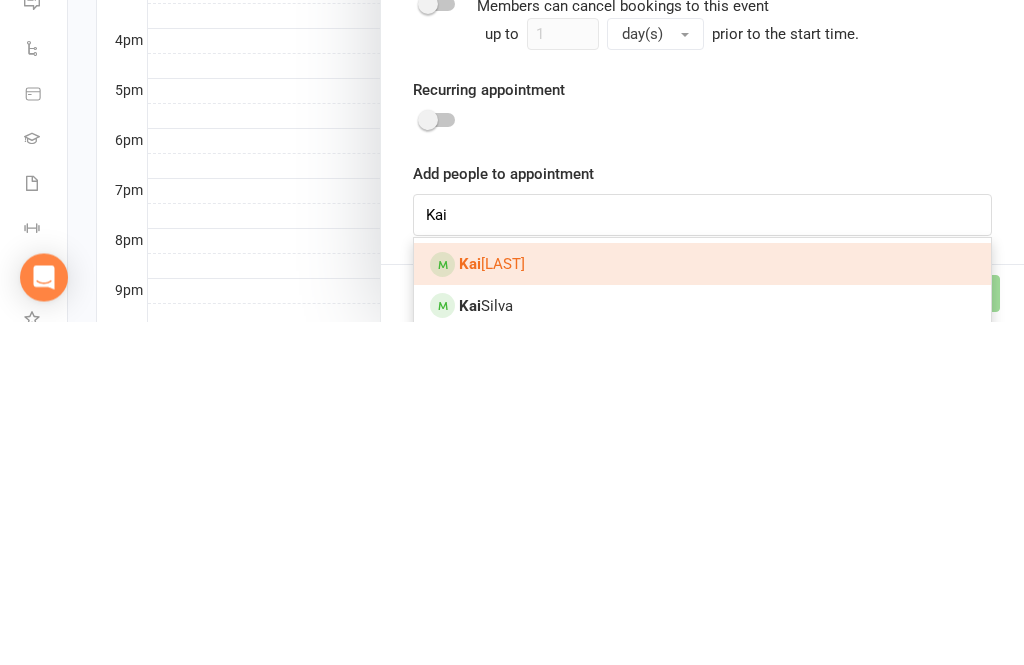 click on "Kai  Zhu" at bounding box center [702, 608] 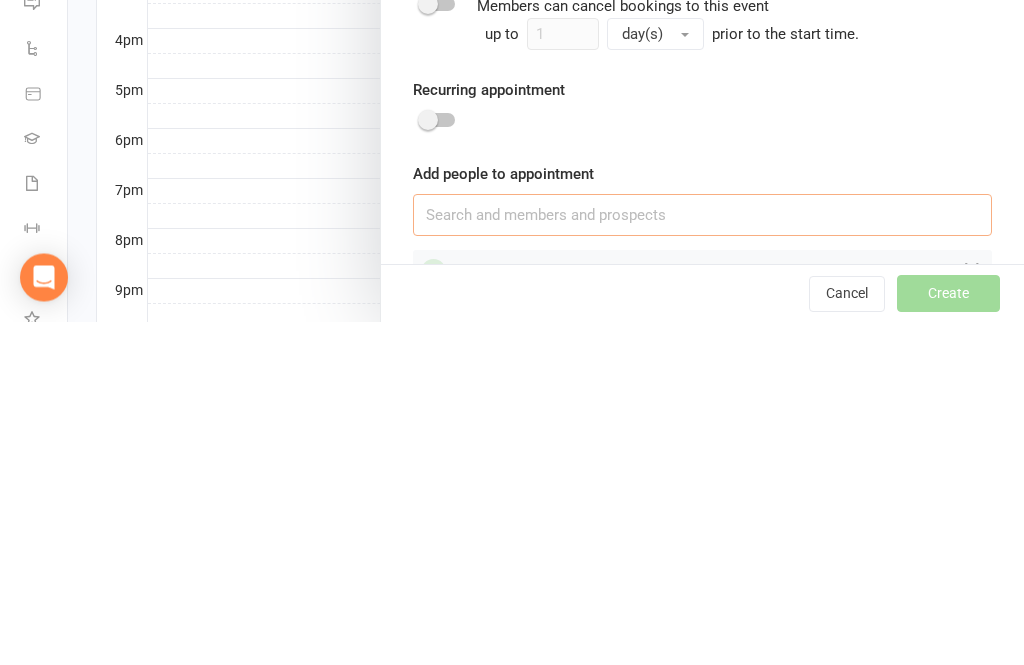 scroll, scrollTop: 952, scrollLeft: 0, axis: vertical 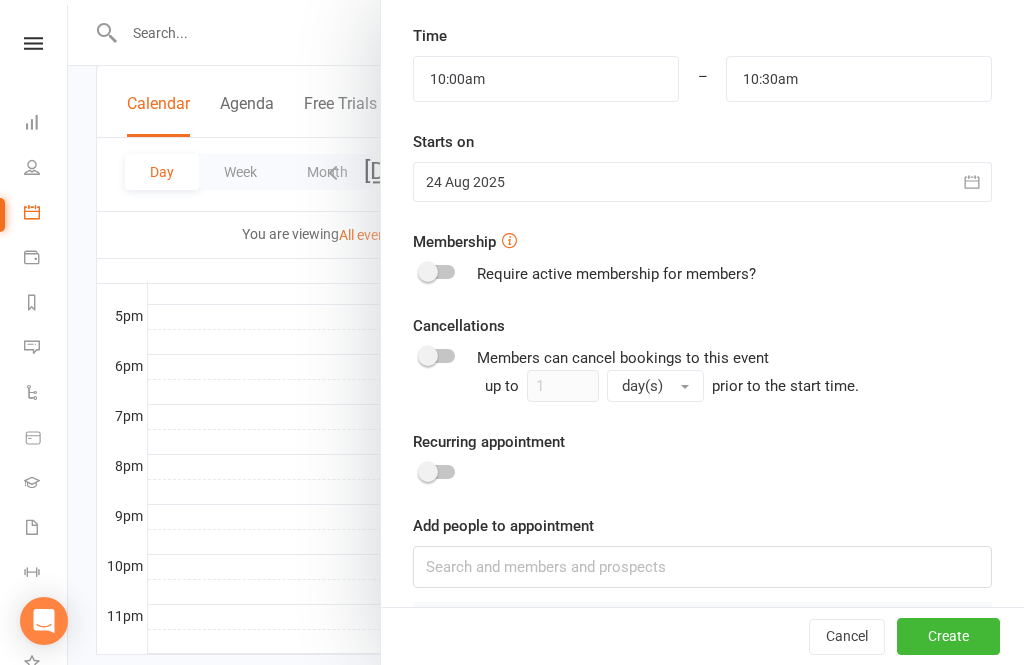 click on "Create" at bounding box center (948, 637) 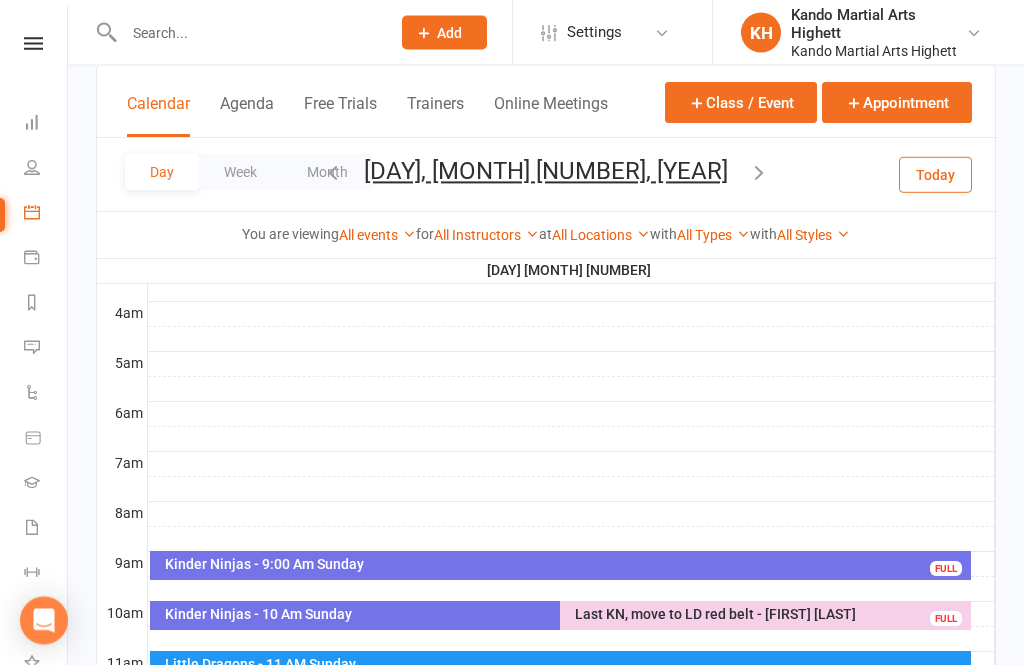 scroll, scrollTop: 305, scrollLeft: 0, axis: vertical 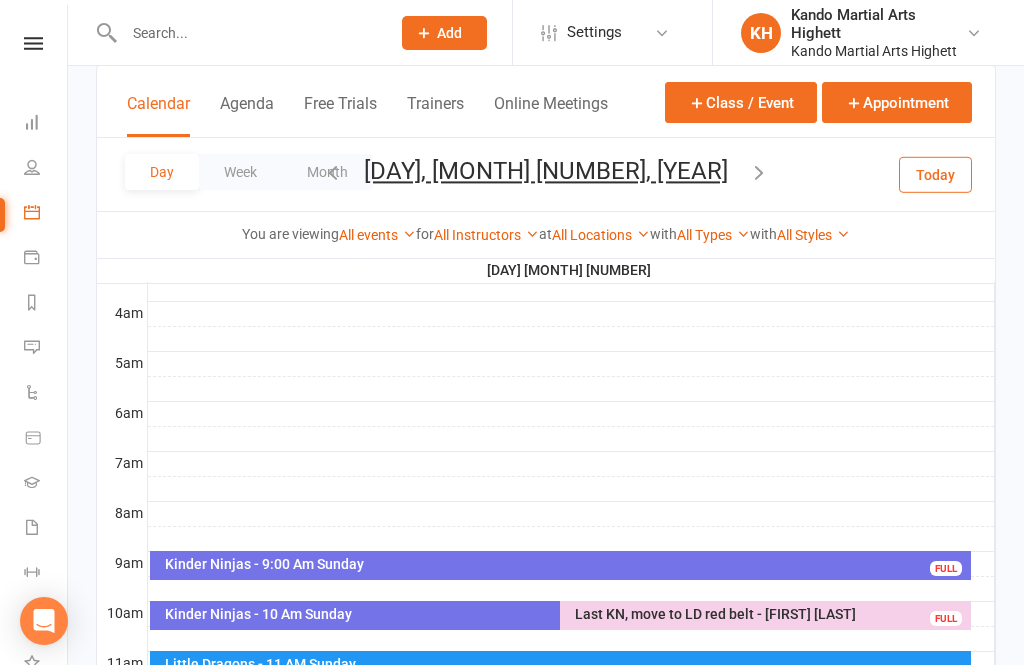 click on "Free Trials" at bounding box center (340, 115) 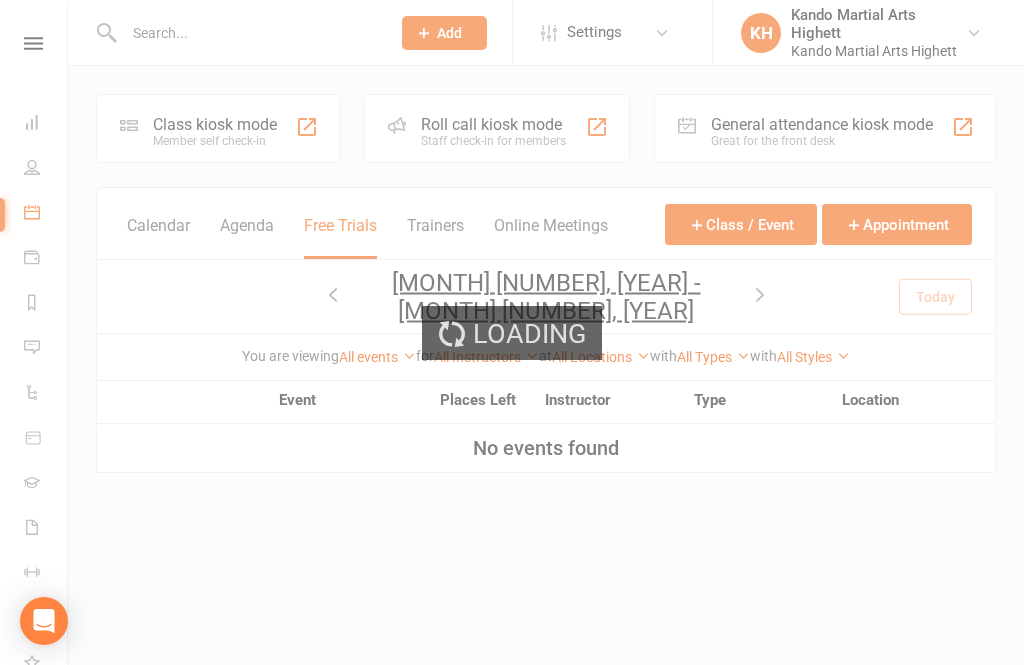 scroll, scrollTop: 0, scrollLeft: 0, axis: both 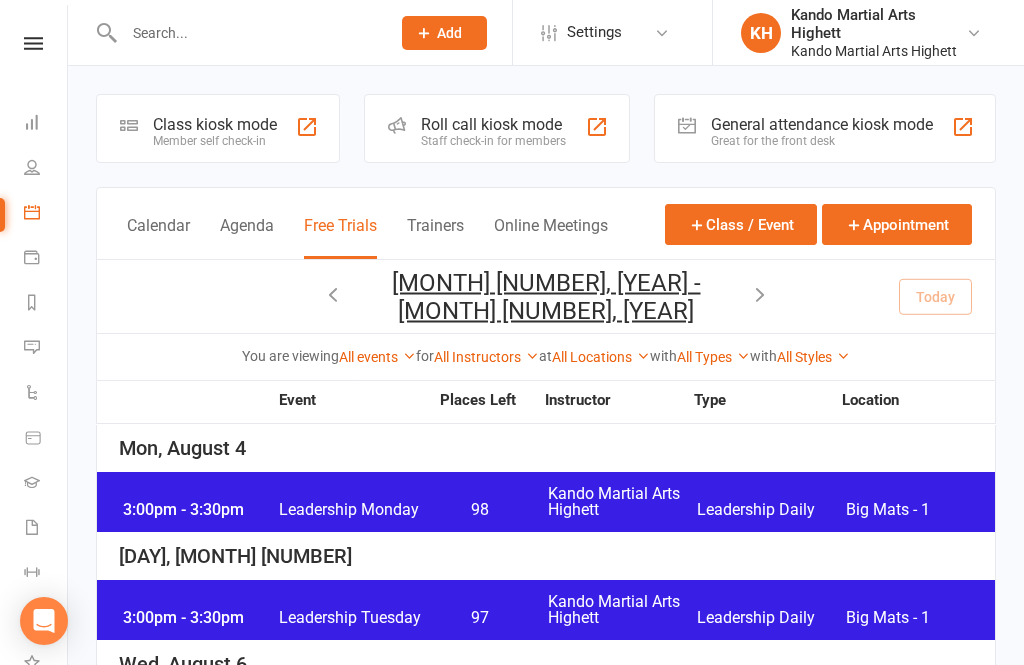 click on "Calendar" at bounding box center [158, 237] 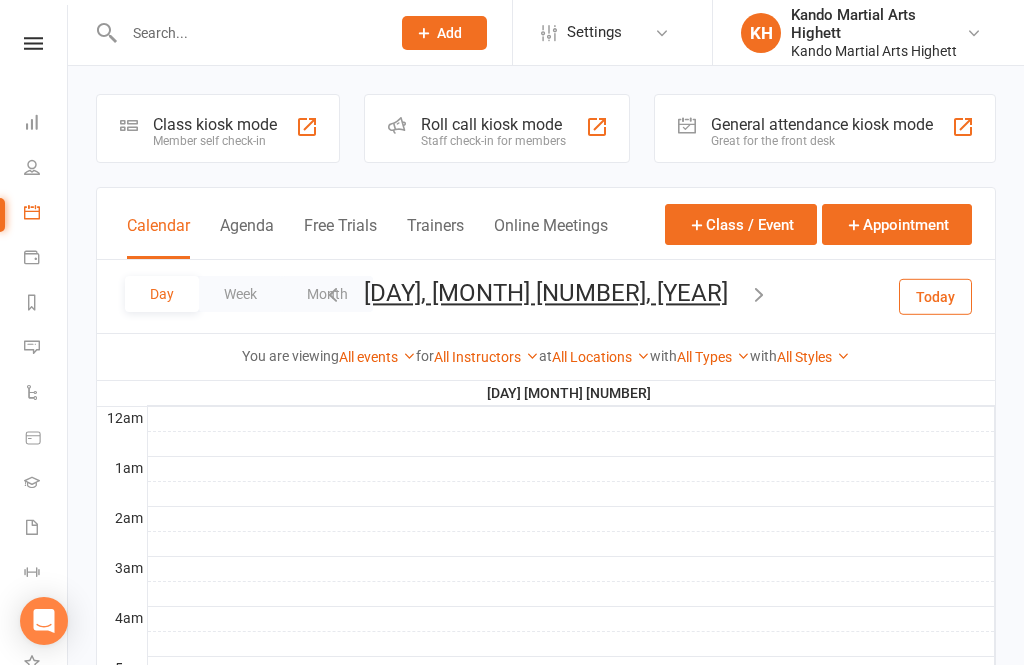 click on "Month" at bounding box center [327, 294] 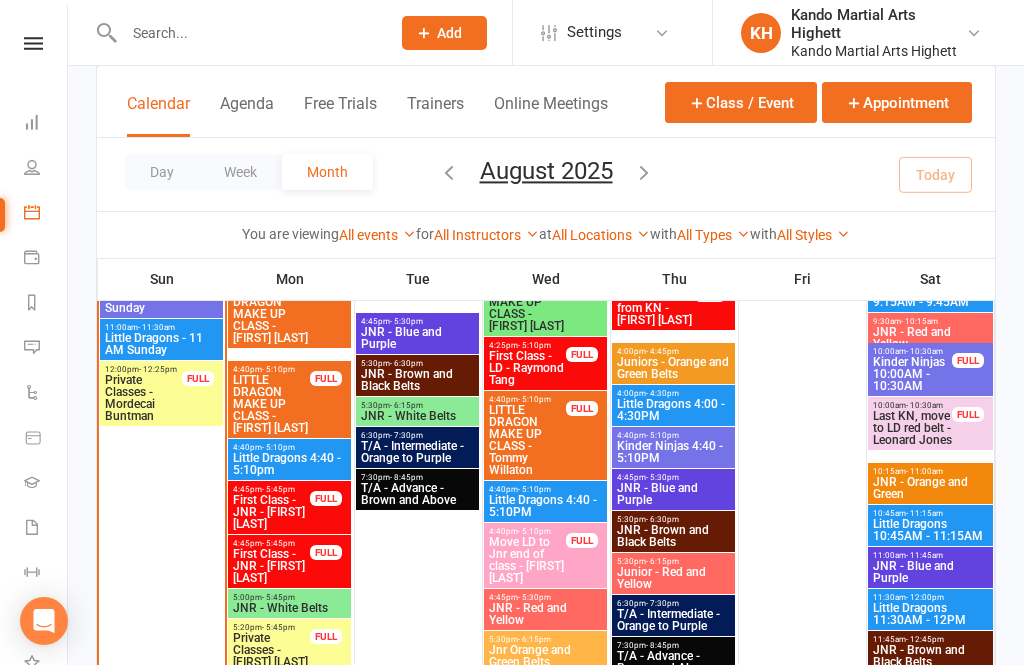 scroll, scrollTop: 1216, scrollLeft: 0, axis: vertical 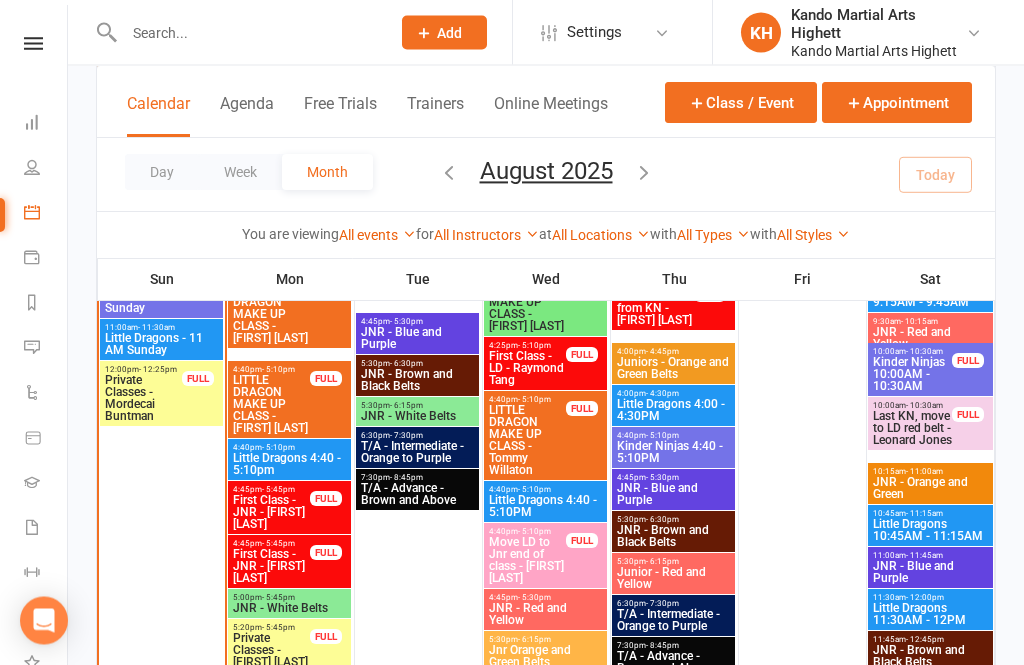 click on "Little Dragons - 11 AM Sunday" at bounding box center [161, 345] 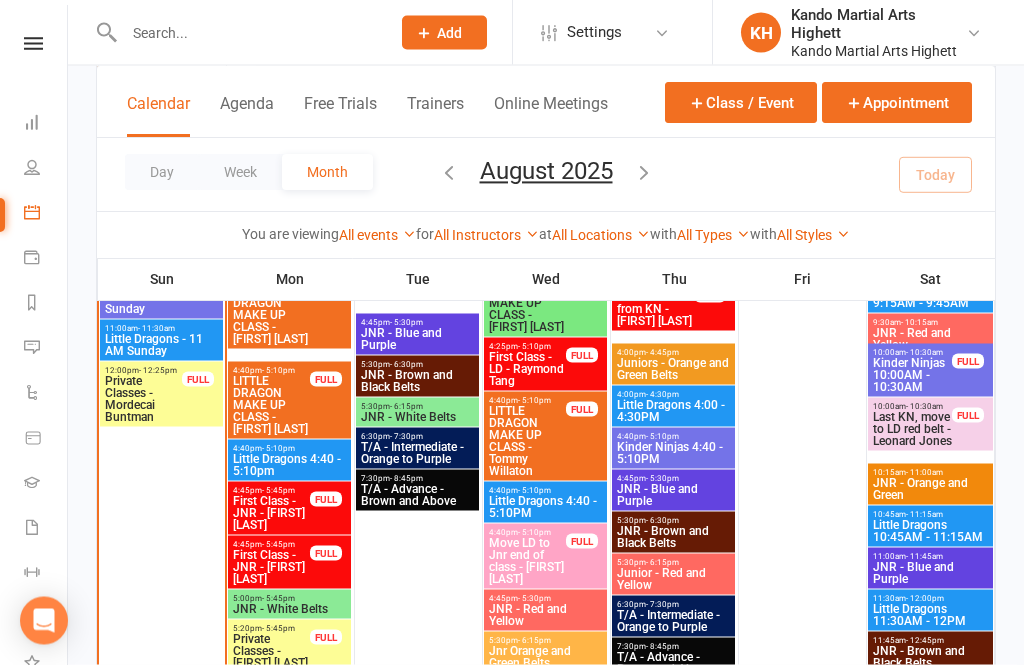 scroll, scrollTop: 1217, scrollLeft: 0, axis: vertical 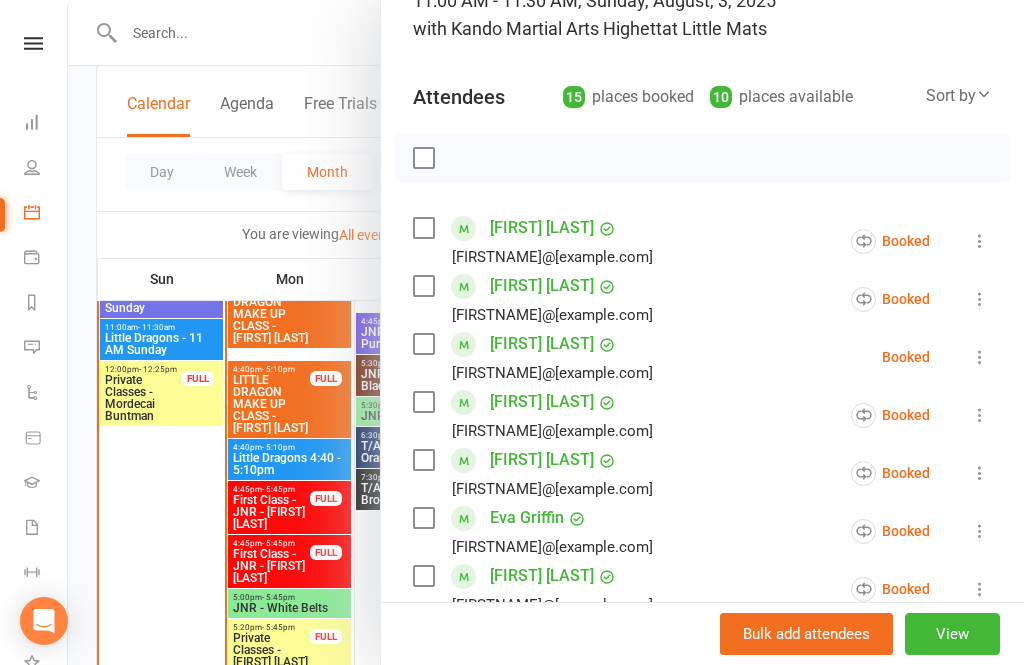 click at bounding box center [980, 241] 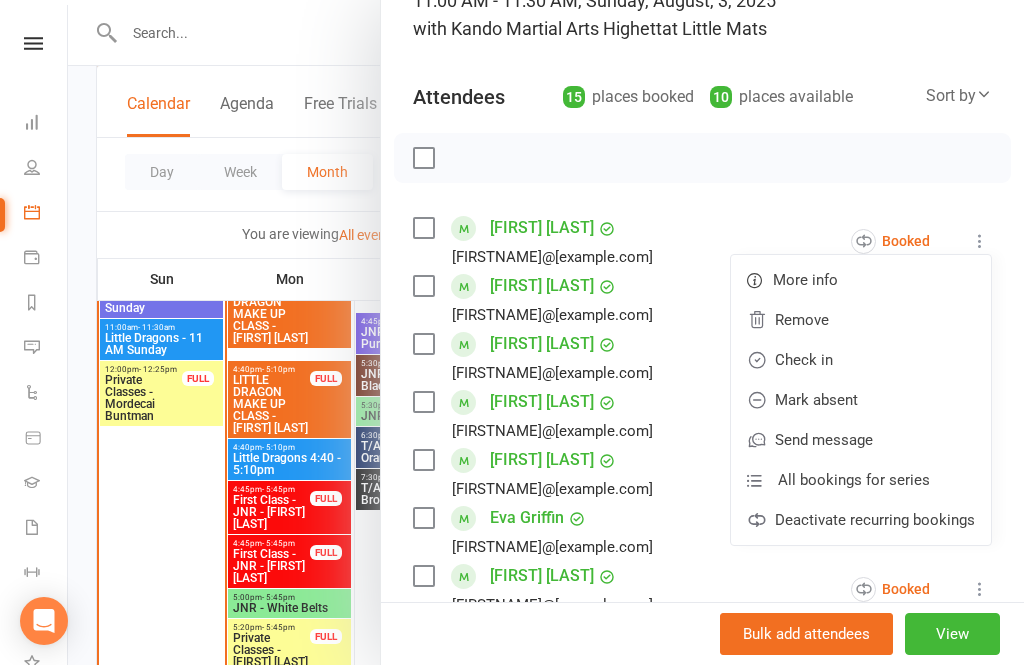click on "Check in" at bounding box center [861, 360] 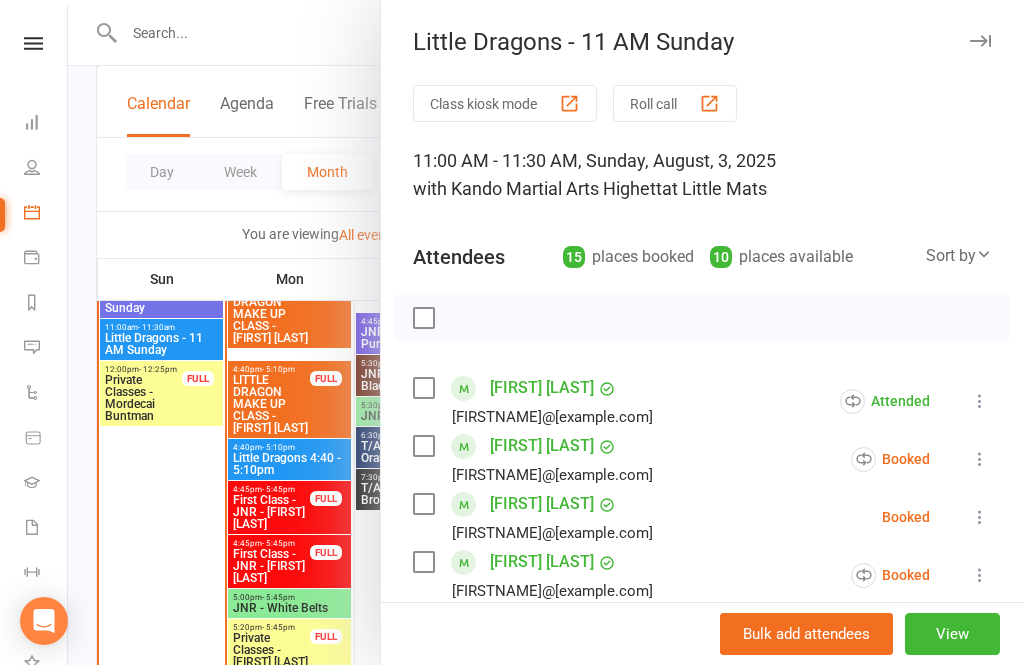 scroll, scrollTop: 0, scrollLeft: 0, axis: both 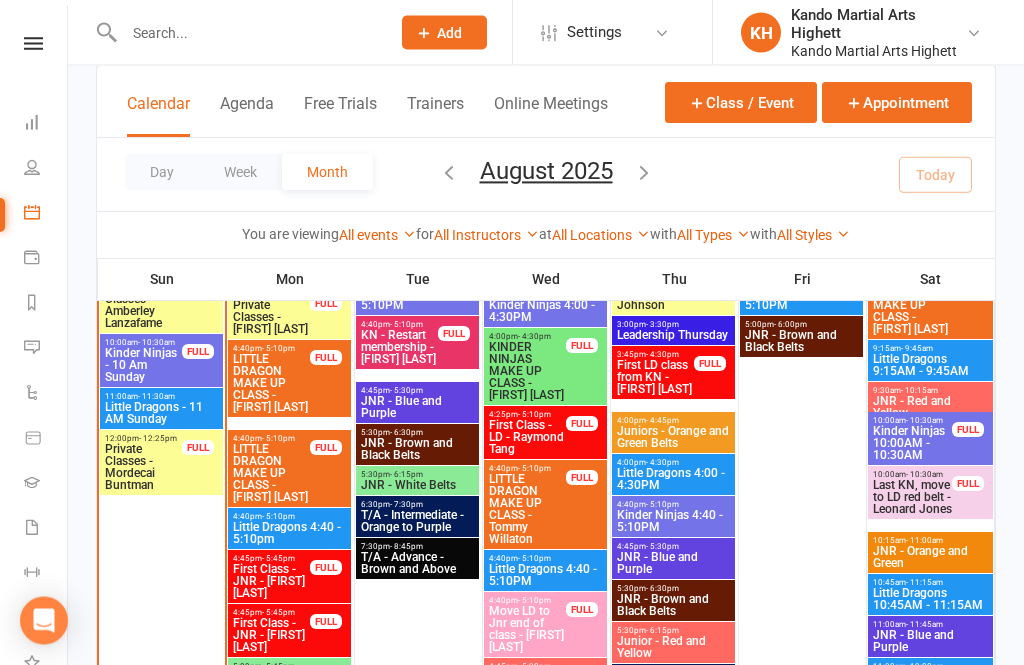 click on "Little Dragons - 11 AM Sunday" at bounding box center (161, 414) 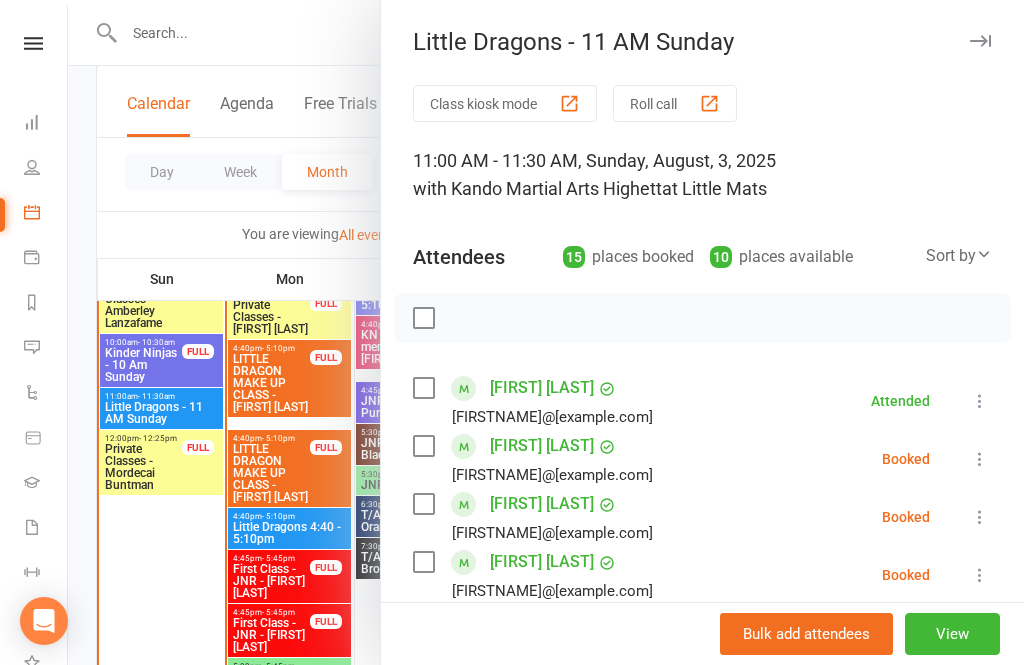 click on "Roll call" at bounding box center [675, 103] 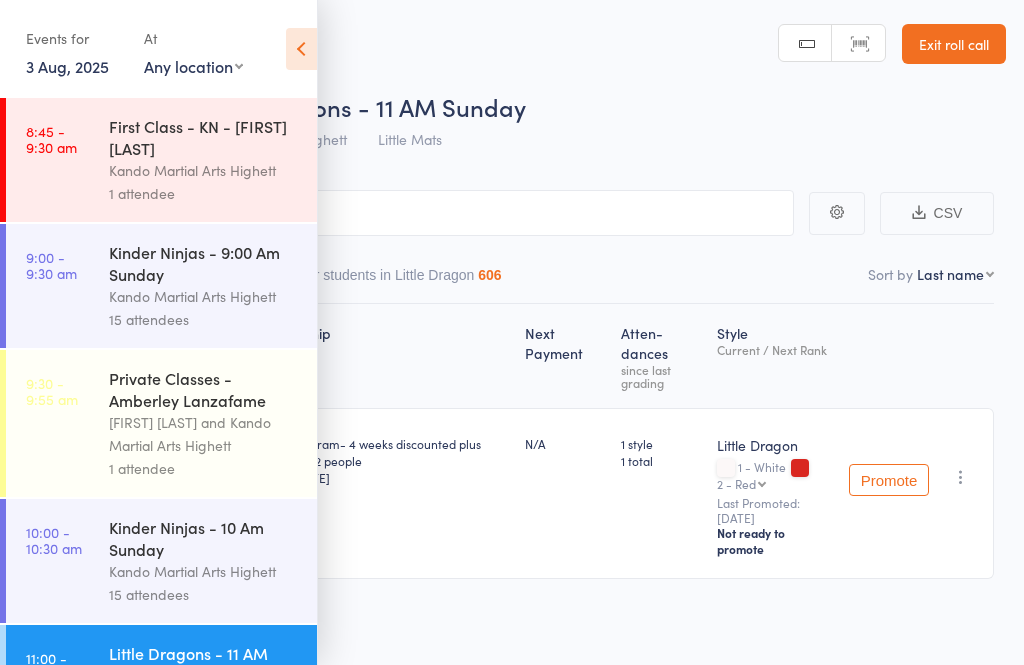 scroll, scrollTop: 0, scrollLeft: 0, axis: both 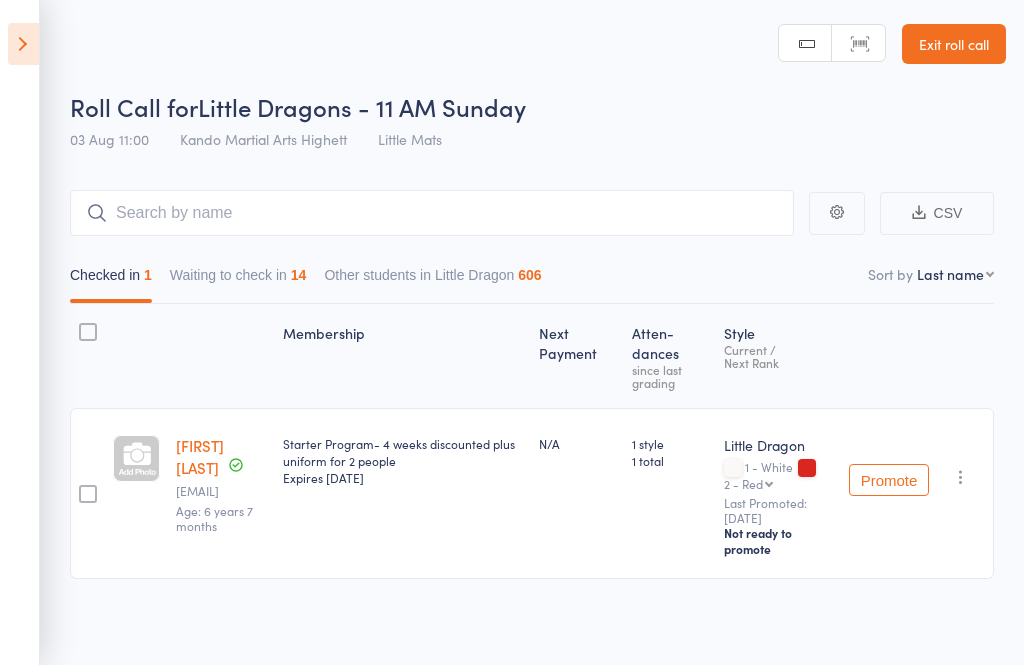 click on "Waiting to check in  14" at bounding box center (238, 280) 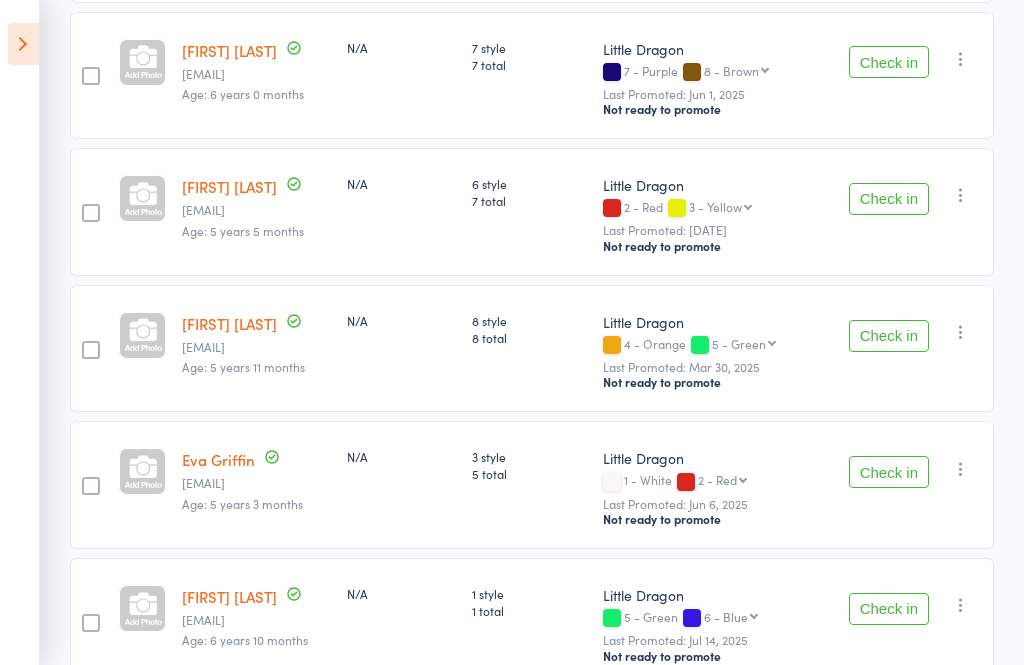 scroll, scrollTop: 536, scrollLeft: 0, axis: vertical 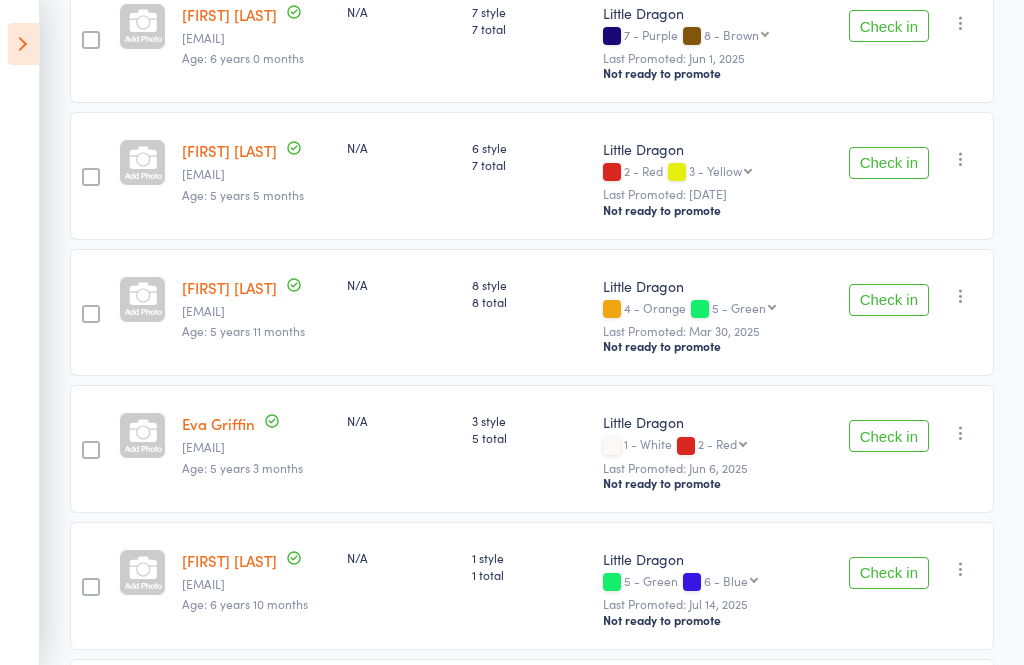 click on "Check in" at bounding box center (889, 436) 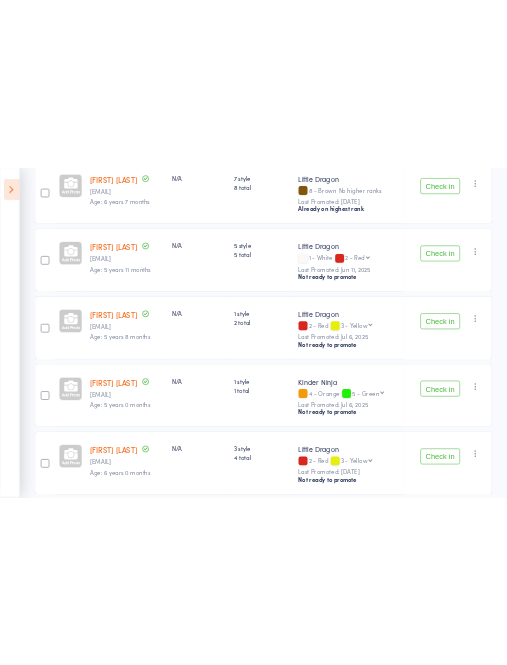 scroll, scrollTop: 3988, scrollLeft: 0, axis: vertical 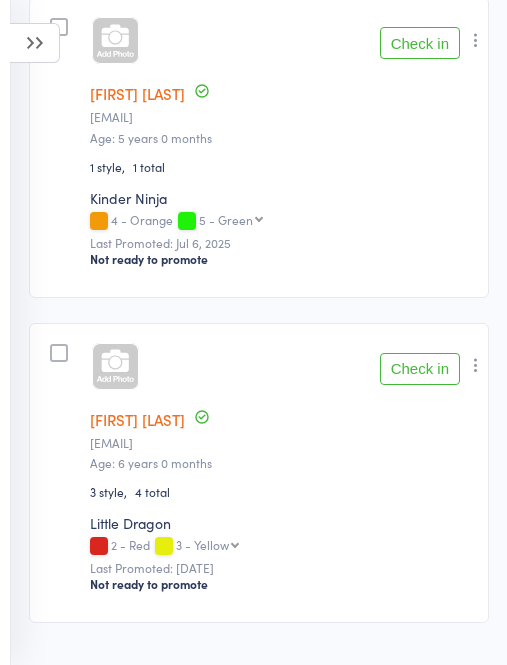 click at bounding box center [35, 43] 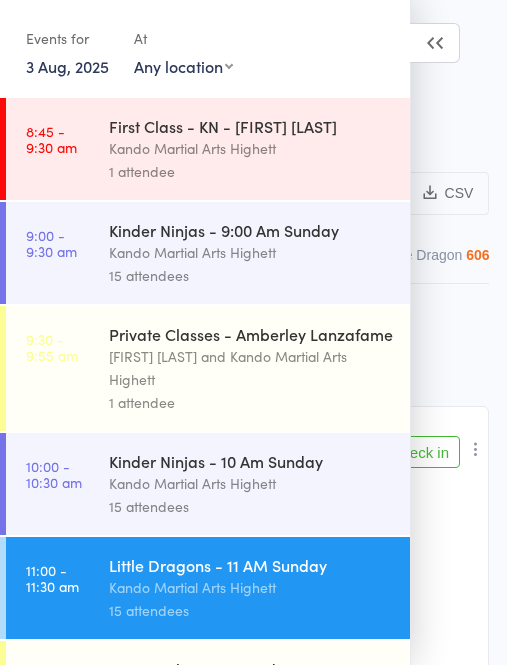 scroll, scrollTop: 0, scrollLeft: 0, axis: both 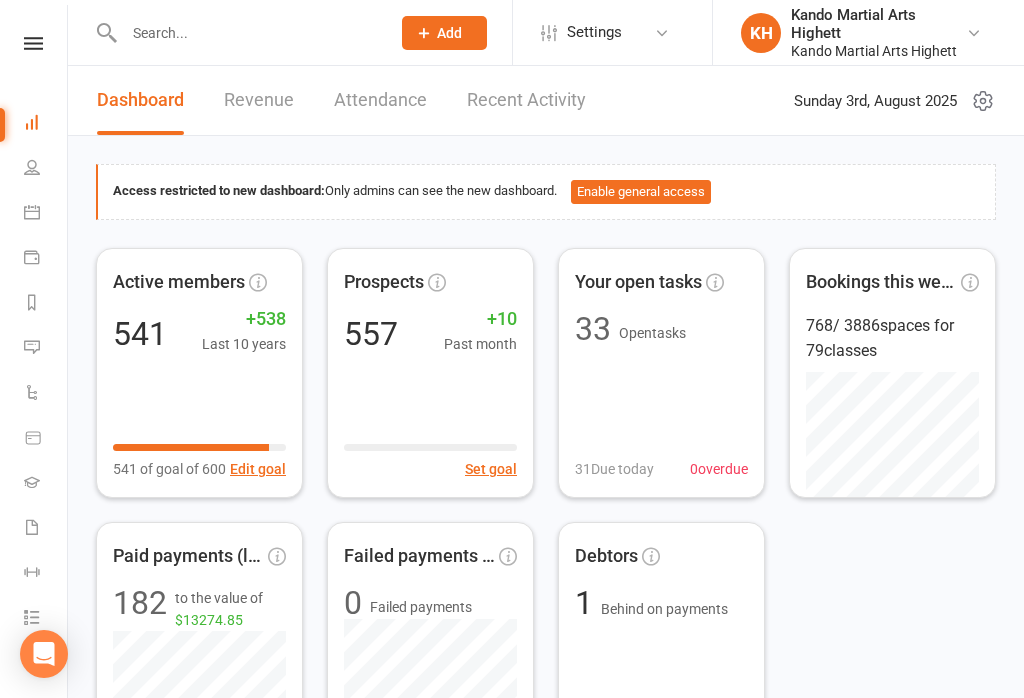 click at bounding box center [32, 212] 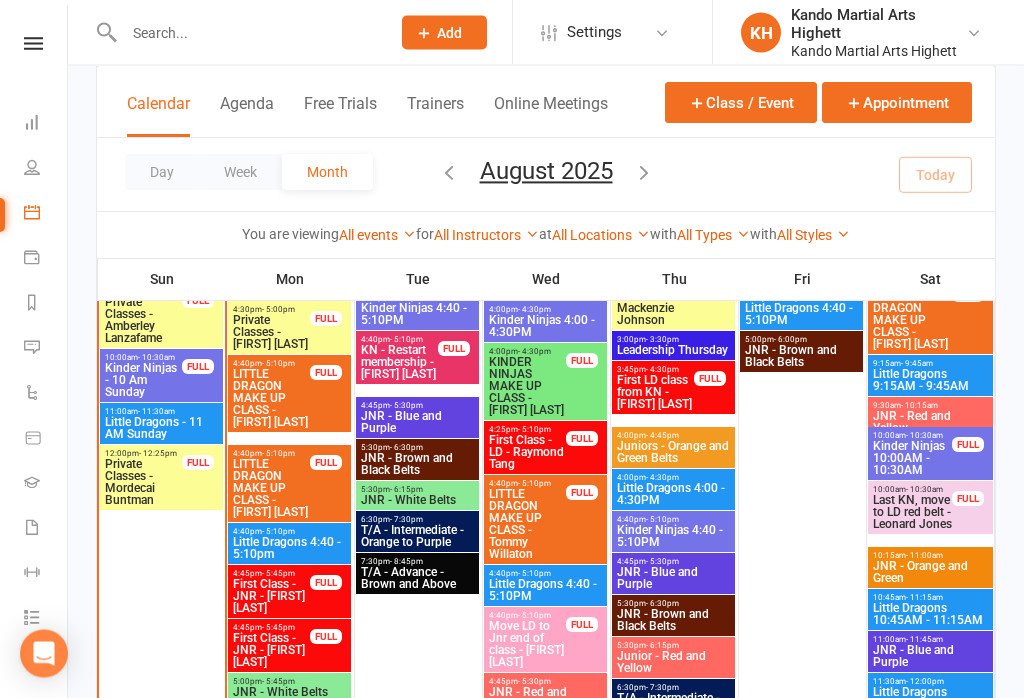 click on "Little Dragons - 11 AM Sunday" at bounding box center (161, 429) 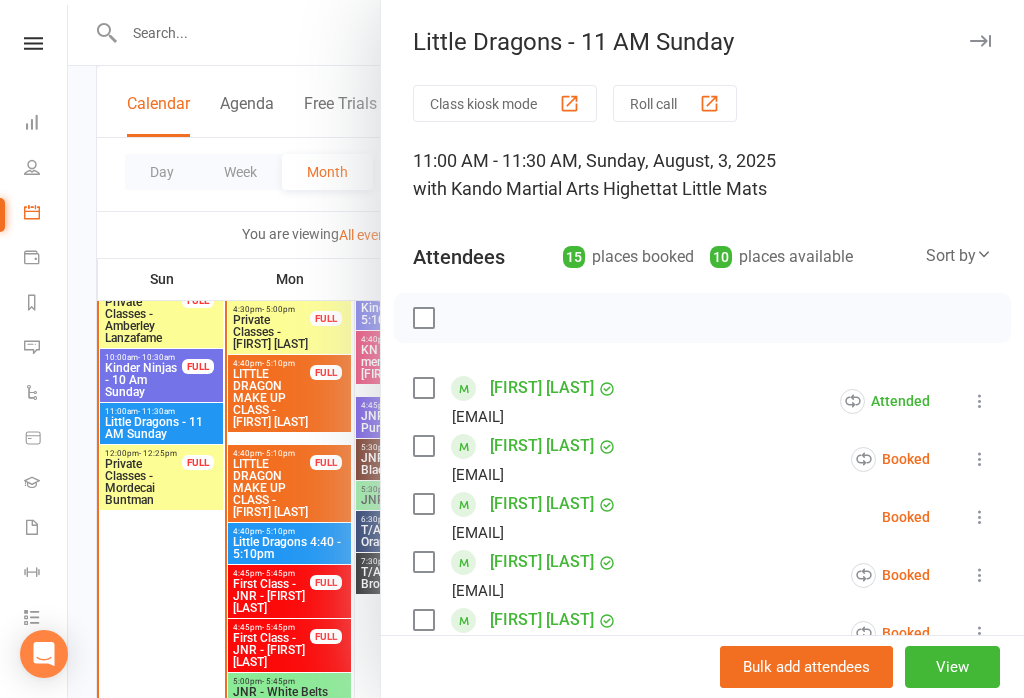 click on "Roll call" at bounding box center [675, 103] 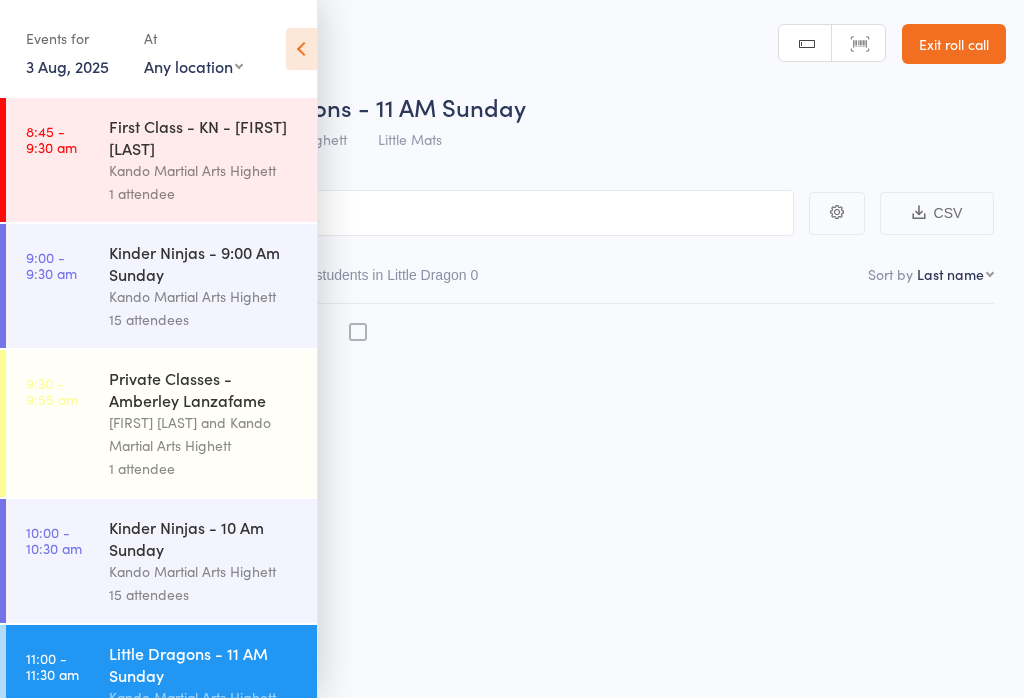 scroll, scrollTop: 0, scrollLeft: 0, axis: both 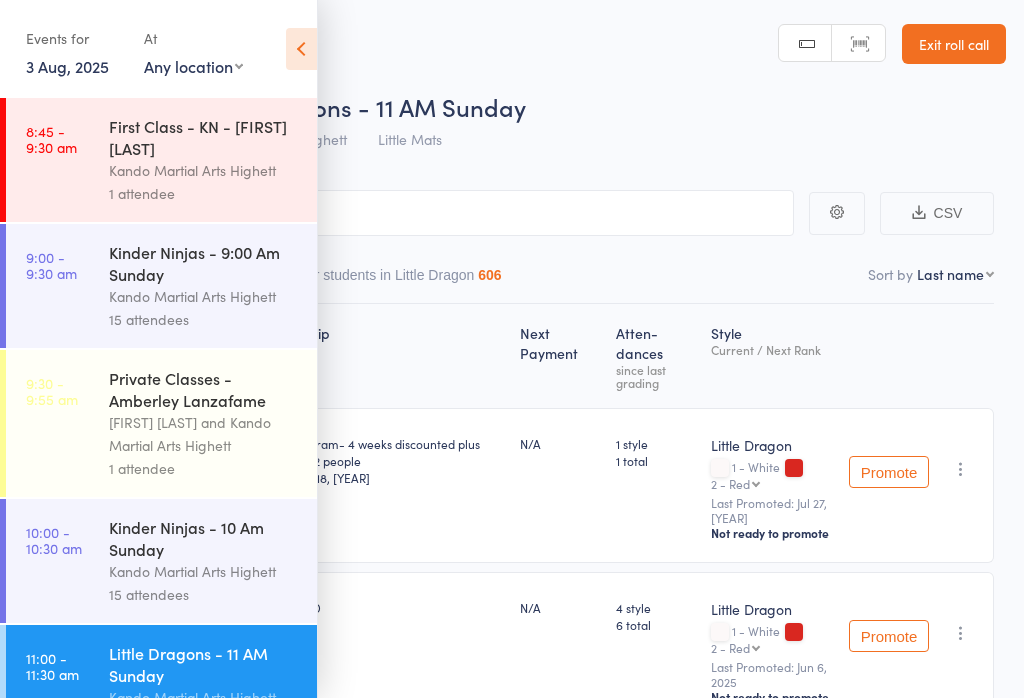 click at bounding box center [301, 49] 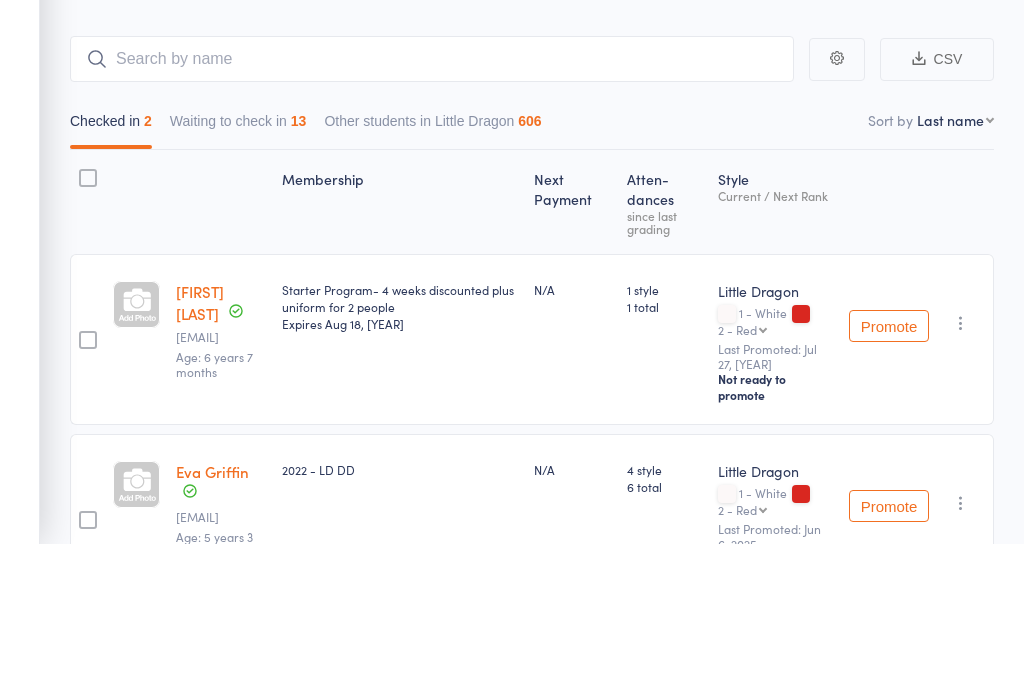 scroll, scrollTop: 126, scrollLeft: 0, axis: vertical 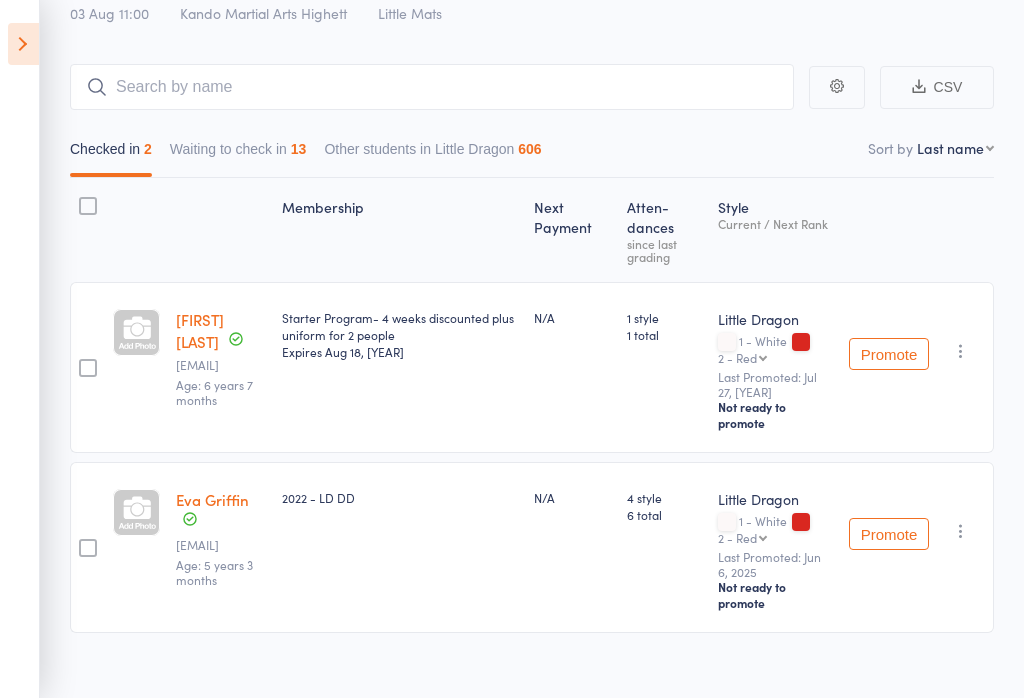 click on "Waiting to check in  13" at bounding box center (238, 154) 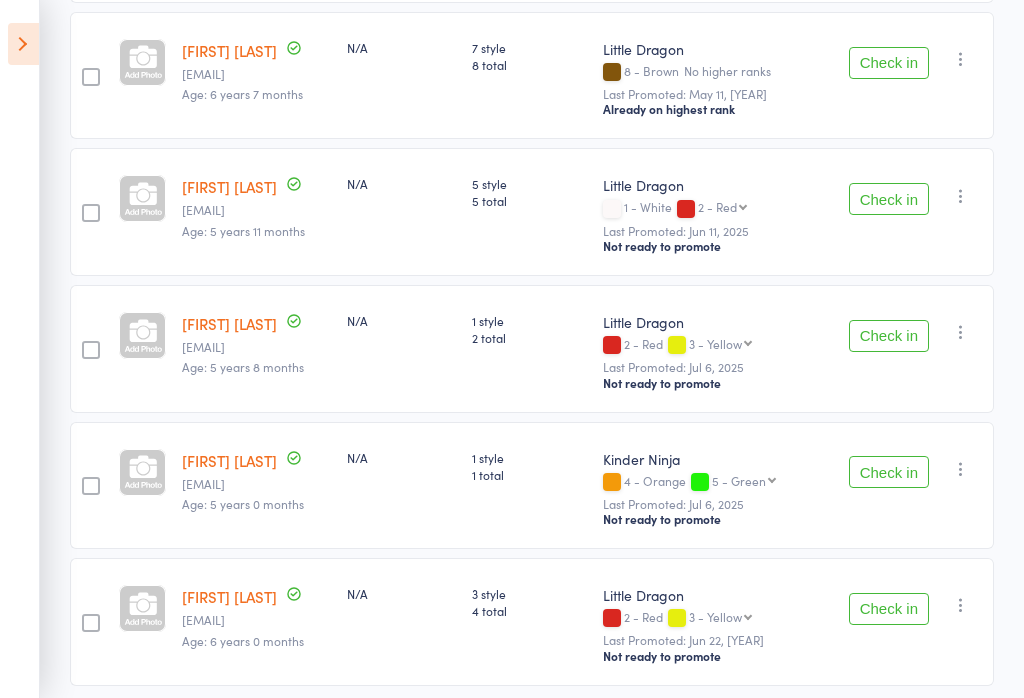scroll, scrollTop: 1512, scrollLeft: 0, axis: vertical 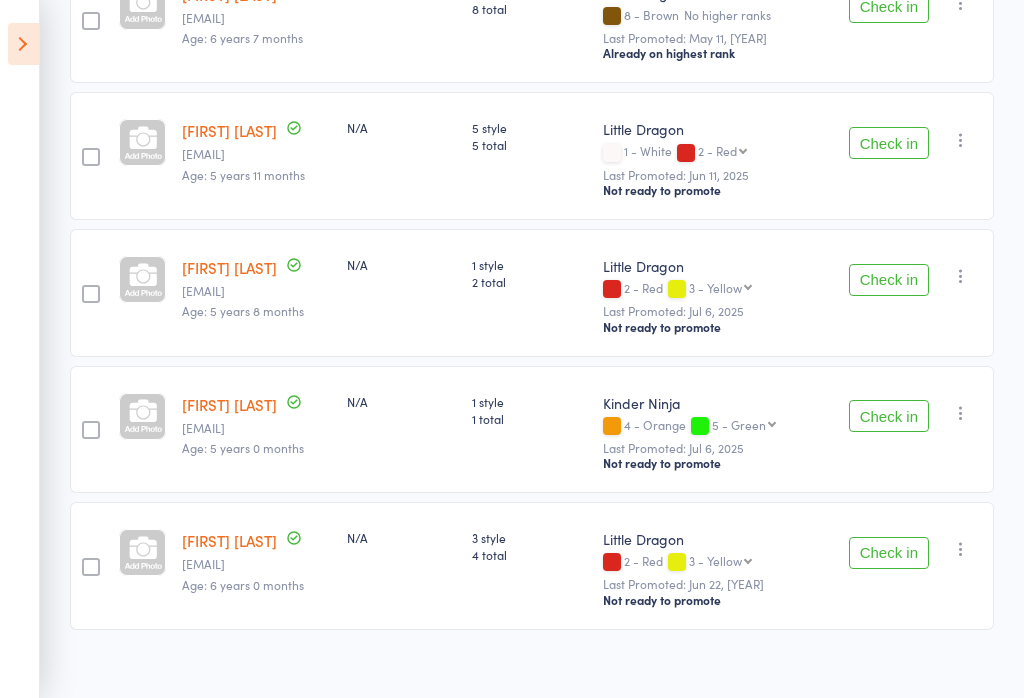 click on "Check in" at bounding box center [889, 553] 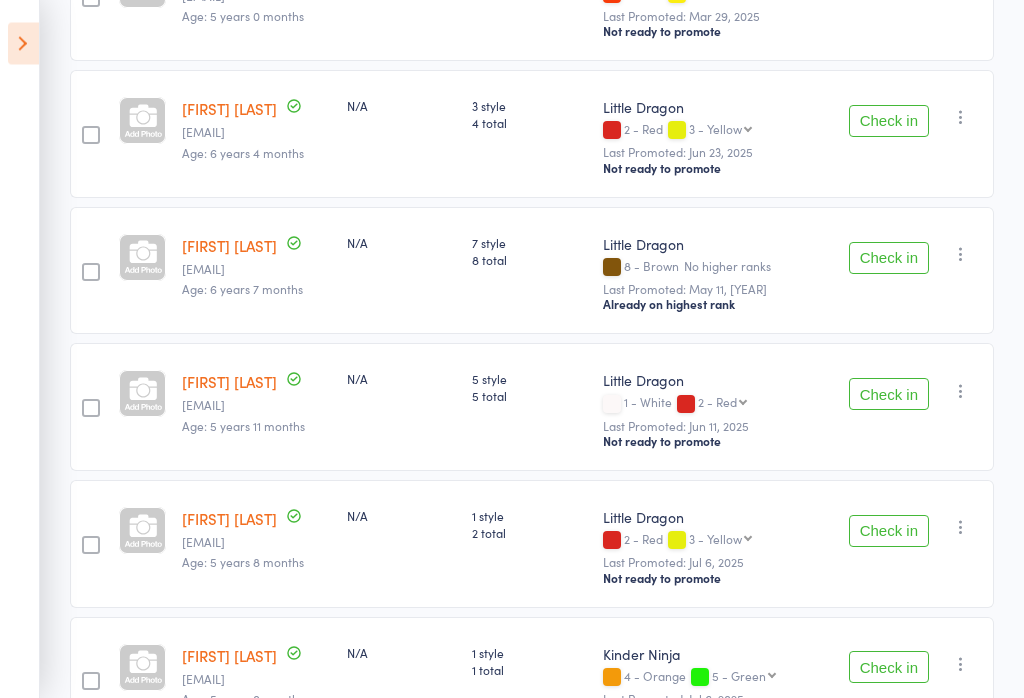 scroll, scrollTop: 1275, scrollLeft: 0, axis: vertical 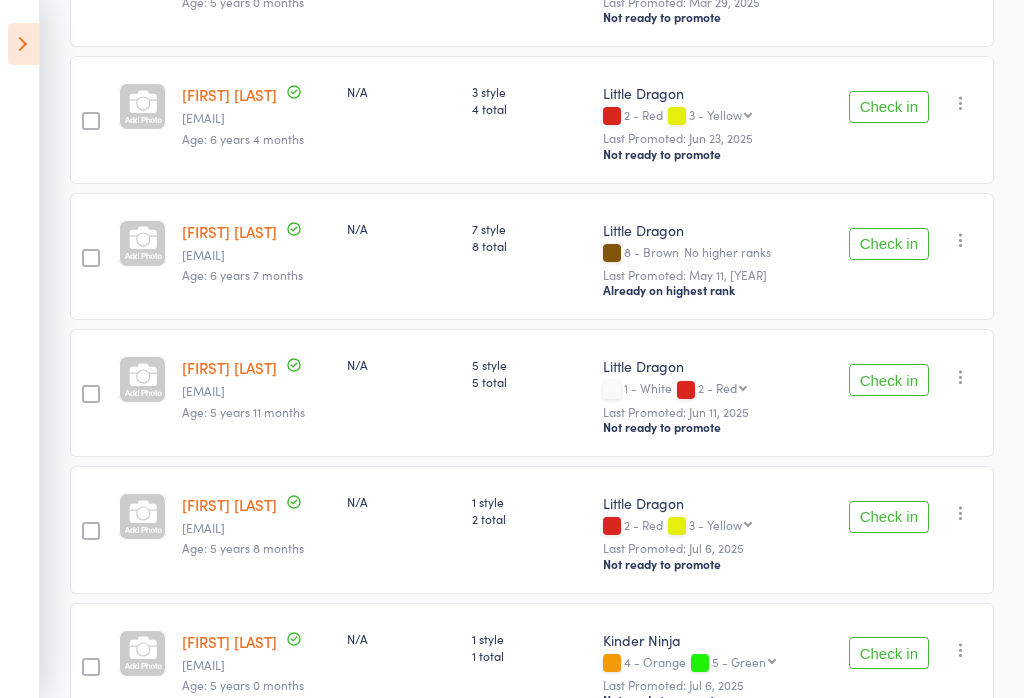 click on "Check in" at bounding box center [889, 517] 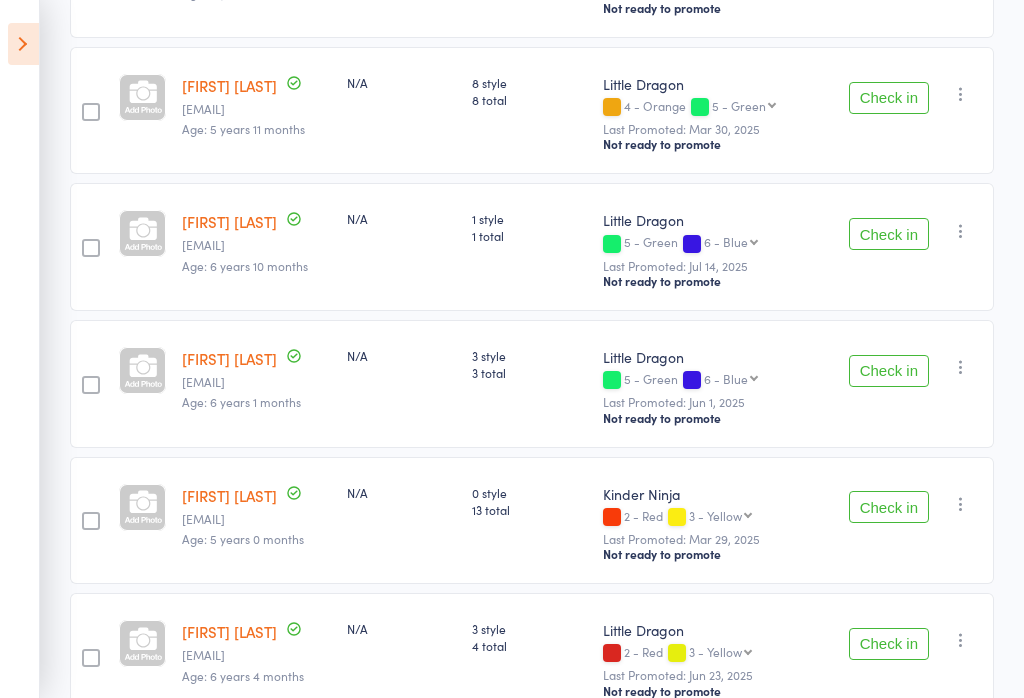scroll, scrollTop: 731, scrollLeft: 0, axis: vertical 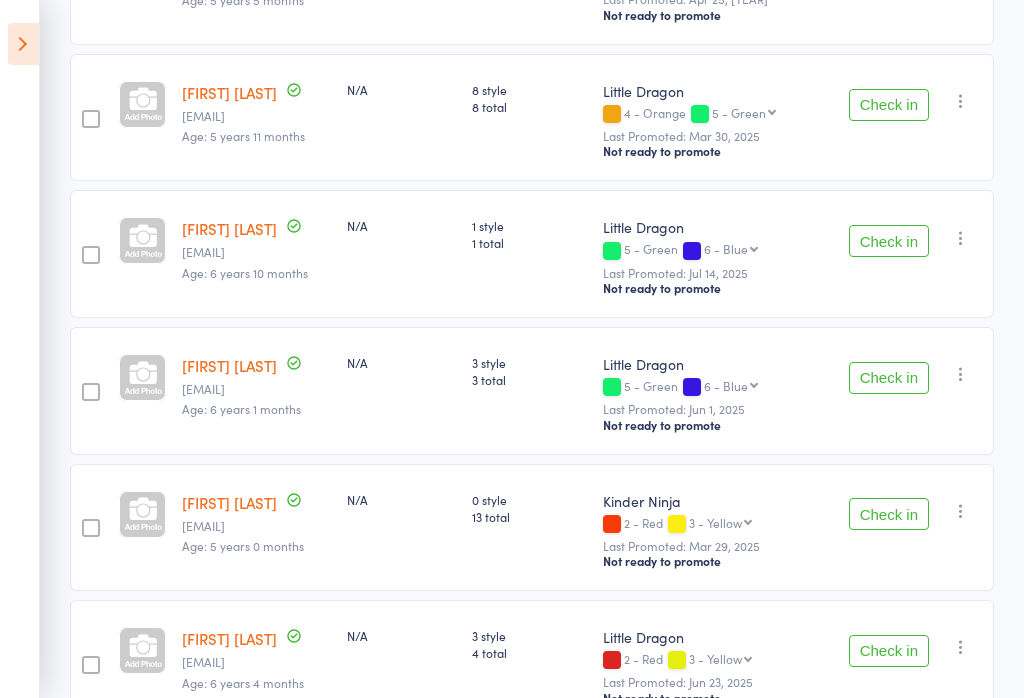 click on "Check in" at bounding box center [889, 378] 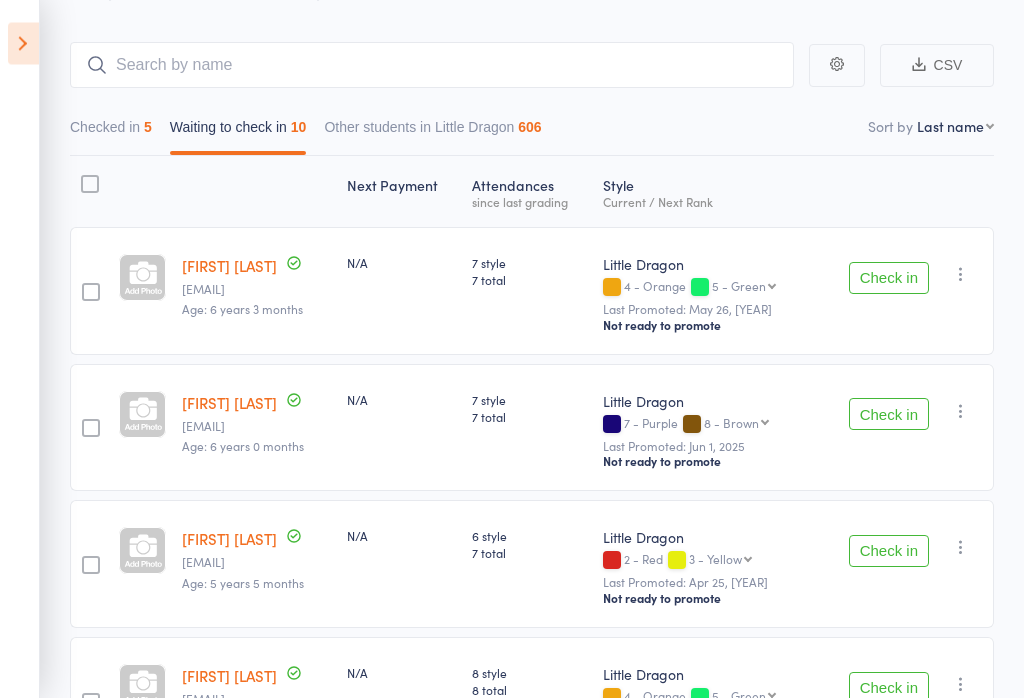 scroll, scrollTop: 146, scrollLeft: 0, axis: vertical 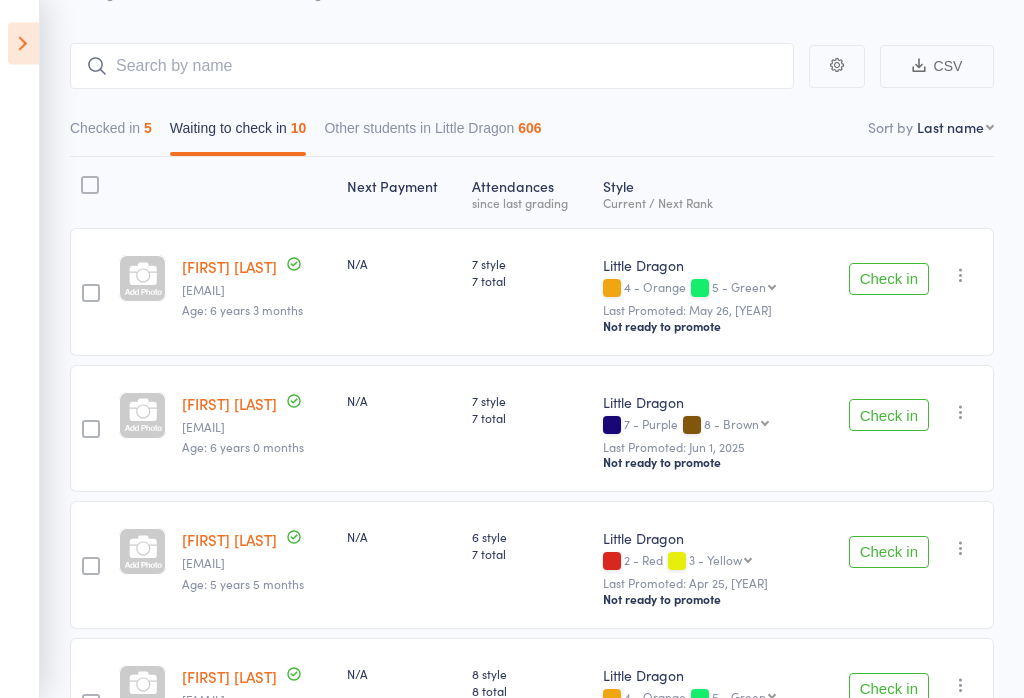 click on "Events for 3 [MONTH], [YEAR] 3 [MONTH], [YEAR]
August [YEAR]
Sun Mon Tue Wed Thu Fri Sat
31
27
28
29
30
31
01
02
32
03
04
05
06
07
08
09
33
10
11
12
13
14
15
16
34
17
18
19
20
21
22
23
35
24
25
26
27
28
29
30" at bounding box center [20, 349] 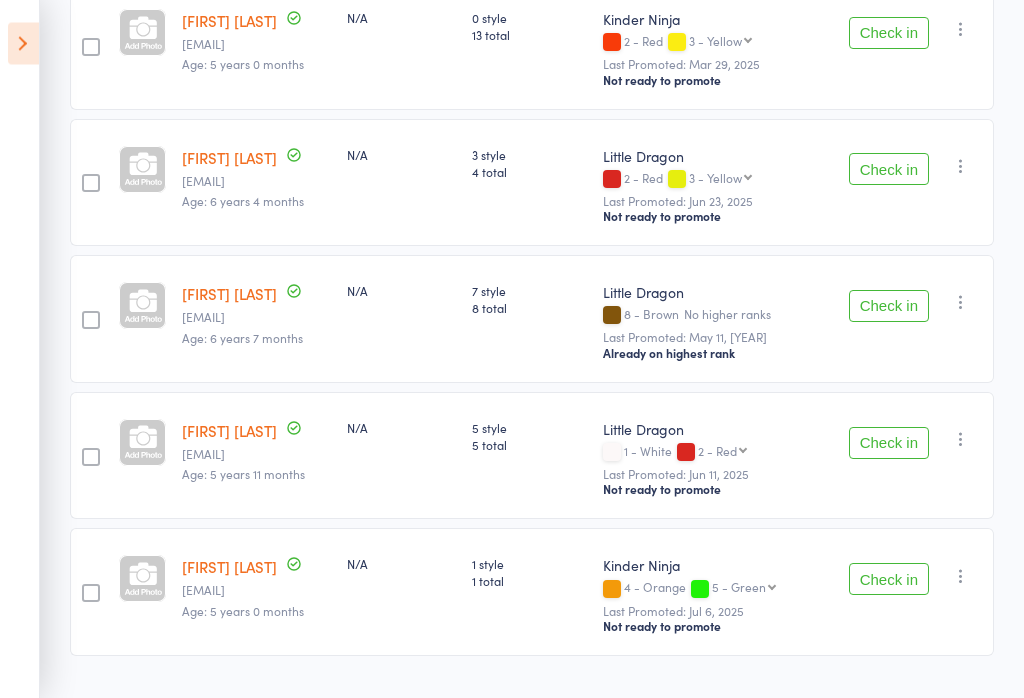 scroll, scrollTop: 1101, scrollLeft: 0, axis: vertical 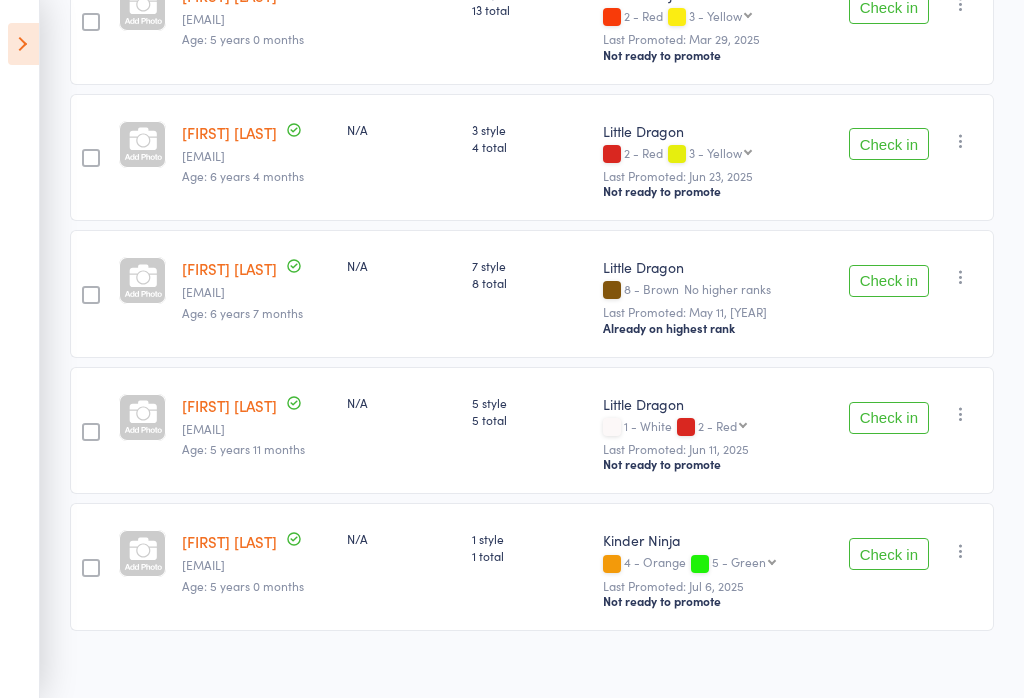 click on "Check in" at bounding box center [889, 554] 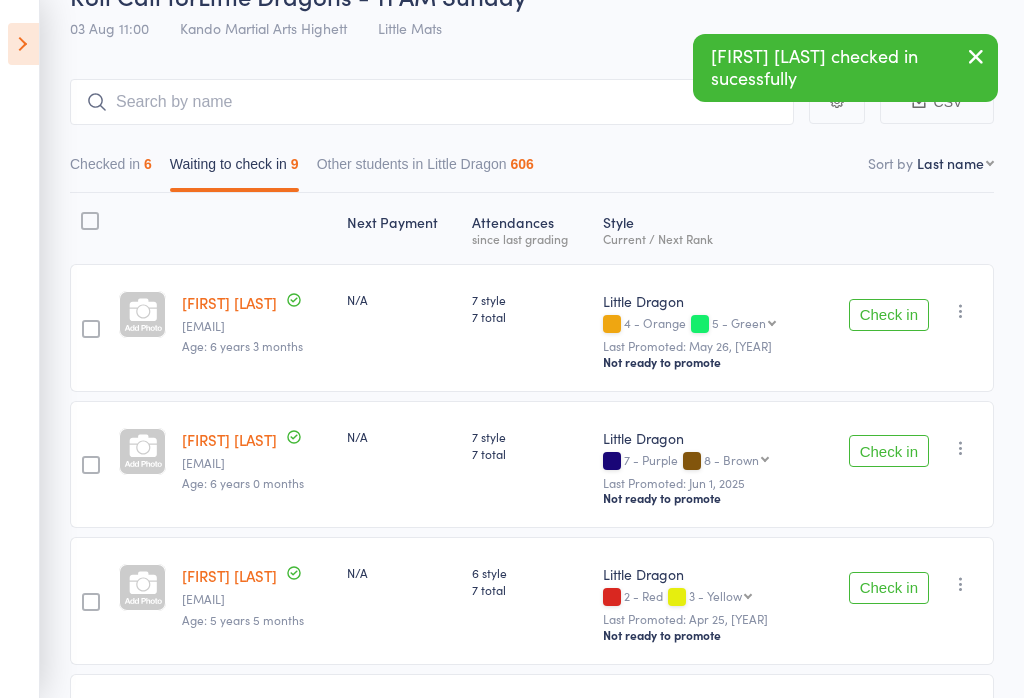 scroll, scrollTop: 108, scrollLeft: 0, axis: vertical 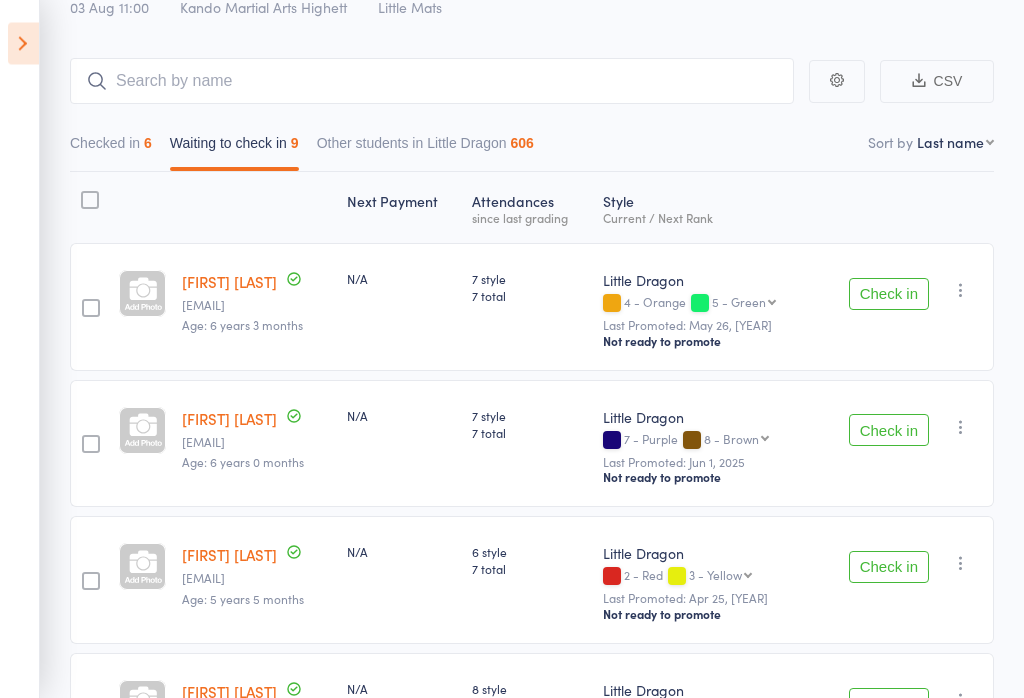 click on "Check in" at bounding box center (889, 431) 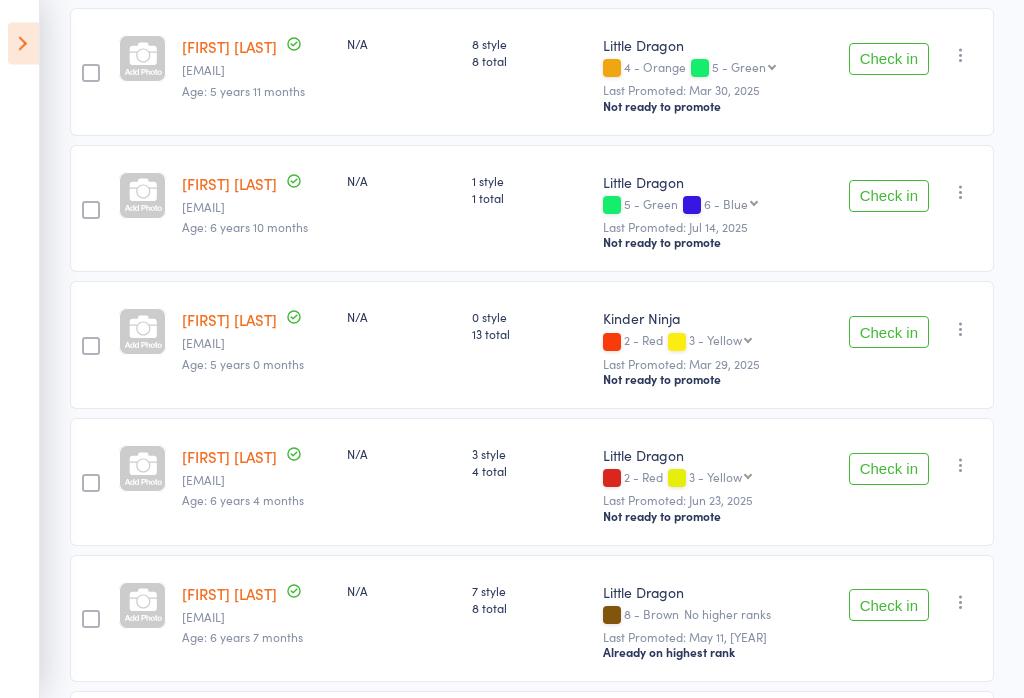 click on "Check in" at bounding box center [889, 197] 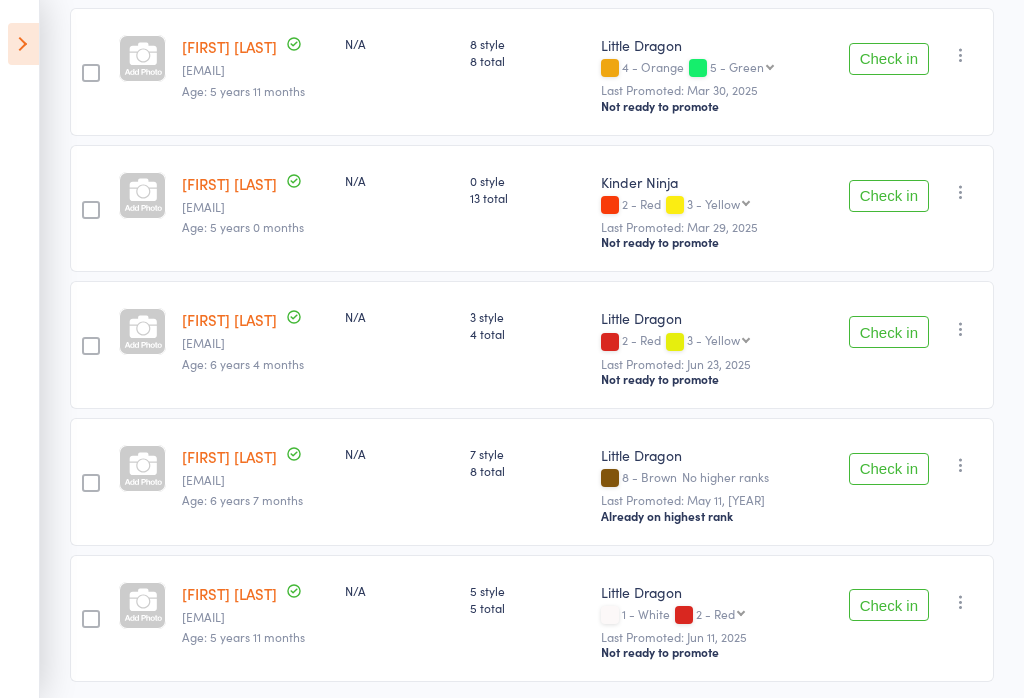 click on "Check in" at bounding box center [889, 332] 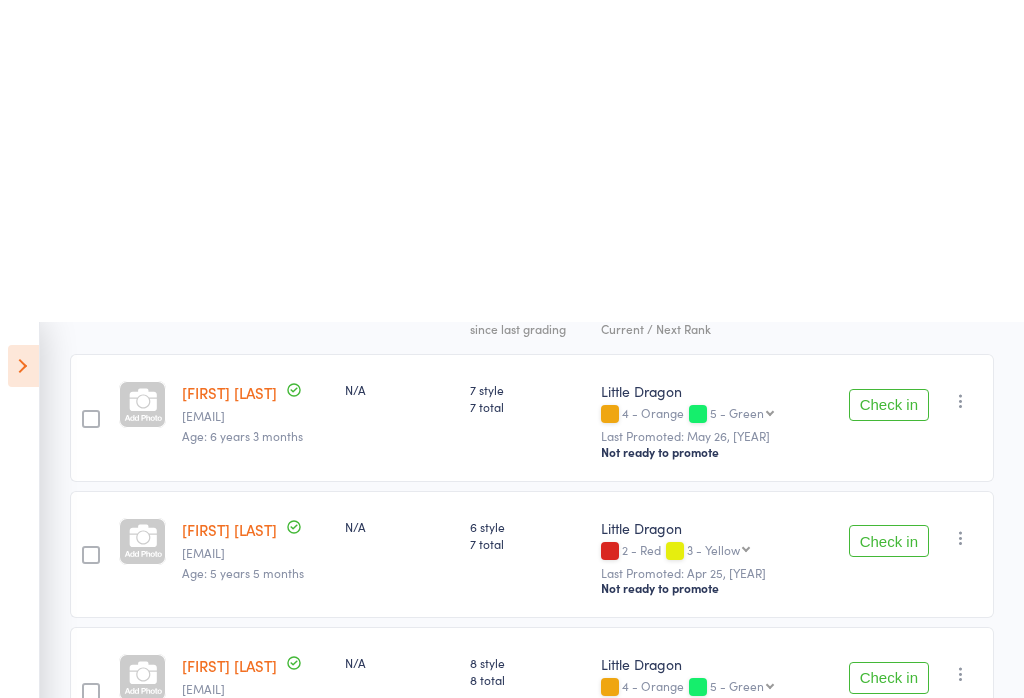 scroll, scrollTop: 0, scrollLeft: 0, axis: both 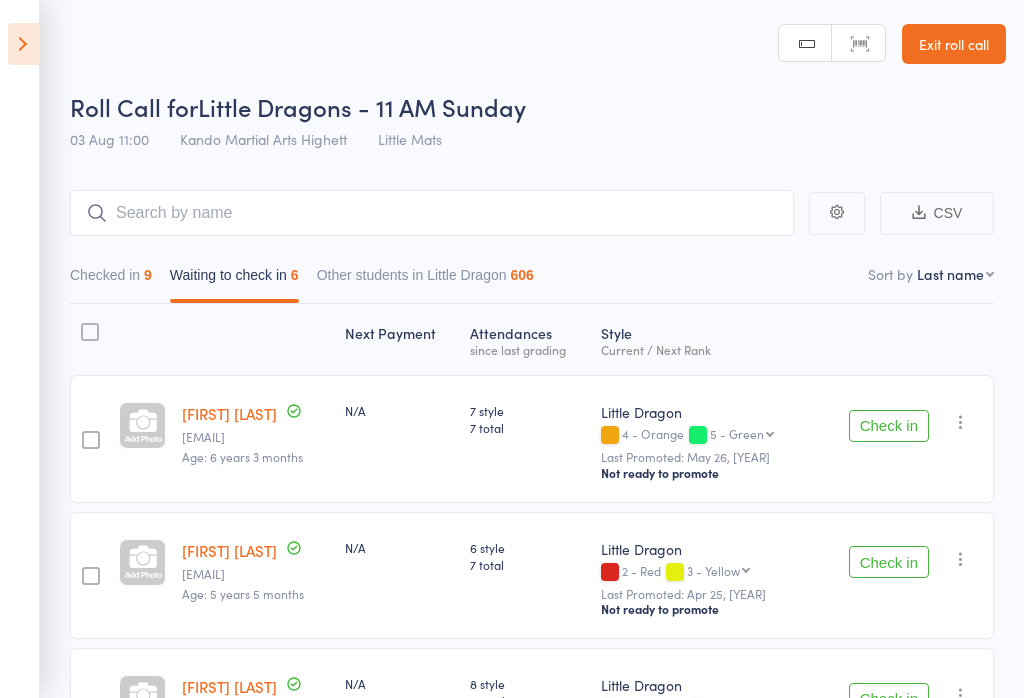 click on "Exit roll call" at bounding box center (954, 44) 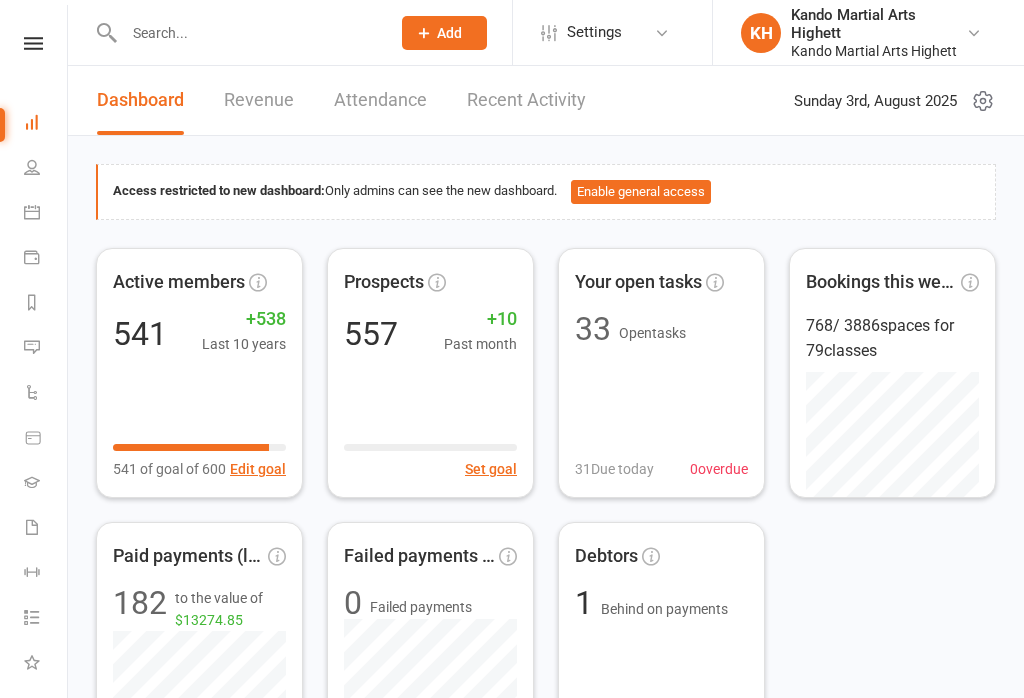 scroll, scrollTop: 0, scrollLeft: 0, axis: both 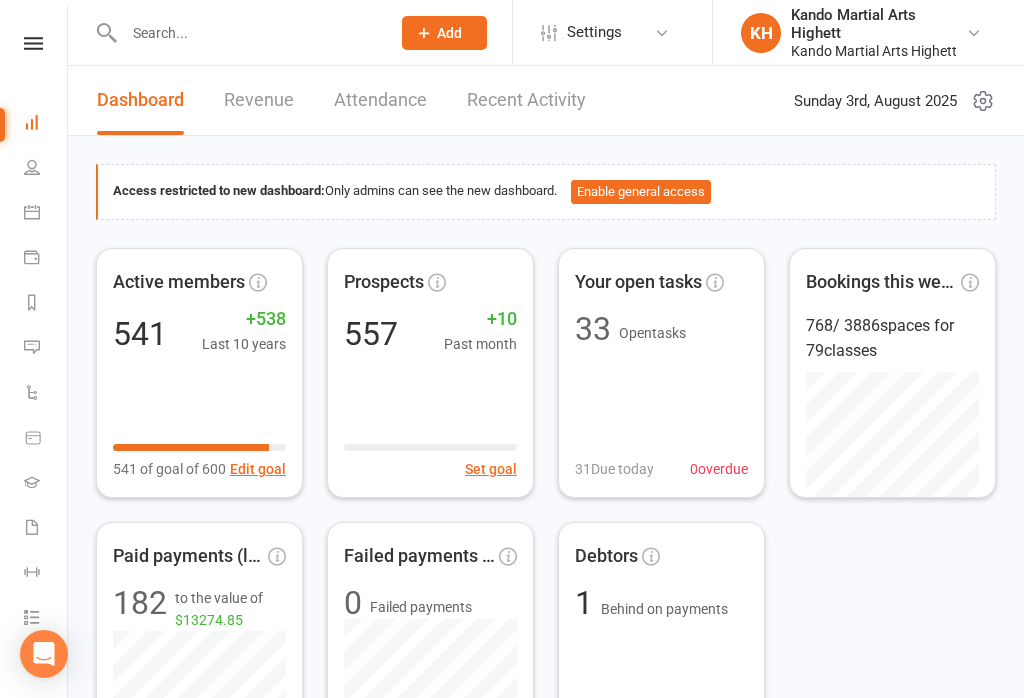 click at bounding box center (33, 43) 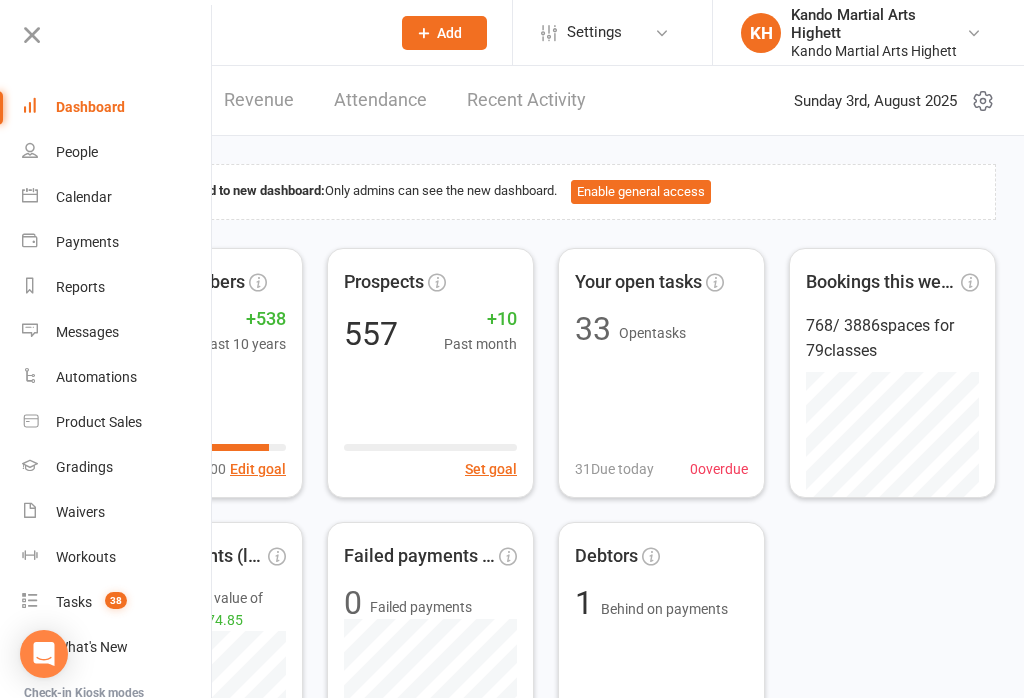 scroll, scrollTop: 0, scrollLeft: 2, axis: horizontal 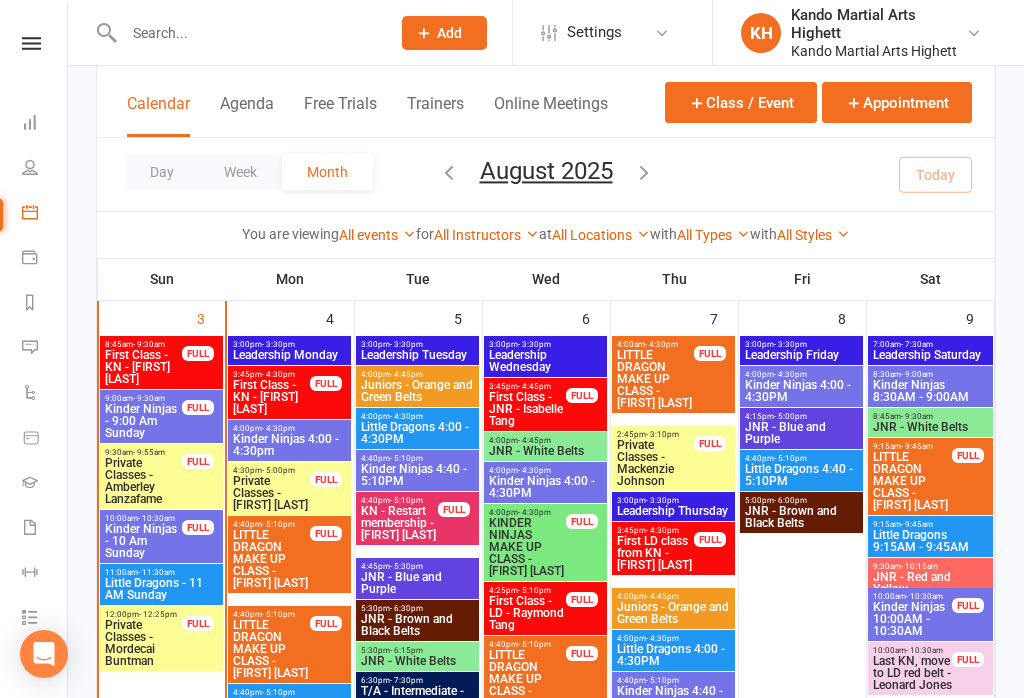 click on "- 11:30am" at bounding box center (156, 572) 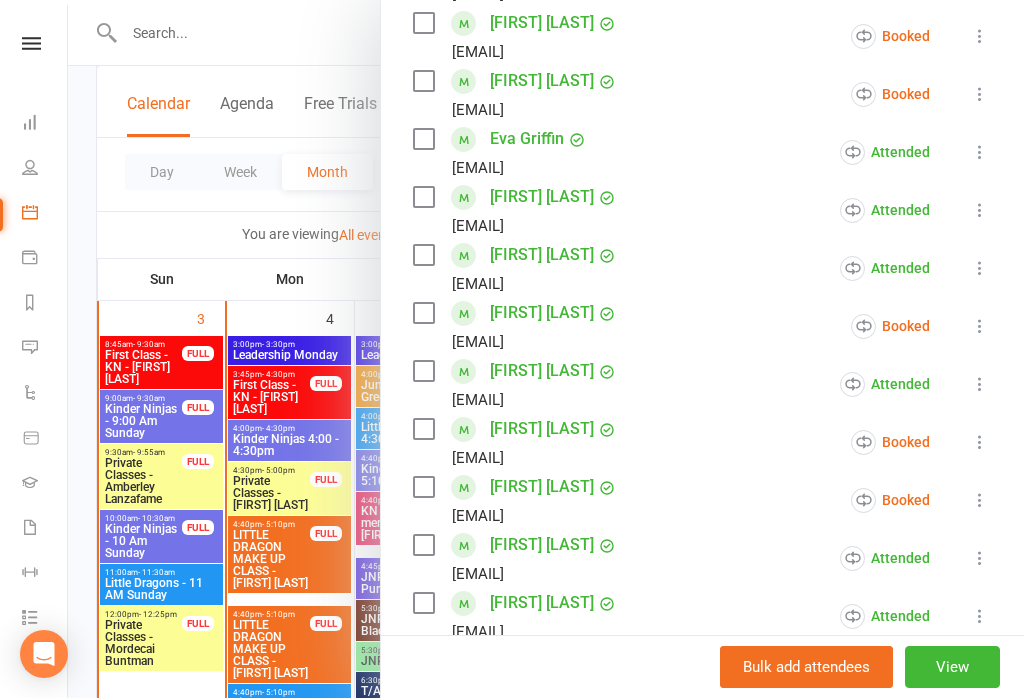 scroll, scrollTop: 551, scrollLeft: 0, axis: vertical 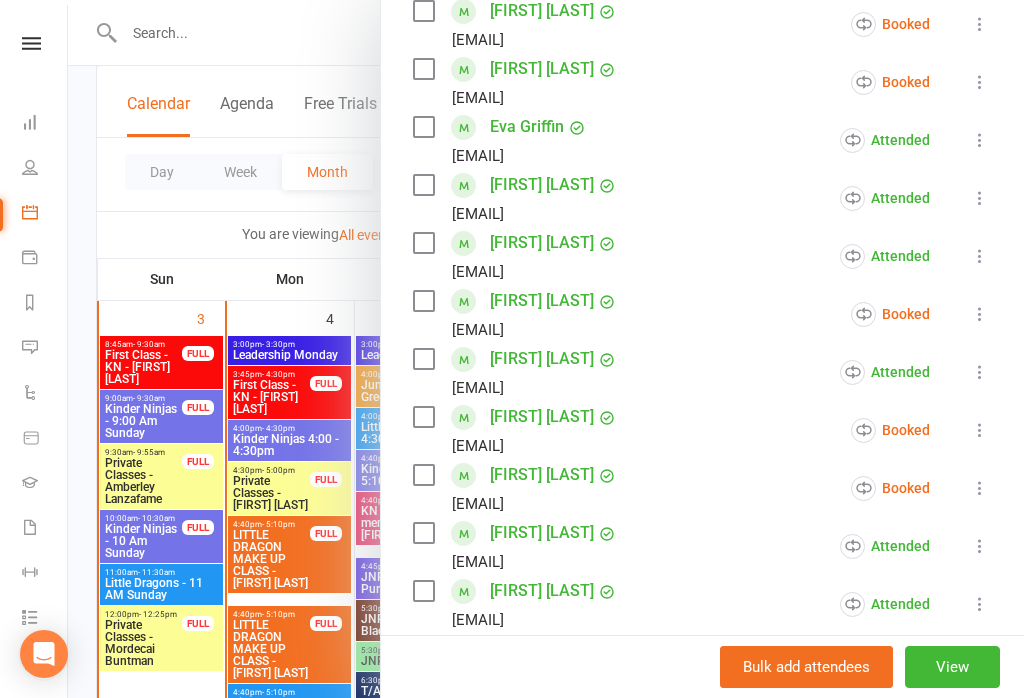 click on "[FIRST] [LAST]" at bounding box center (542, 417) 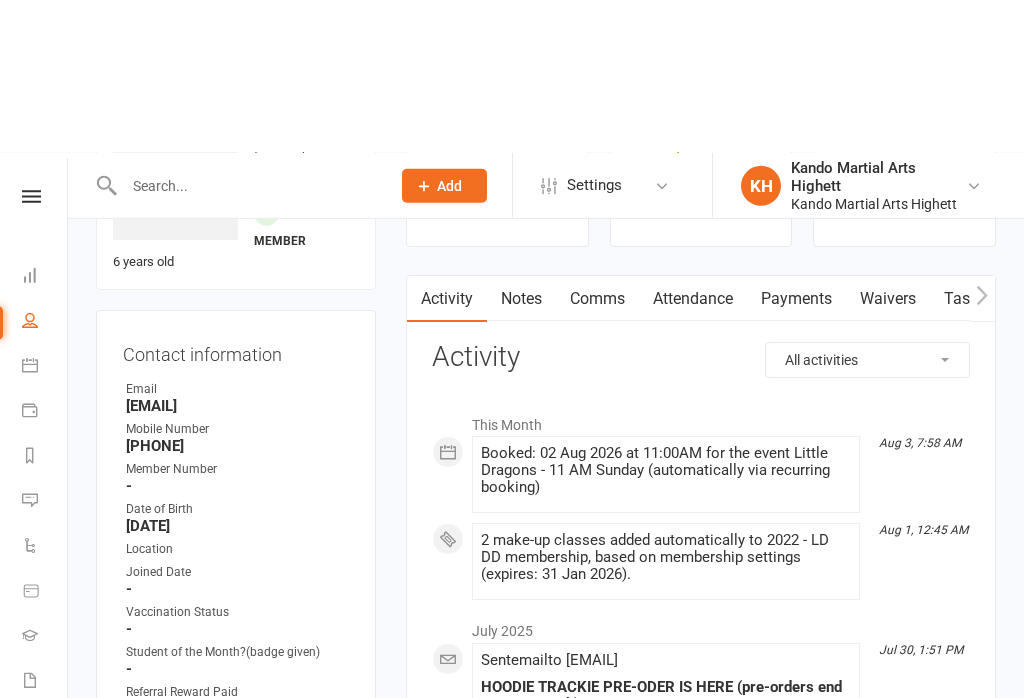 scroll, scrollTop: 0, scrollLeft: 0, axis: both 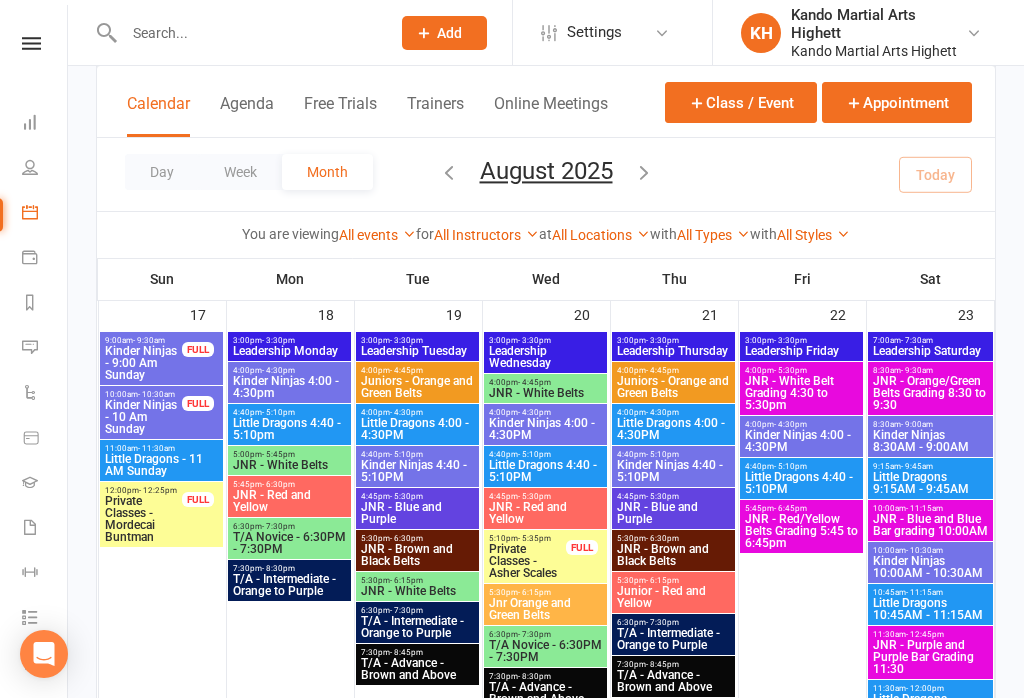 click at bounding box center (162, 548) 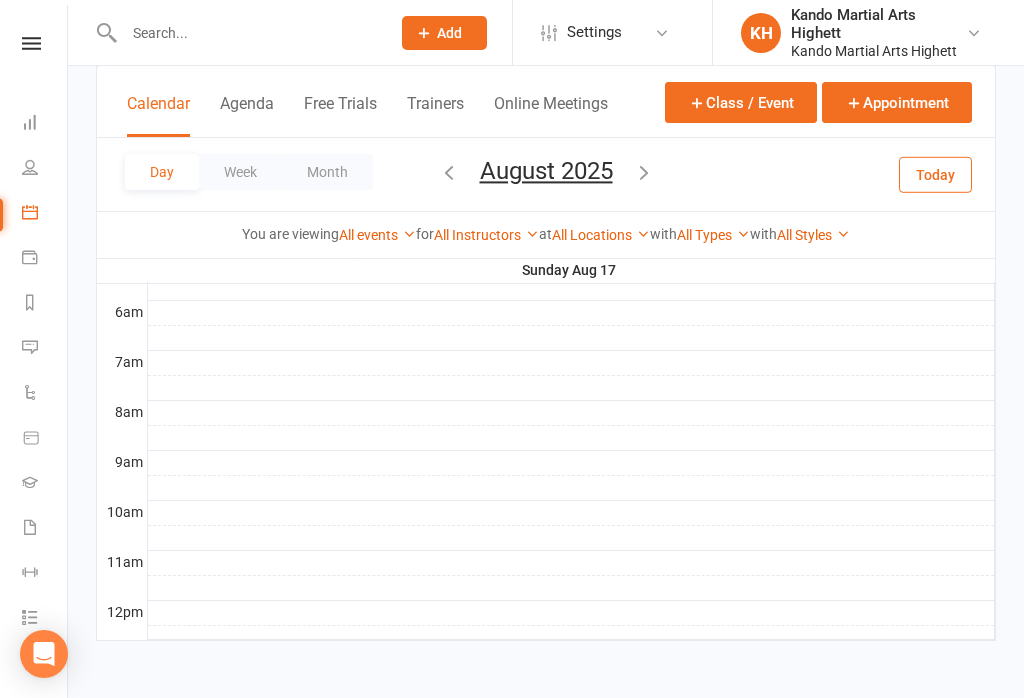 scroll, scrollTop: 392, scrollLeft: 0, axis: vertical 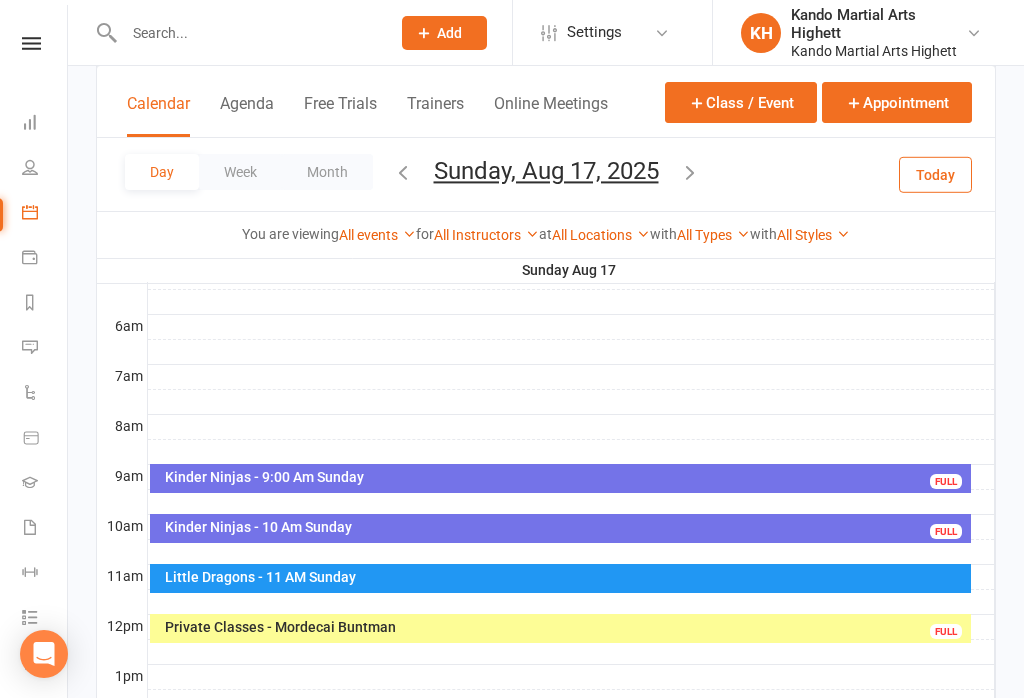 click at bounding box center (571, 577) 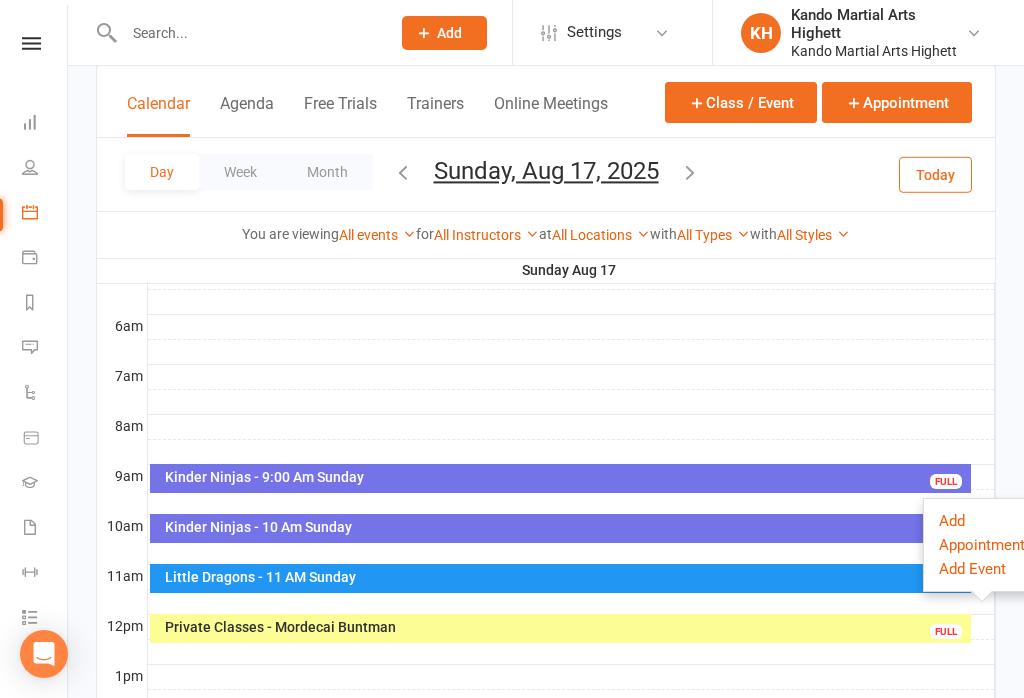 click on "Add Appointment" at bounding box center (982, 533) 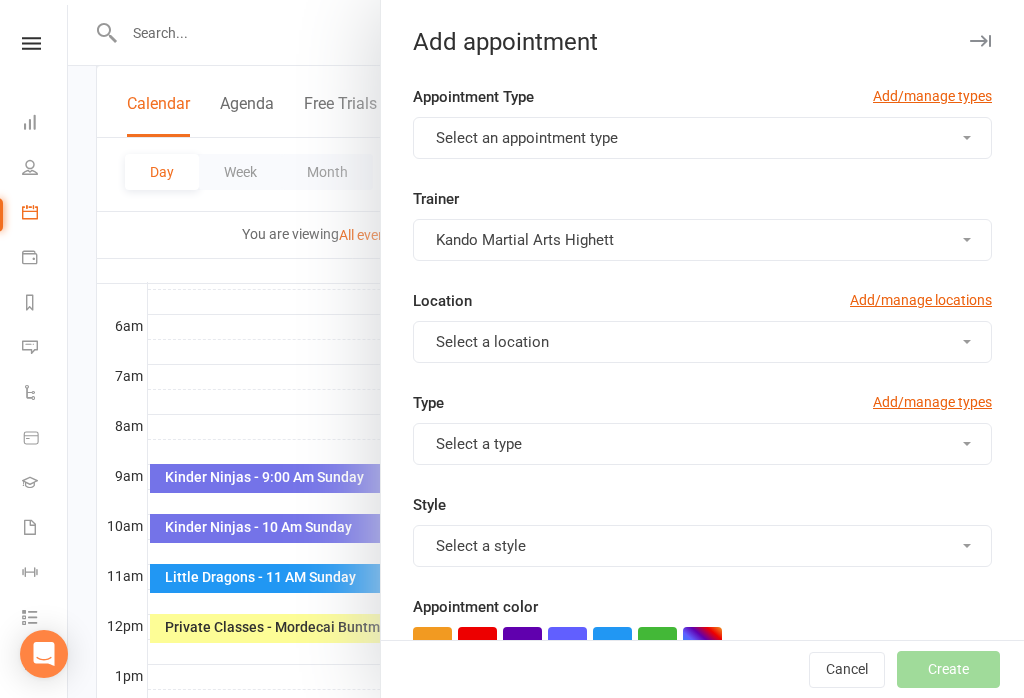 click on "Select an appointment type" at bounding box center (702, 138) 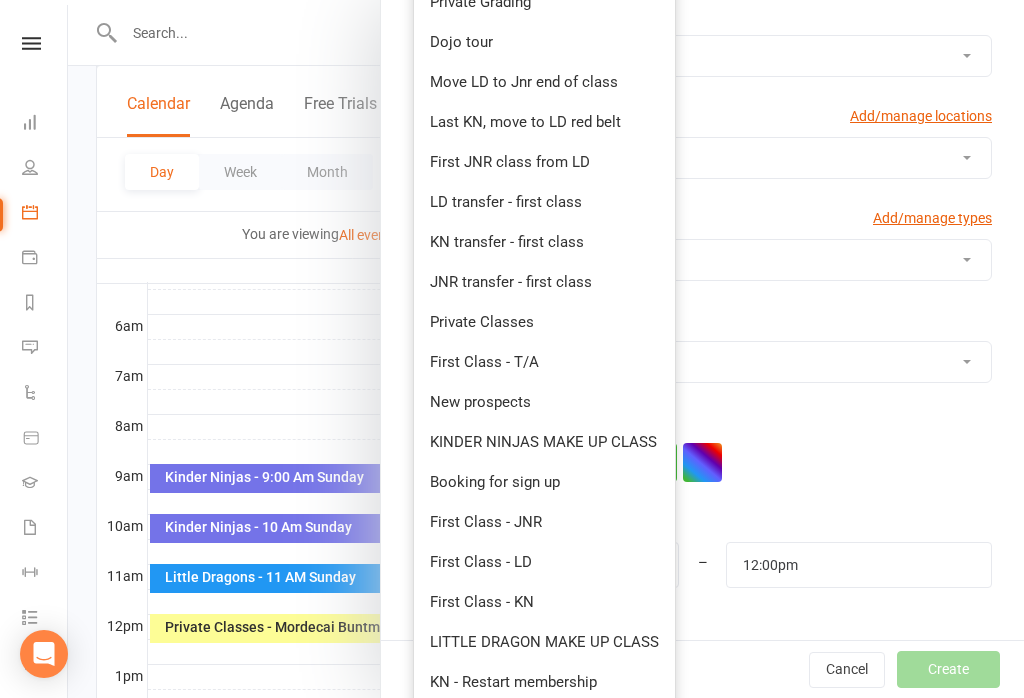 scroll, scrollTop: 184, scrollLeft: 0, axis: vertical 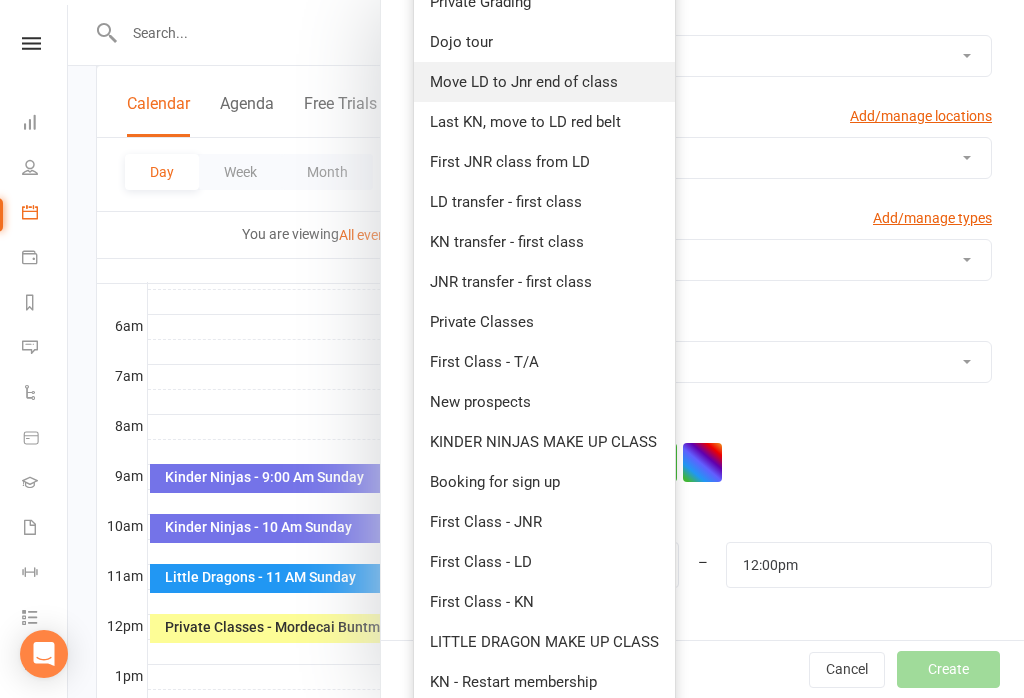 click on "Move LD to Jnr end of class" at bounding box center (524, 82) 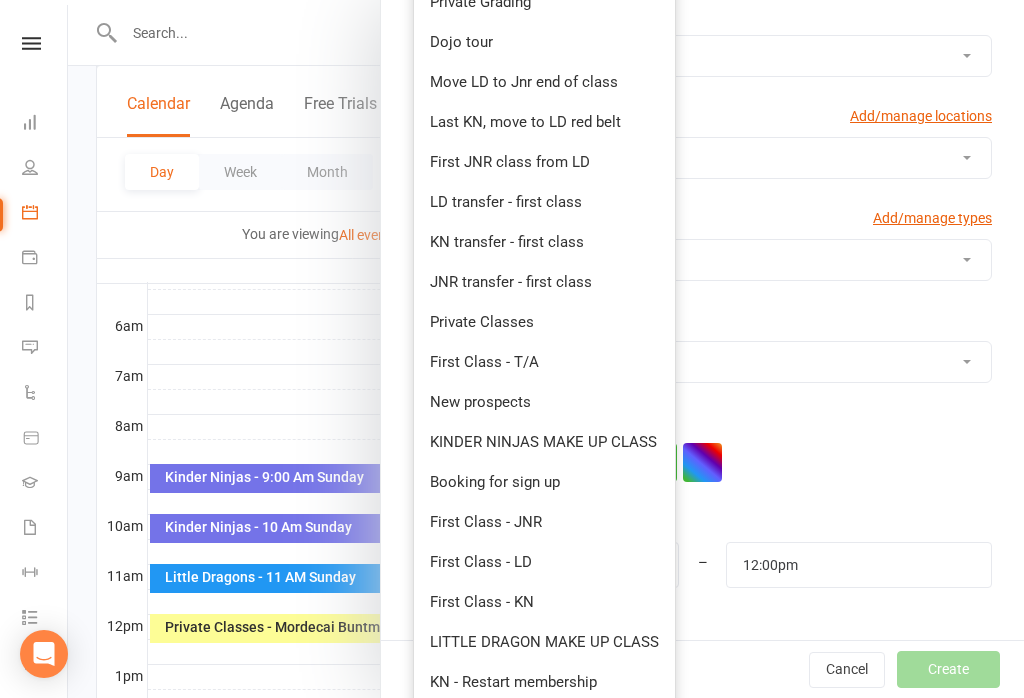 type on "11:30am" 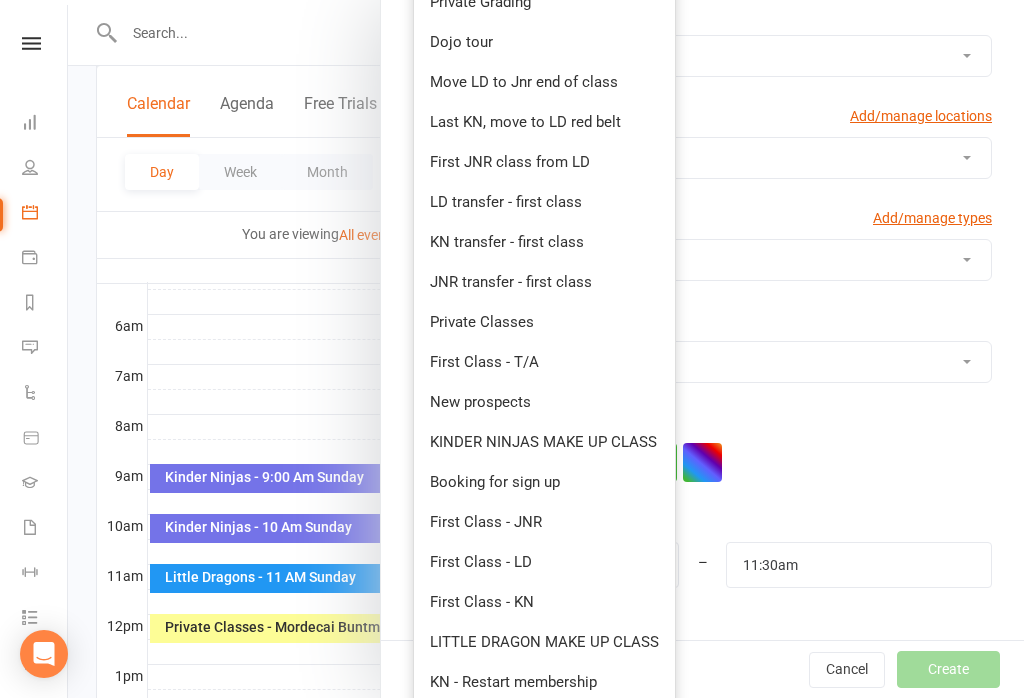 checkbox on "true" 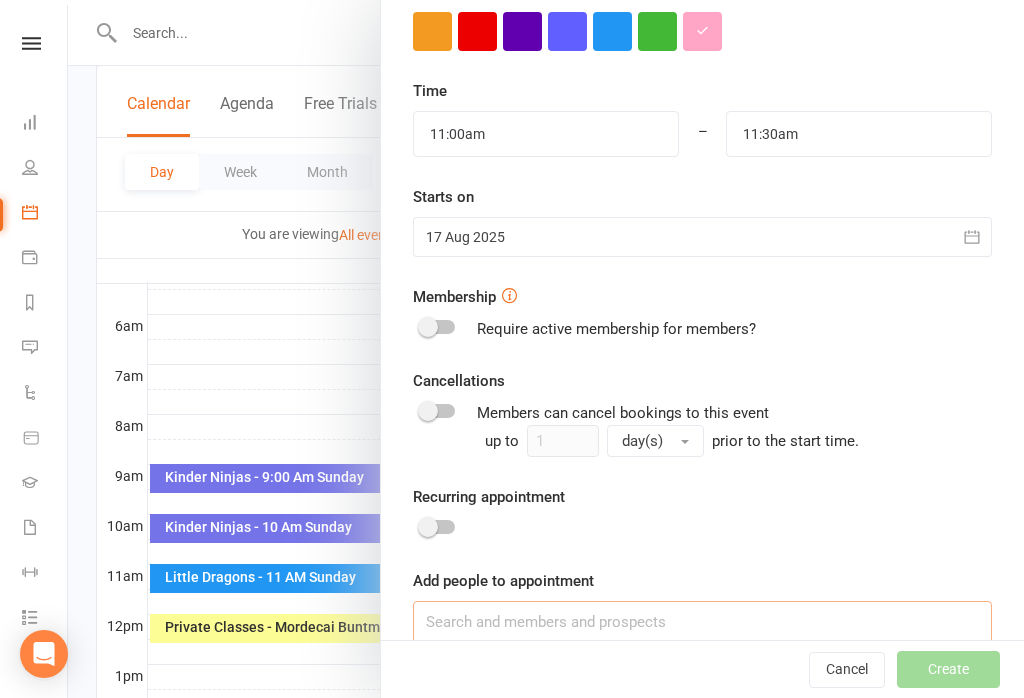 click at bounding box center [702, 622] 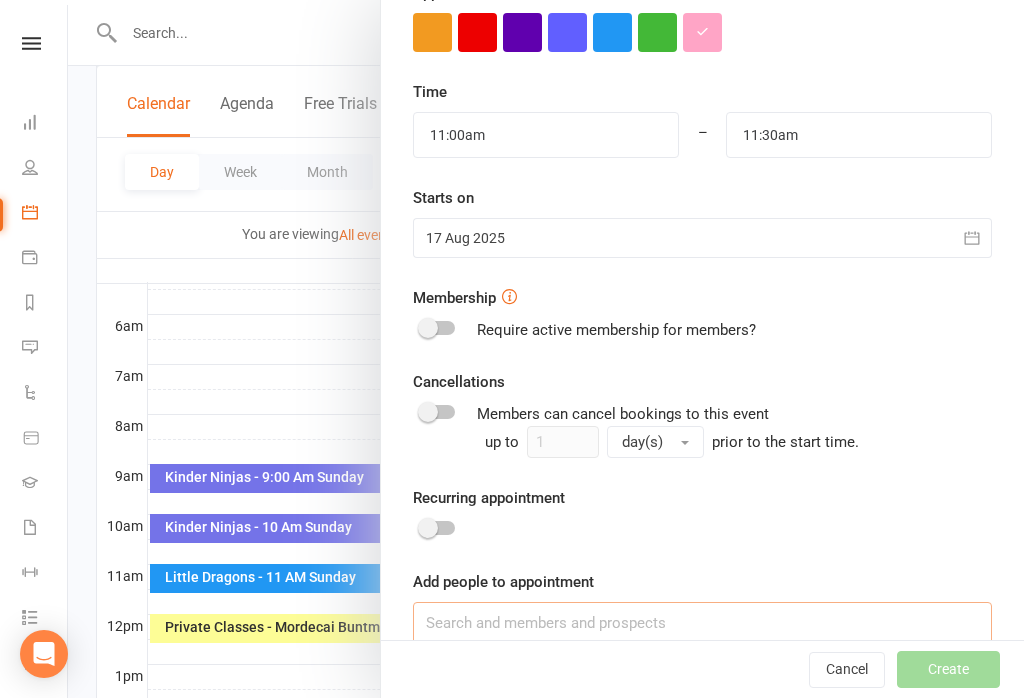 scroll, scrollTop: 446, scrollLeft: 0, axis: vertical 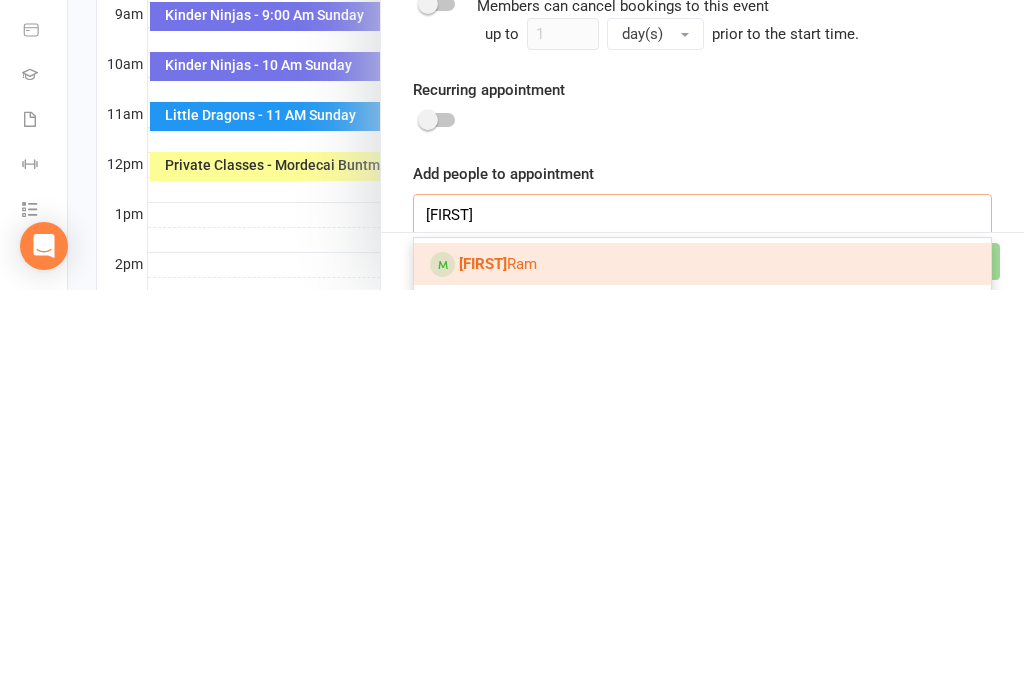 type on "[FIRST]" 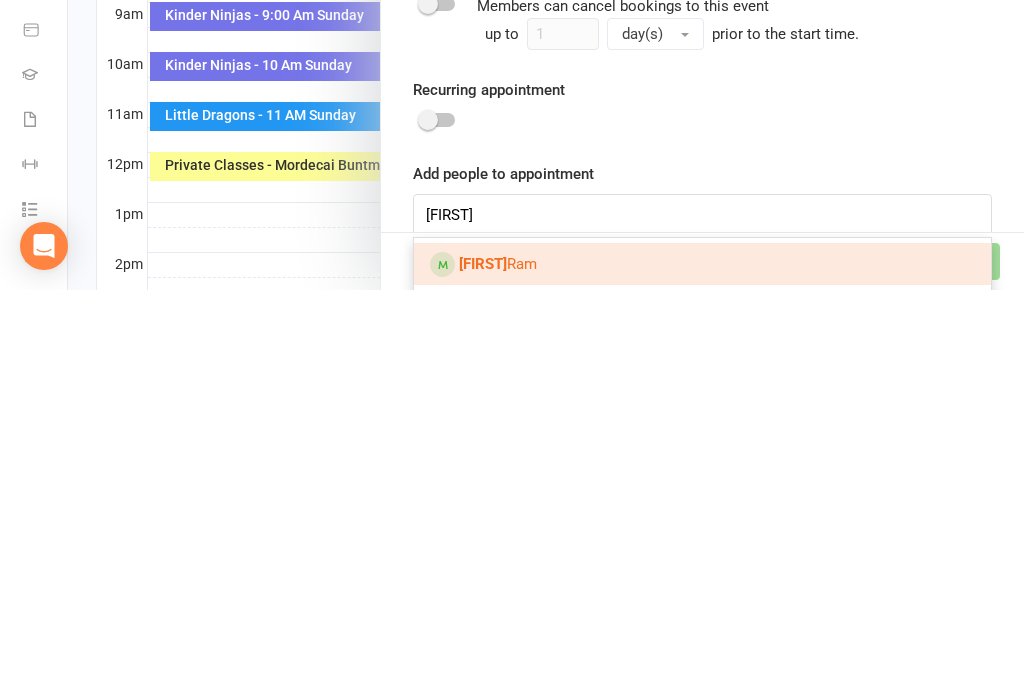 click on "[FIRST]  [LAST]" at bounding box center [498, 672] 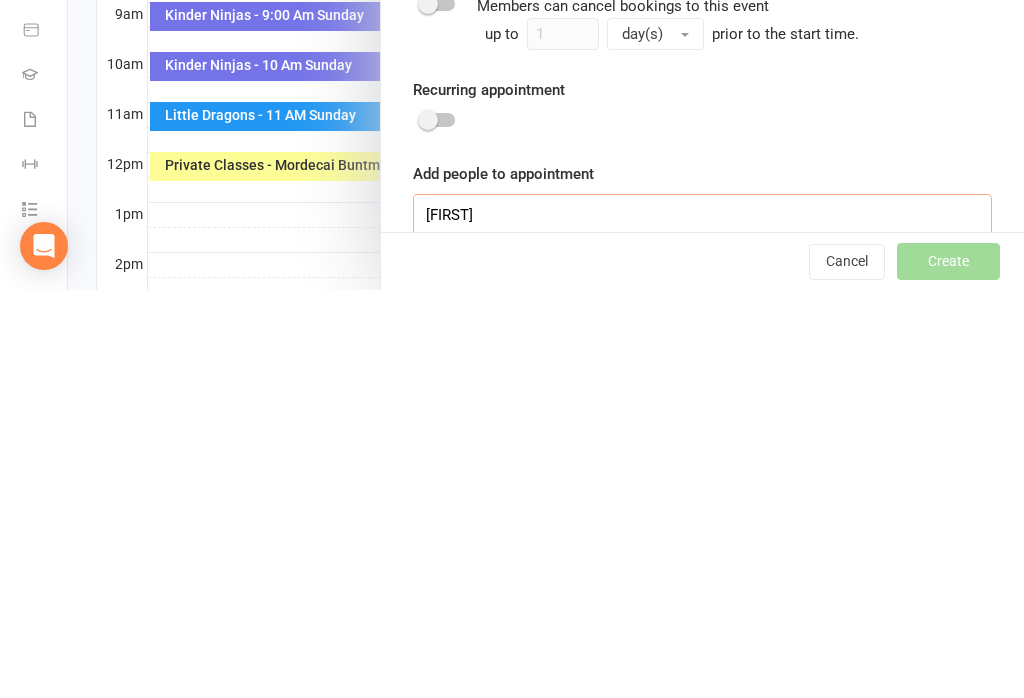 type 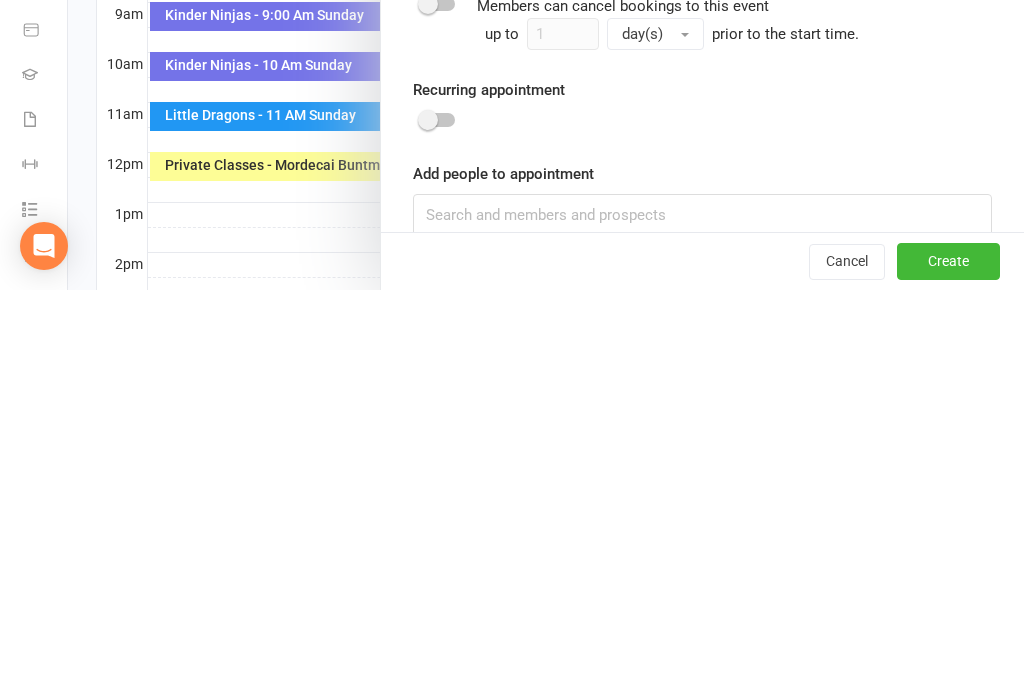 click on "Create" at bounding box center (948, 670) 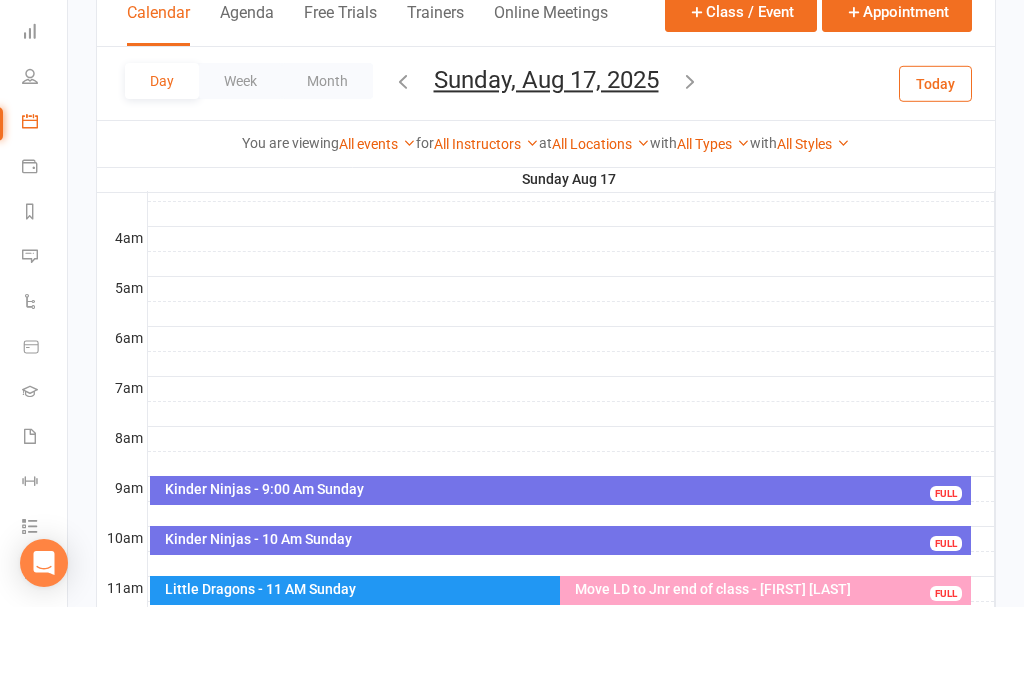 scroll, scrollTop: 402, scrollLeft: 0, axis: vertical 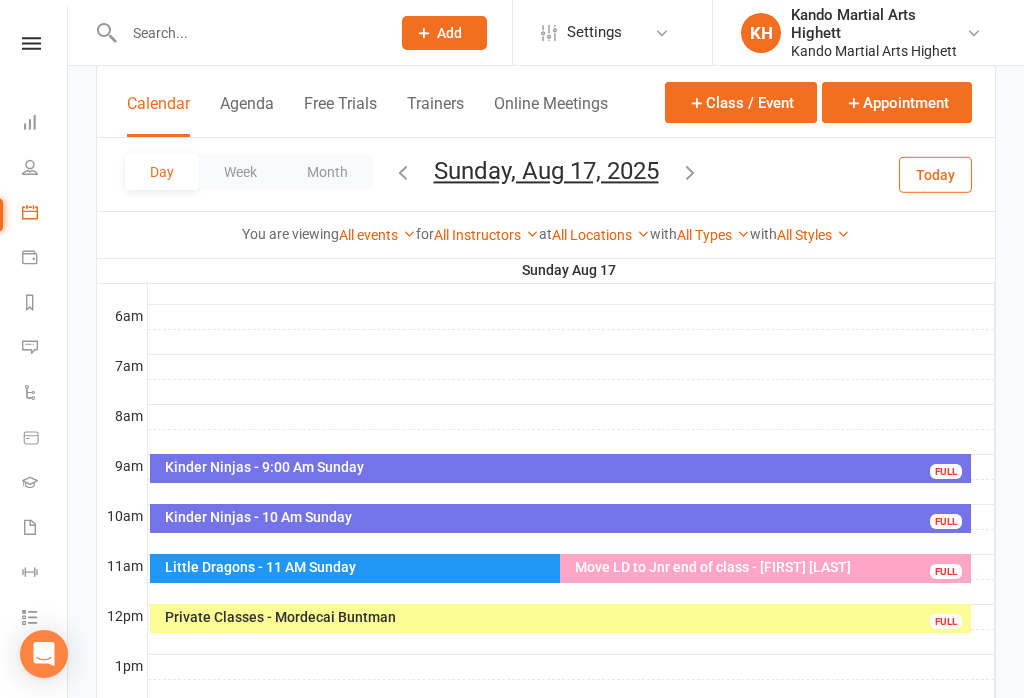 click on "Month" at bounding box center (327, 172) 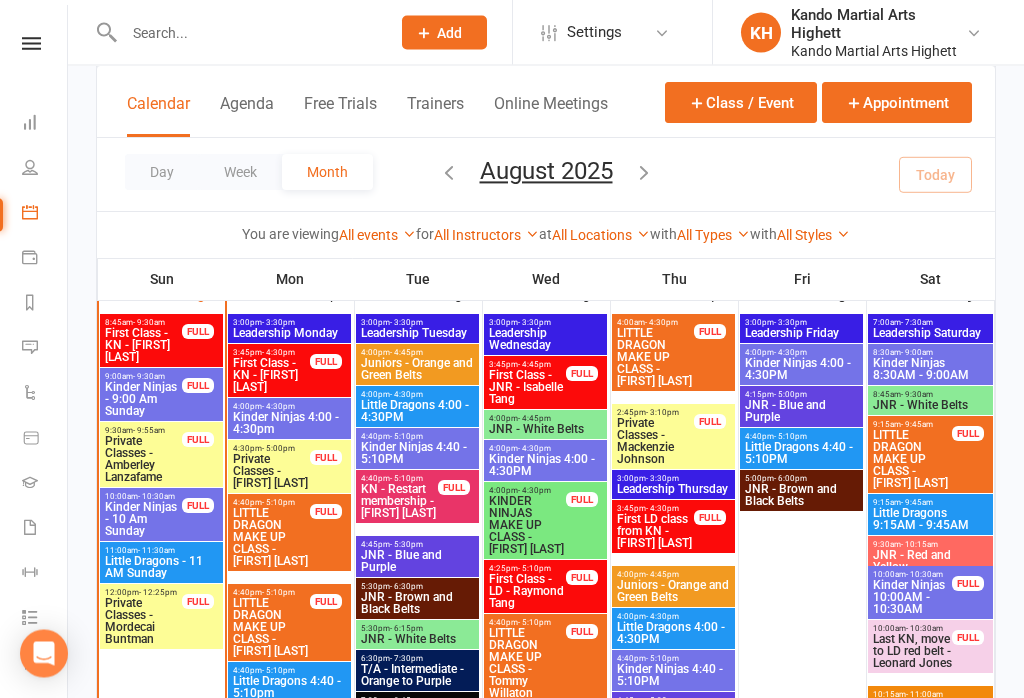 scroll, scrollTop: 989, scrollLeft: 0, axis: vertical 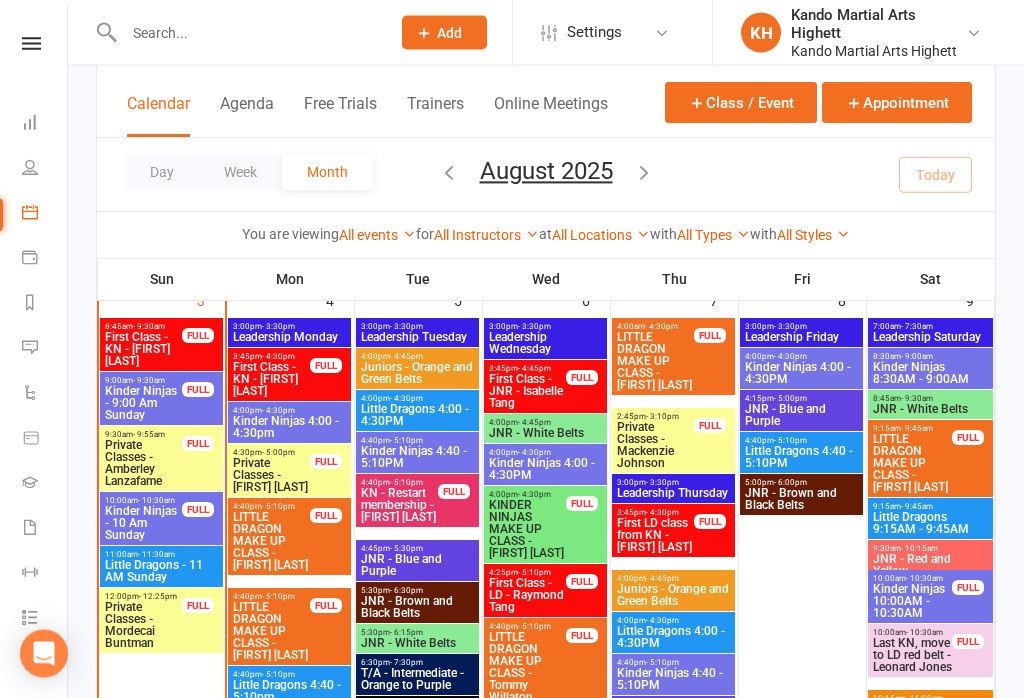 click on "Little Dragons - 11 AM Sunday" at bounding box center (161, 572) 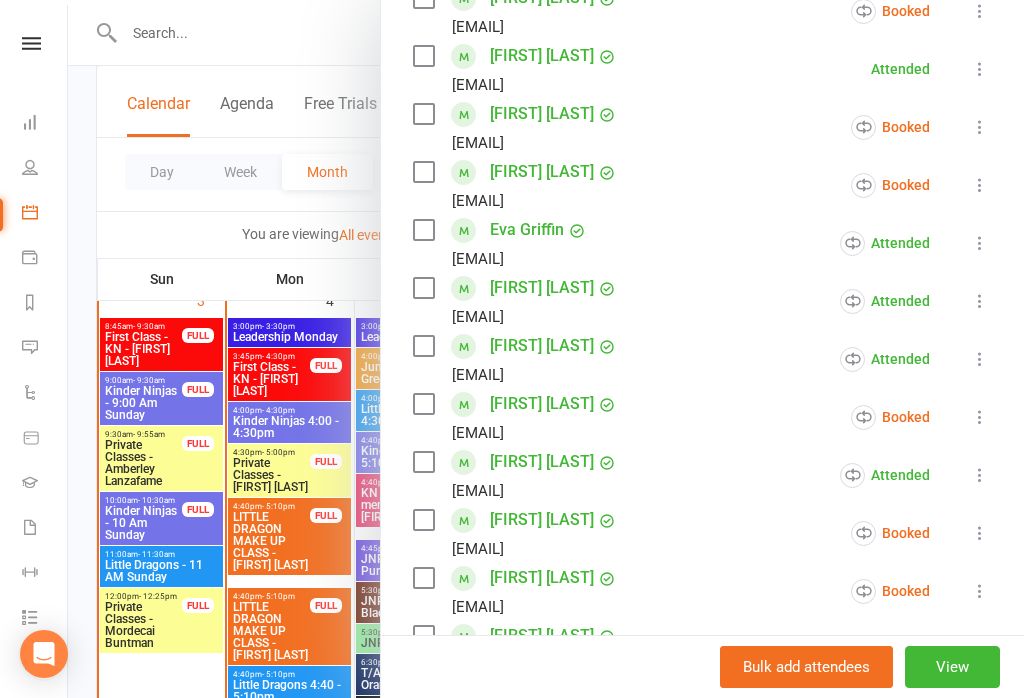 scroll, scrollTop: 464, scrollLeft: 0, axis: vertical 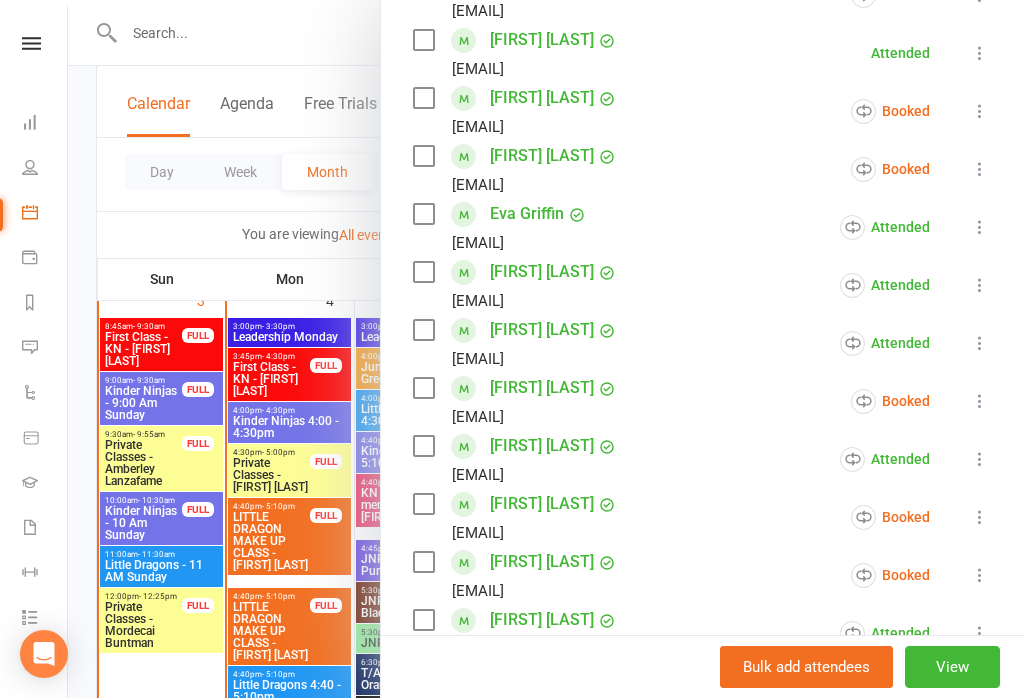 click on "[FIRST] [LAST]  [EMAIL] Booked More info  Remove  Check in  Mark absent  Send message  All bookings for series  Deactivate recurring bookings" at bounding box center (702, 517) 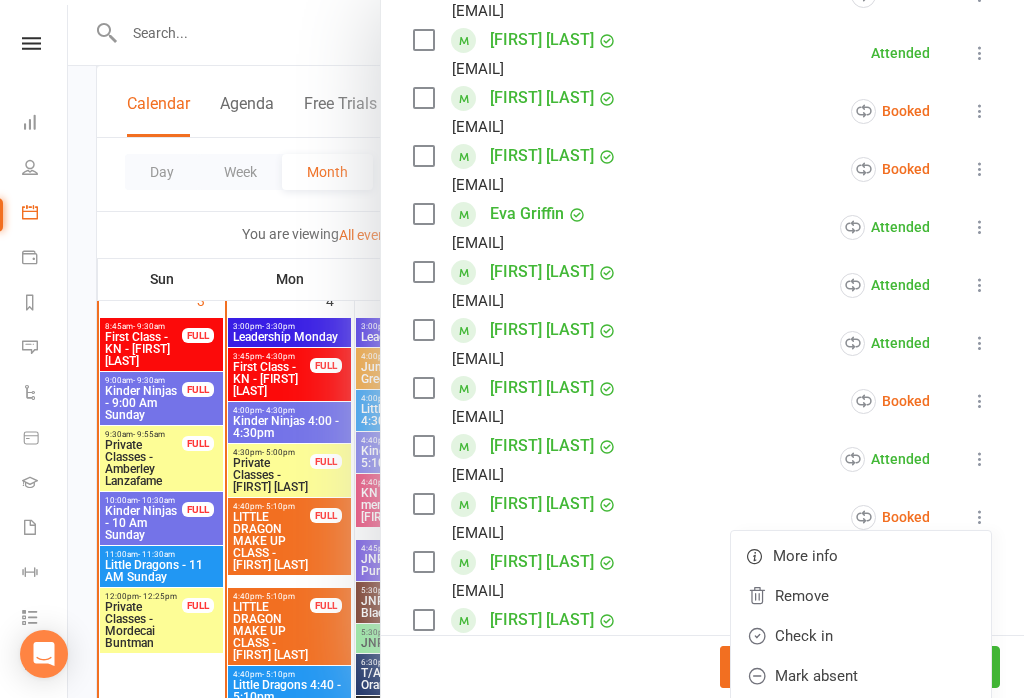 click on "Check in" at bounding box center (861, 636) 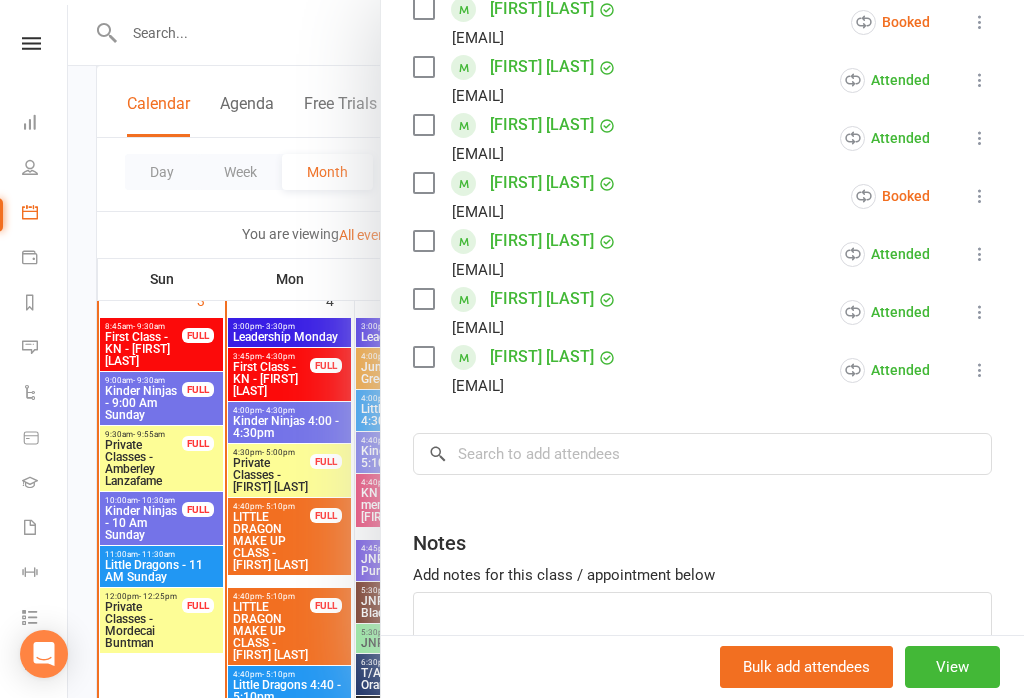 scroll, scrollTop: 844, scrollLeft: 0, axis: vertical 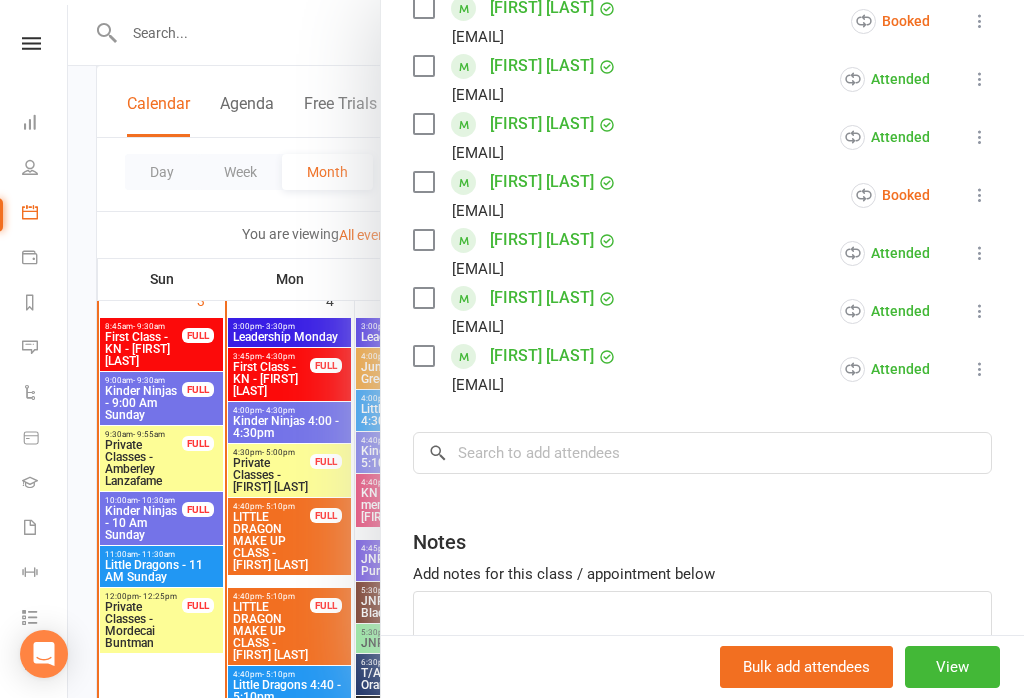 click at bounding box center [546, 349] 